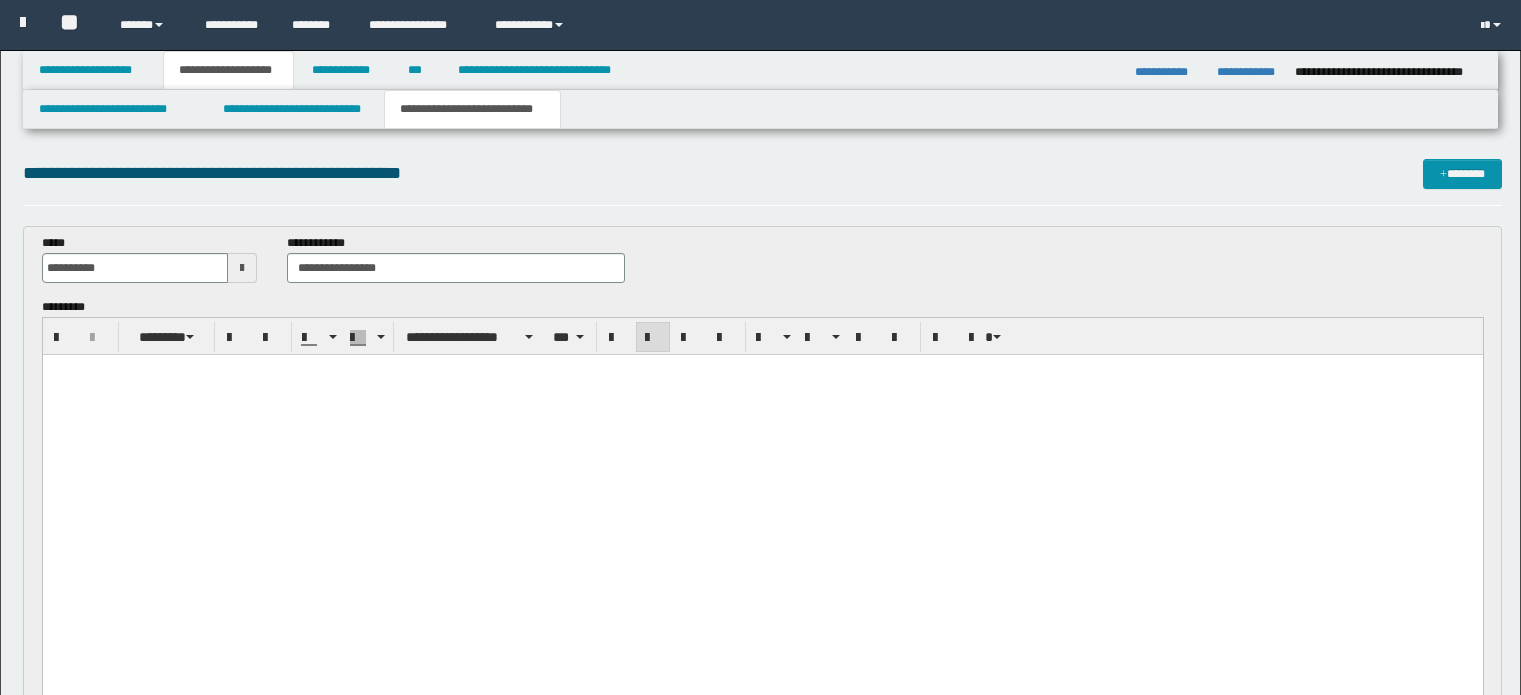 scroll, scrollTop: 200, scrollLeft: 0, axis: vertical 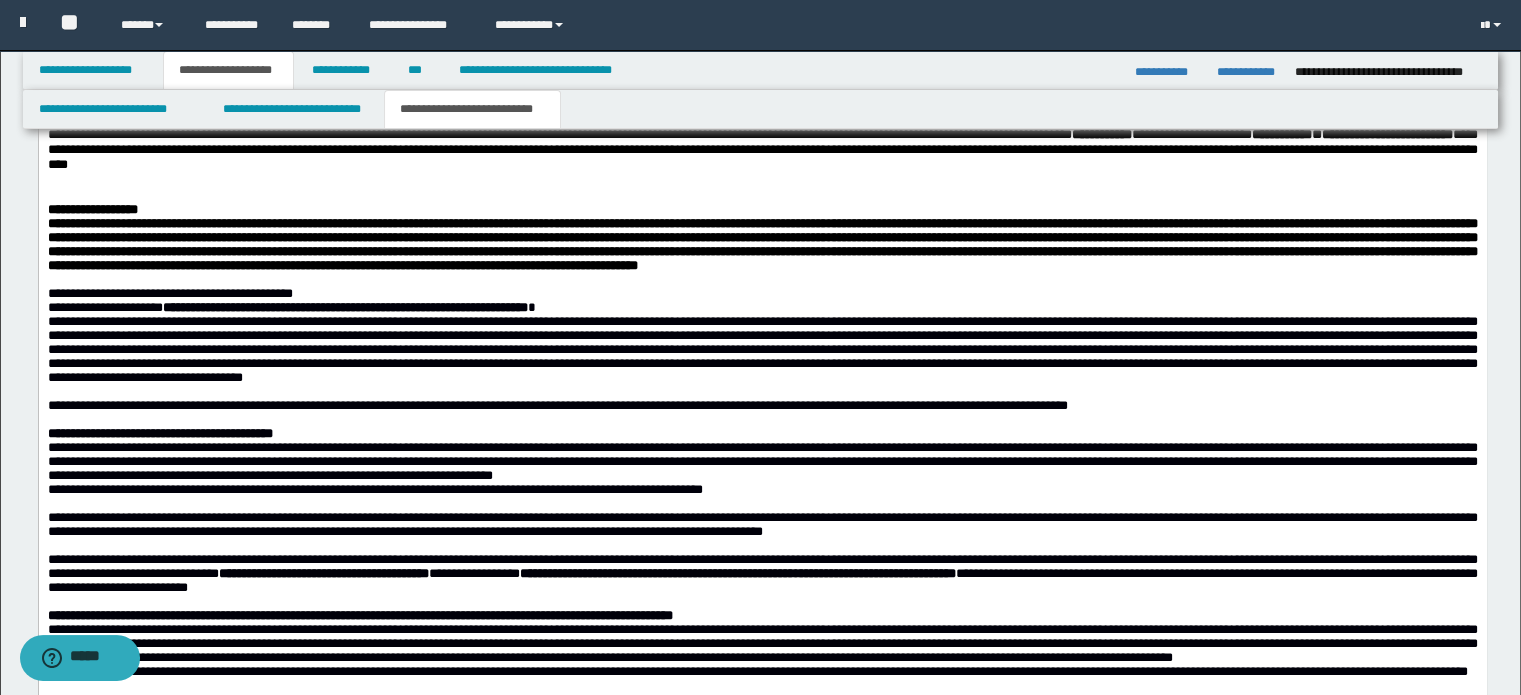 click on "**********" at bounding box center (762, 244) 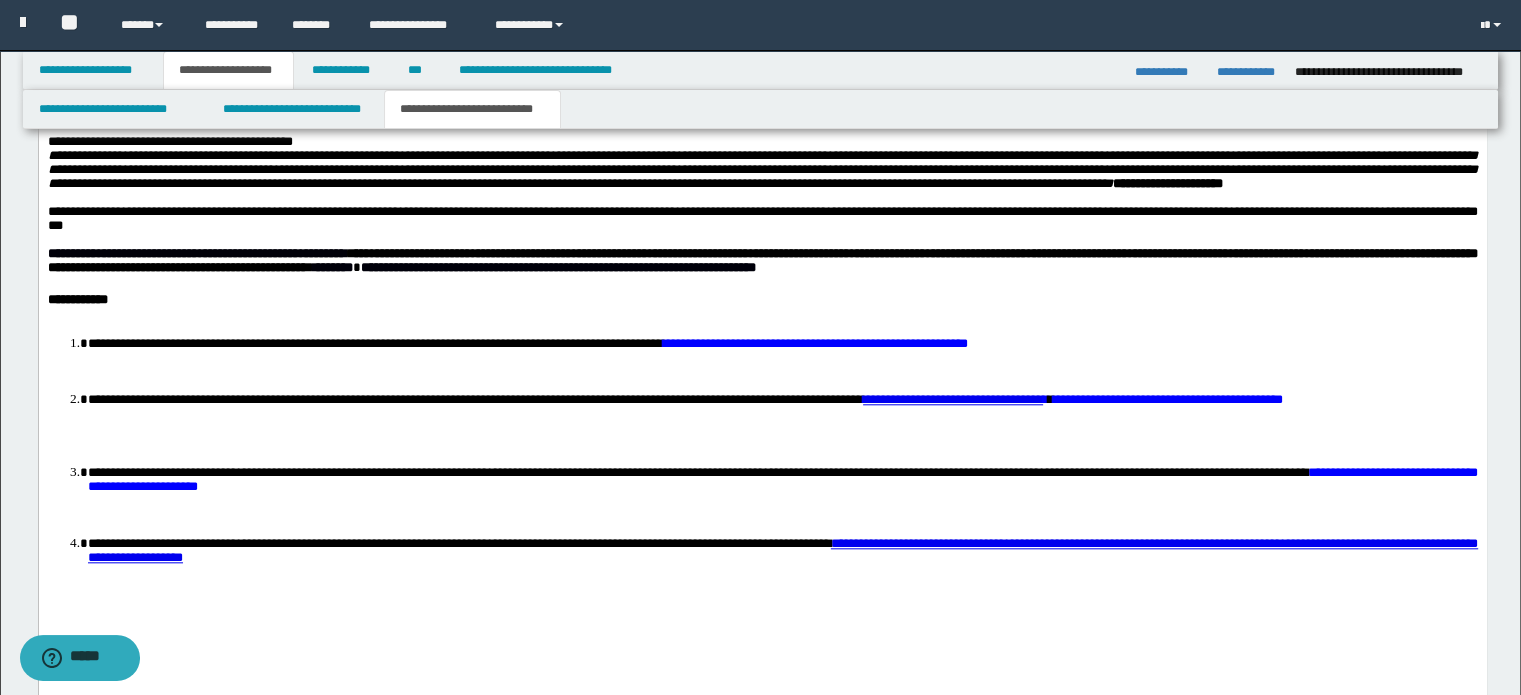 scroll, scrollTop: 1900, scrollLeft: 0, axis: vertical 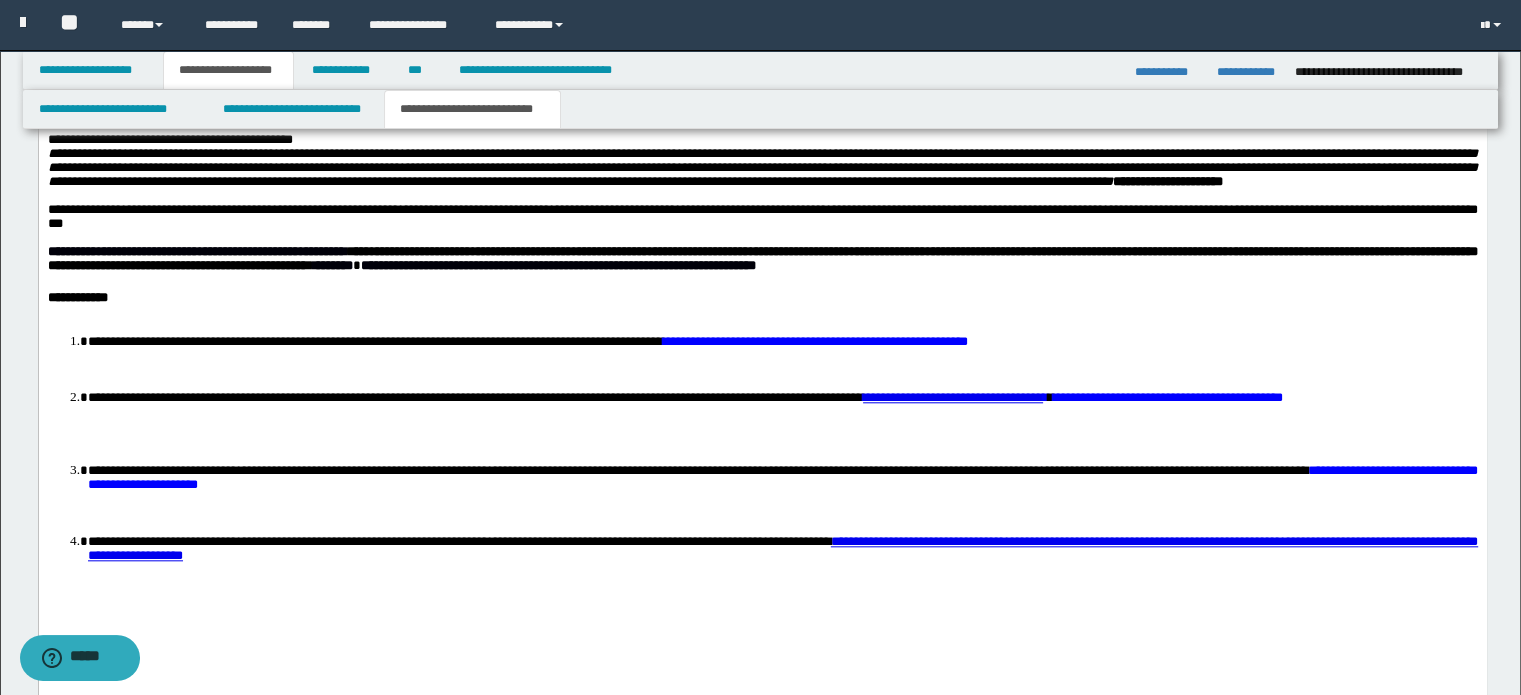 drag, startPoint x: 50, startPoint y: 471, endPoint x: 424, endPoint y: 451, distance: 374.53436 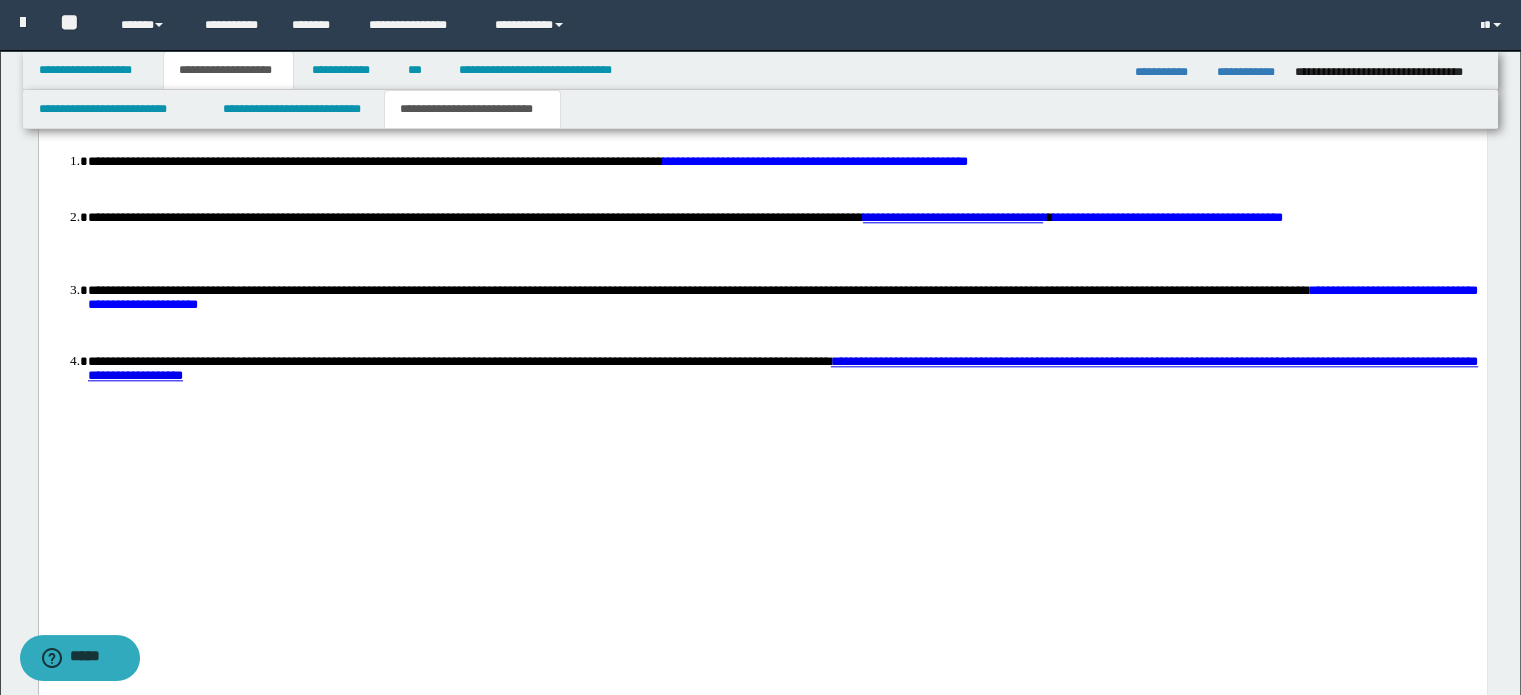 scroll, scrollTop: 2100, scrollLeft: 0, axis: vertical 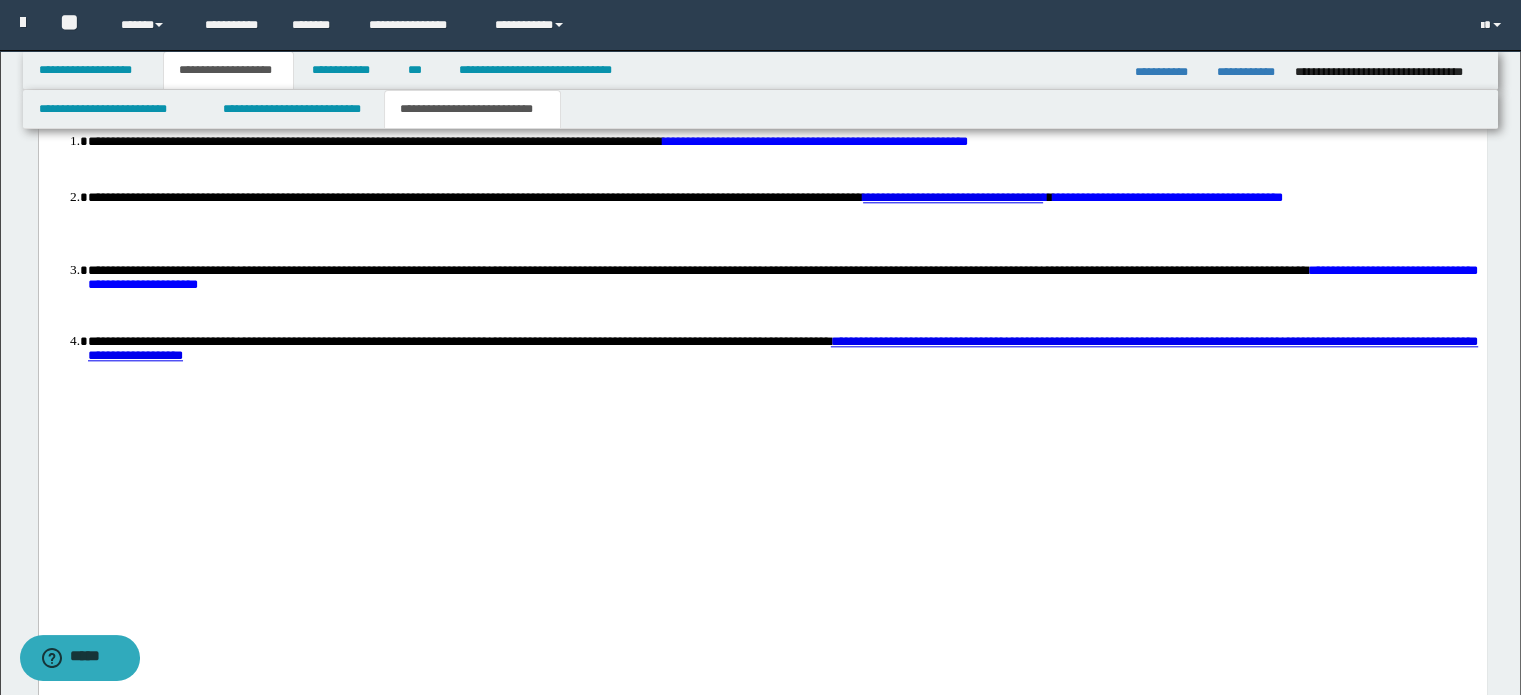 drag, startPoint x: 52, startPoint y: 268, endPoint x: 1366, endPoint y: 288, distance: 1314.1522 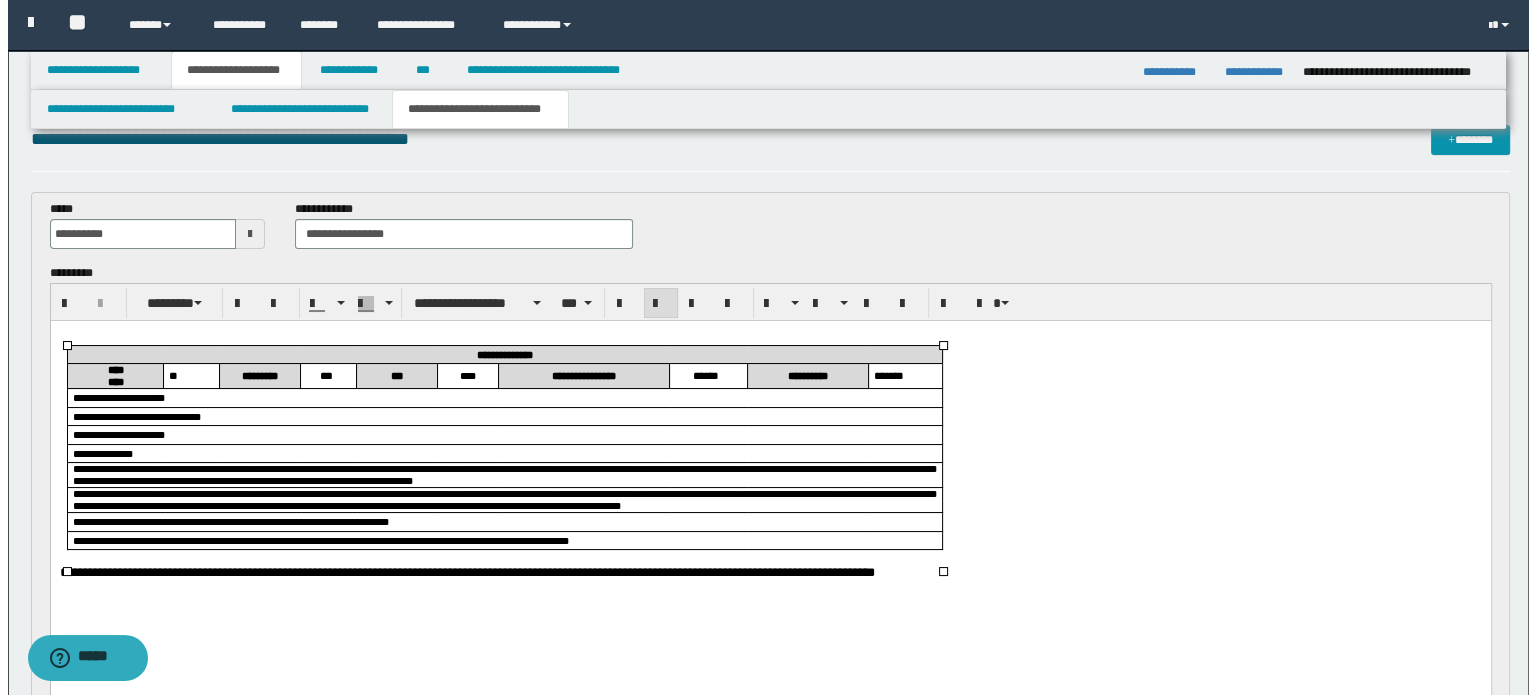 scroll, scrollTop: 0, scrollLeft: 0, axis: both 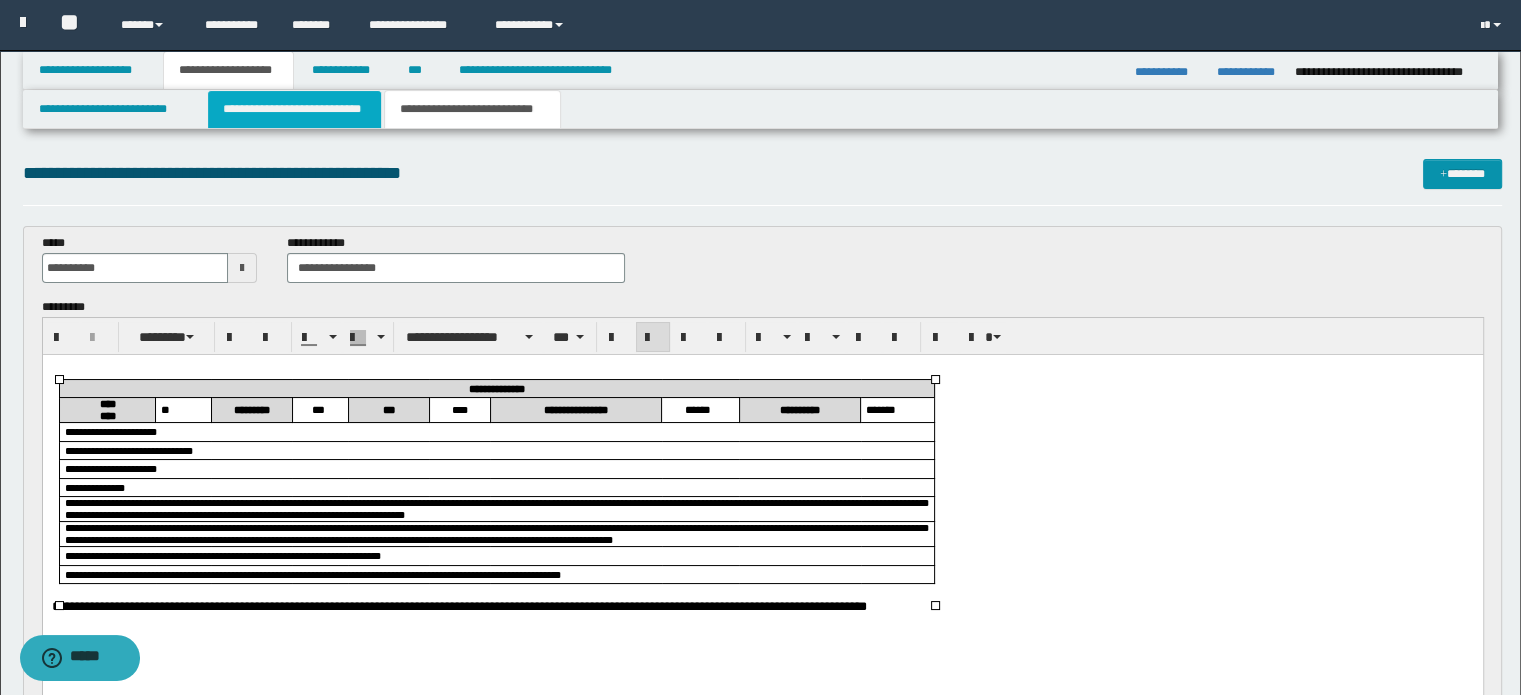 click on "**********" at bounding box center (294, 109) 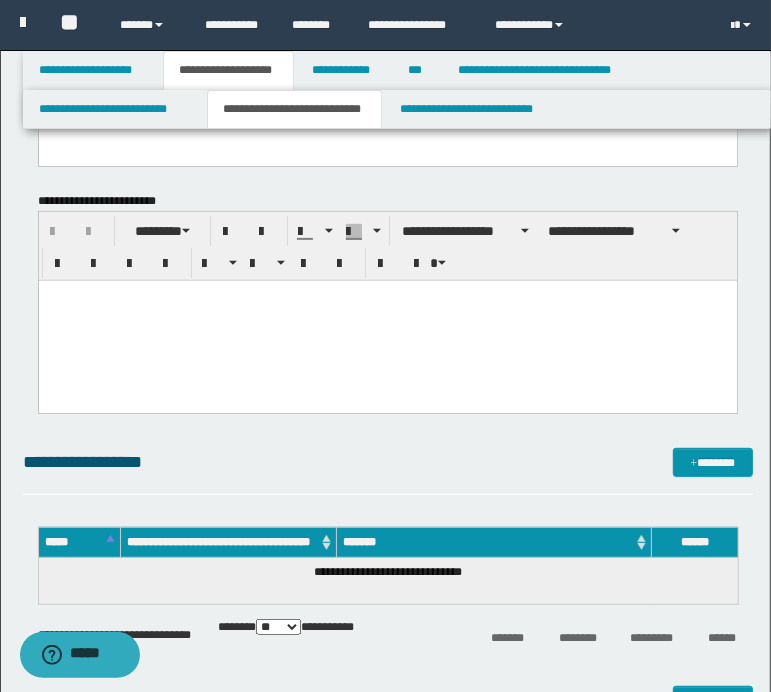 scroll, scrollTop: 0, scrollLeft: 0, axis: both 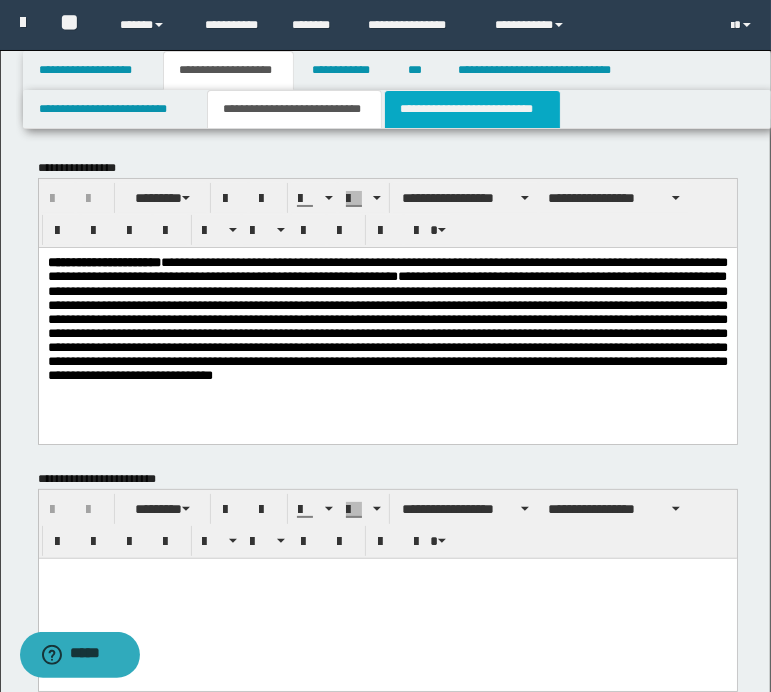 click on "**********" at bounding box center [472, 109] 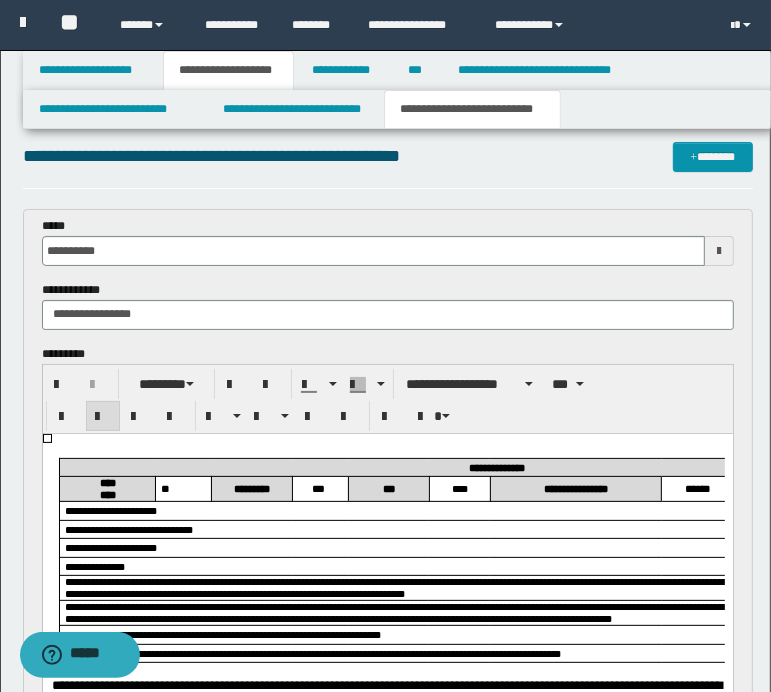 scroll, scrollTop: 0, scrollLeft: 0, axis: both 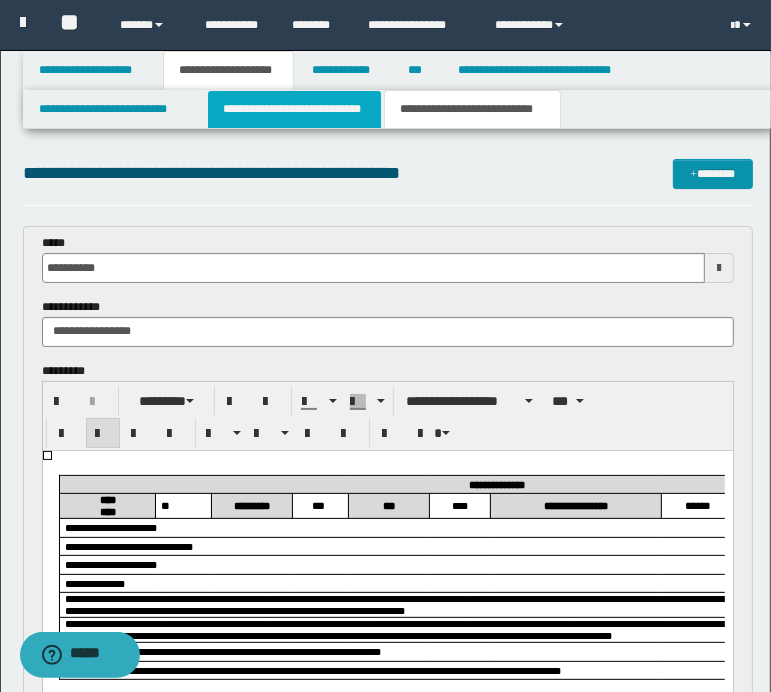 click on "**********" at bounding box center (294, 109) 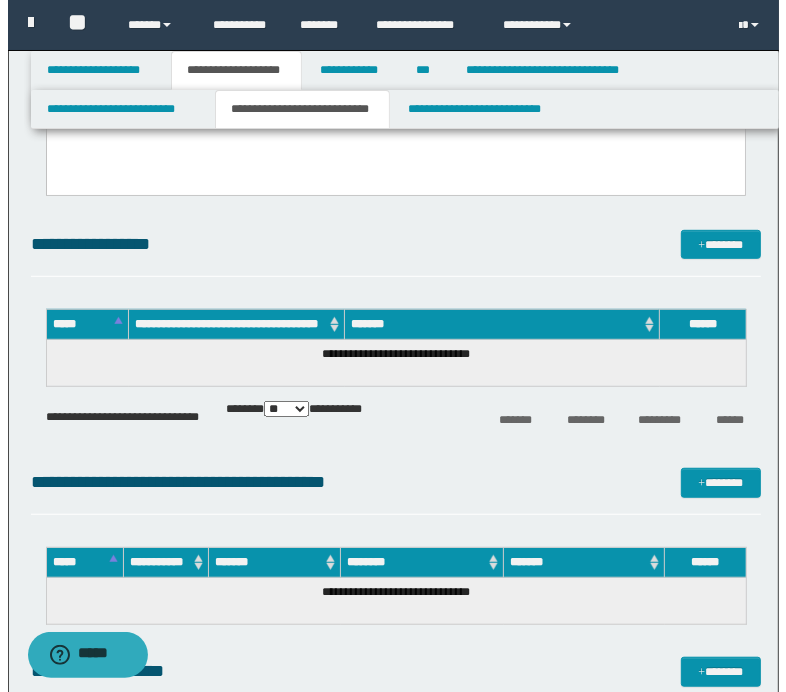 scroll, scrollTop: 500, scrollLeft: 0, axis: vertical 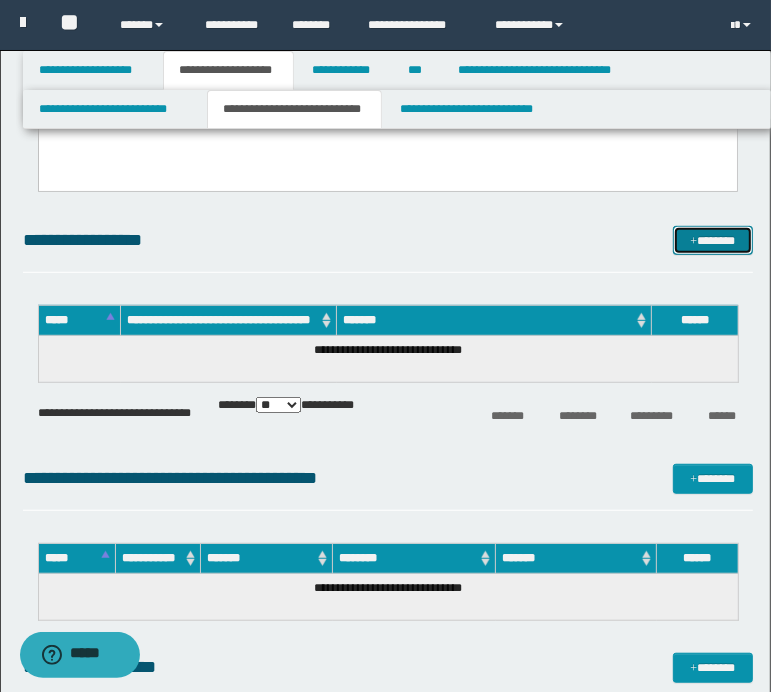 click on "*******" at bounding box center [712, 241] 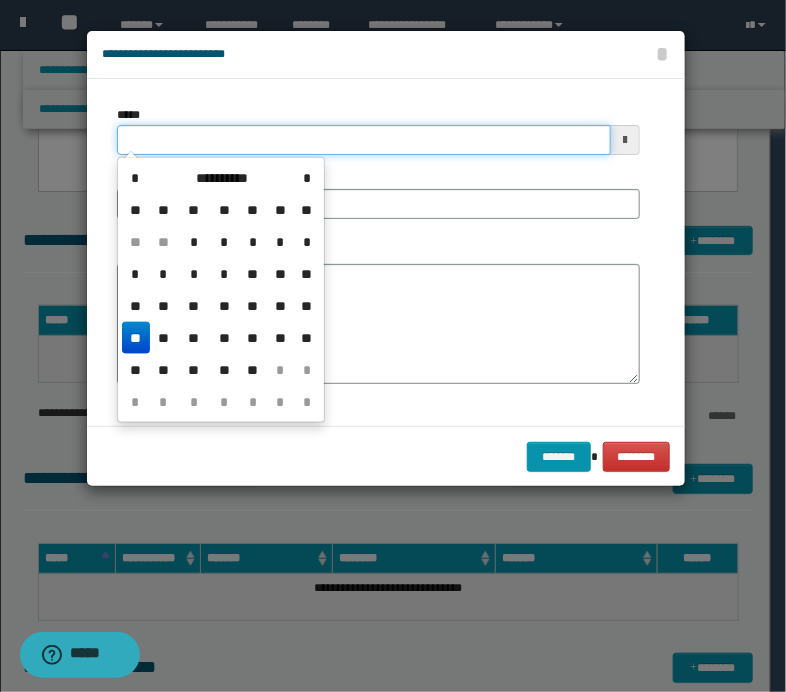 click on "*****" at bounding box center [364, 140] 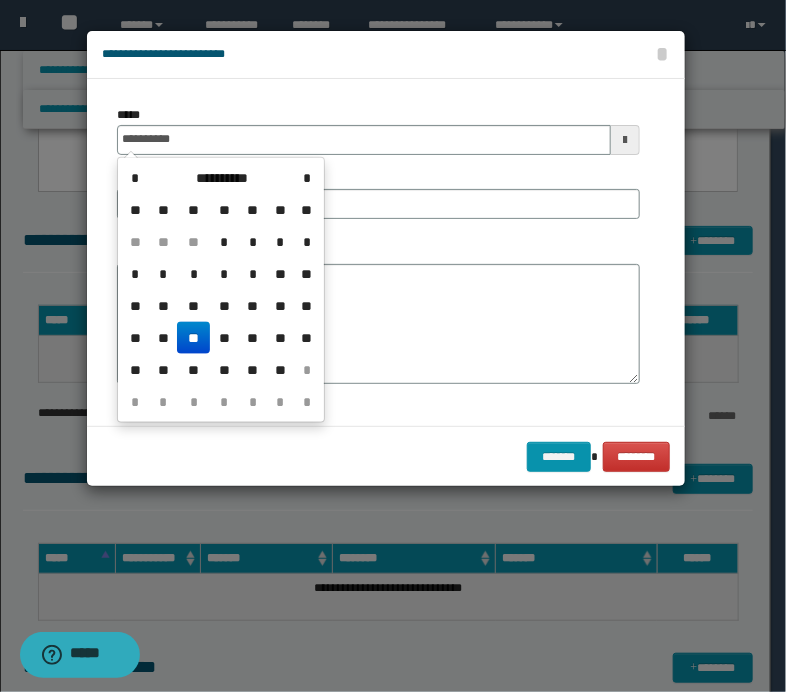 click on "**" at bounding box center (193, 338) 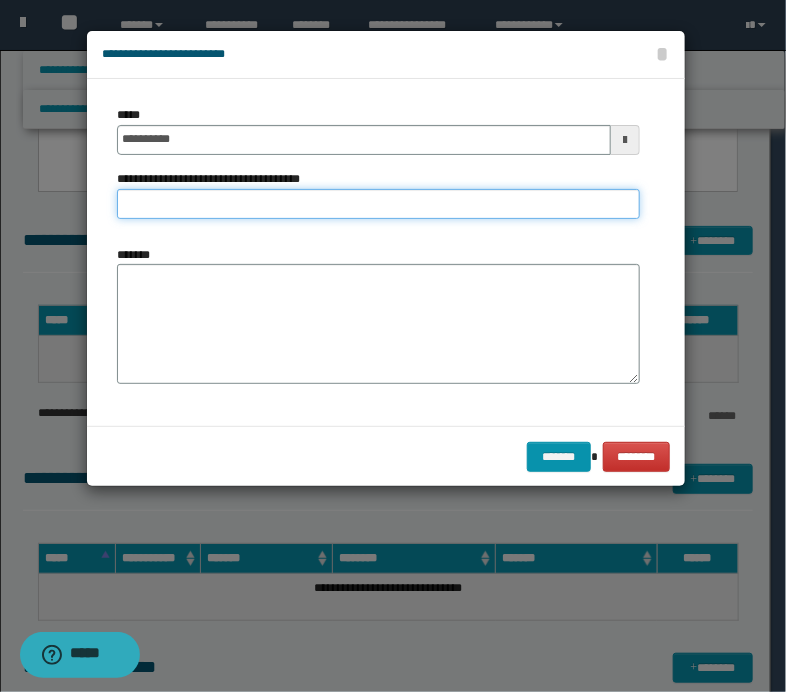 click on "**********" at bounding box center (378, 204) 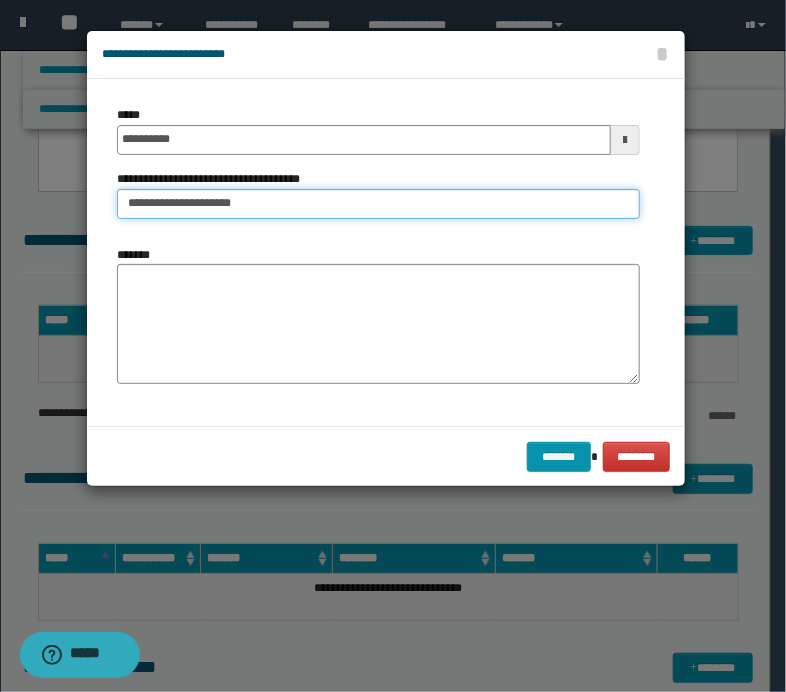 type on "**********" 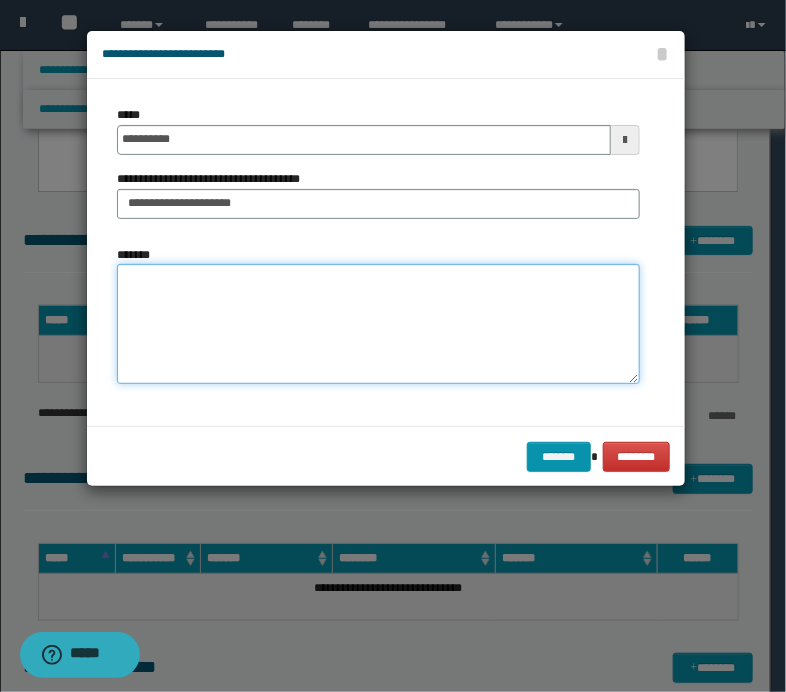click on "*******" at bounding box center (378, 324) 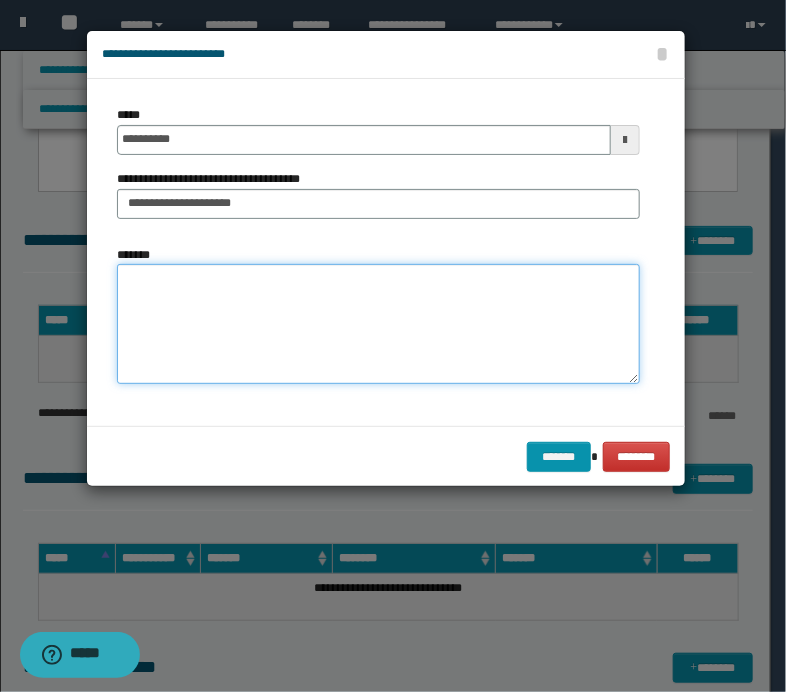 paste on "**********" 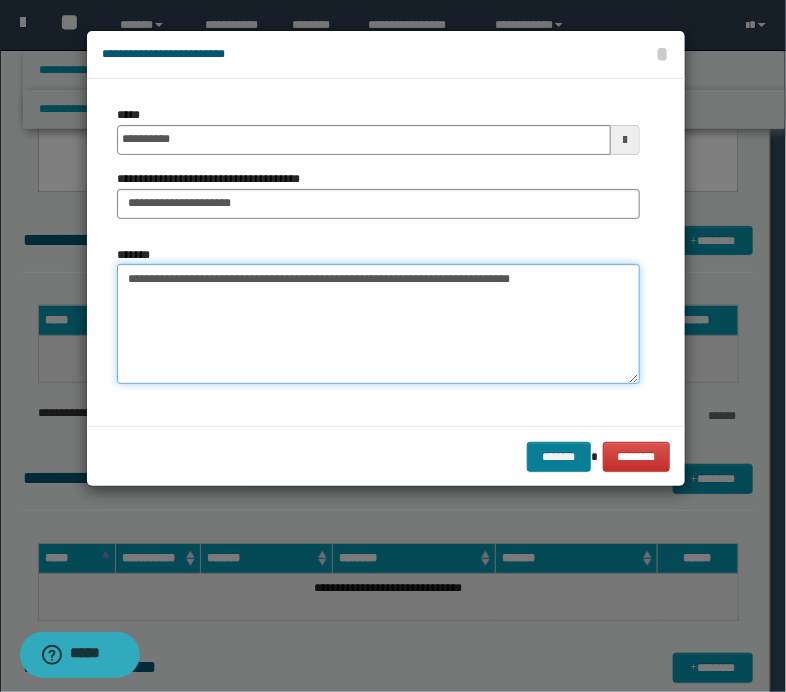 type on "**********" 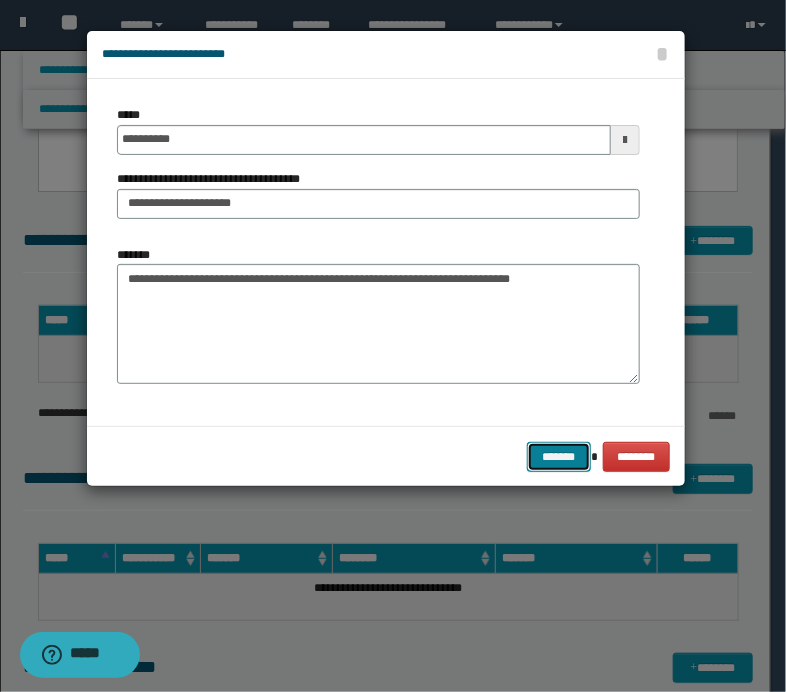 click on "*******" at bounding box center (559, 457) 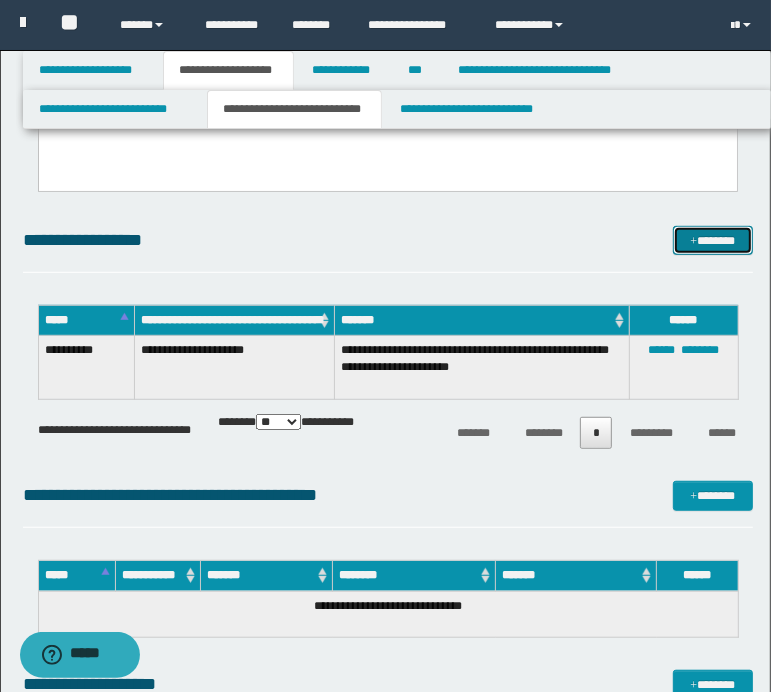 click on "*******" at bounding box center (712, 241) 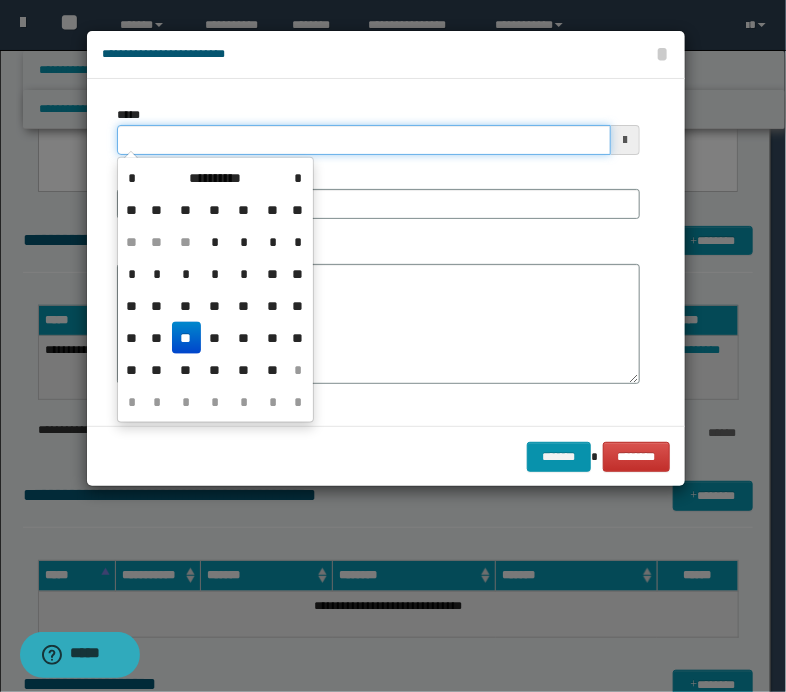 click on "*****" at bounding box center [364, 140] 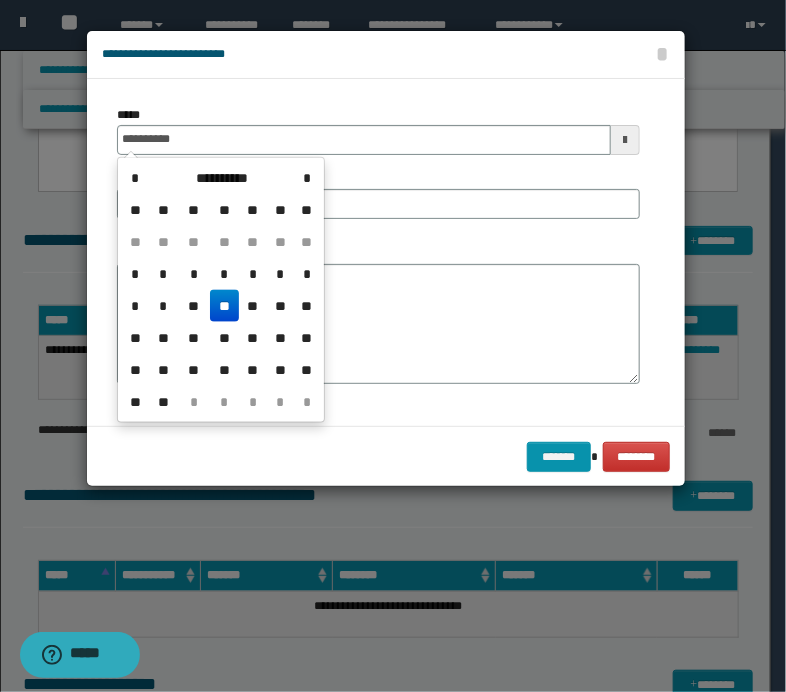 click on "**" at bounding box center [224, 306] 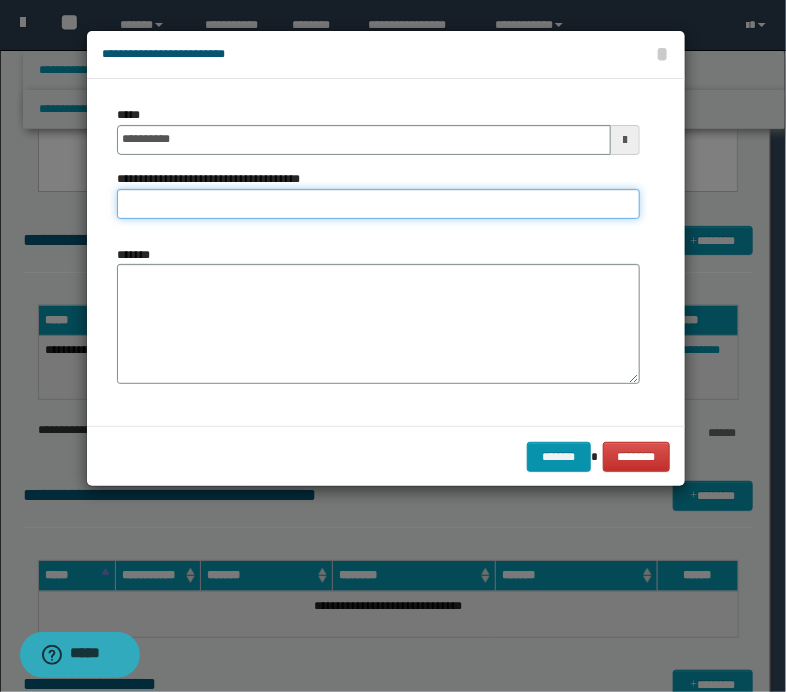 click on "**********" at bounding box center [378, 204] 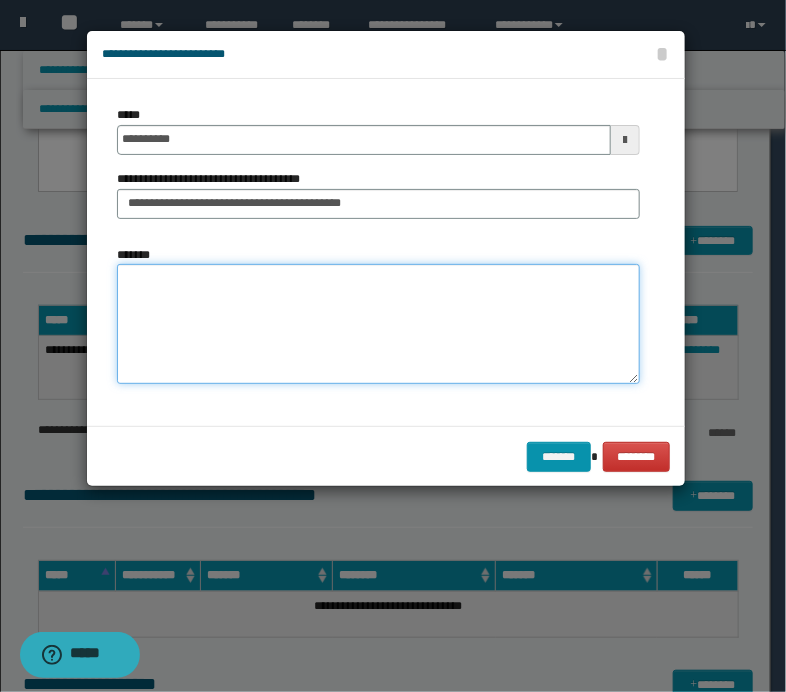 click on "*******" at bounding box center [378, 324] 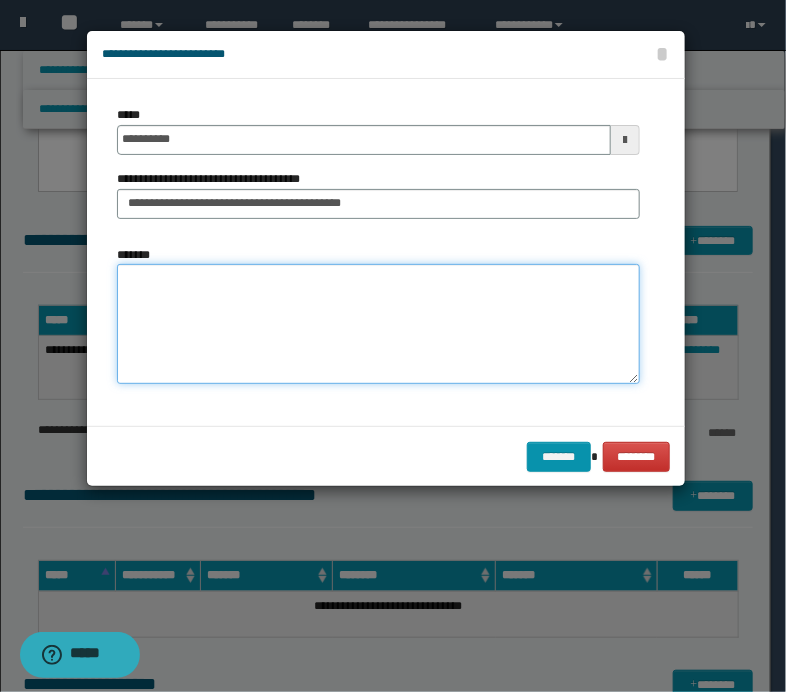 paste on "**********" 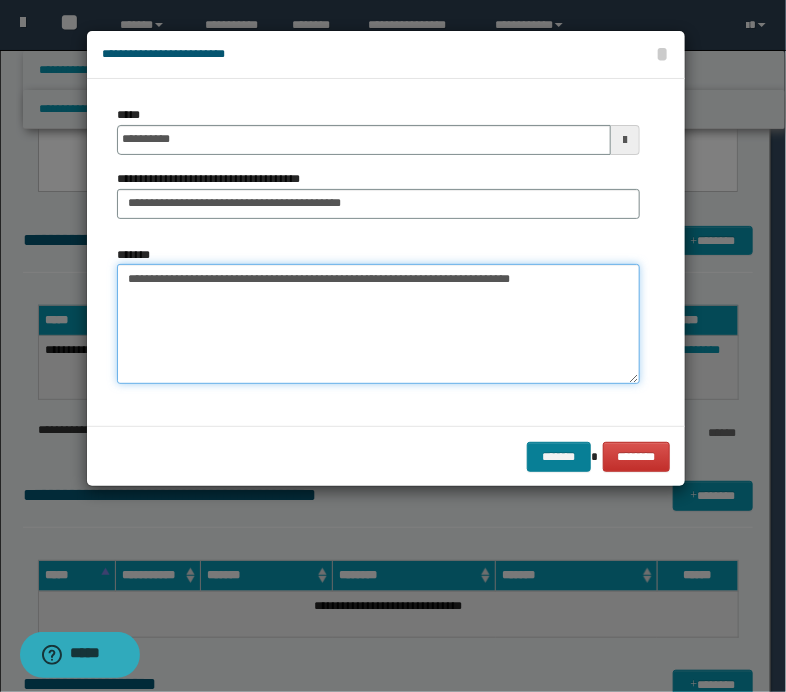 type on "**********" 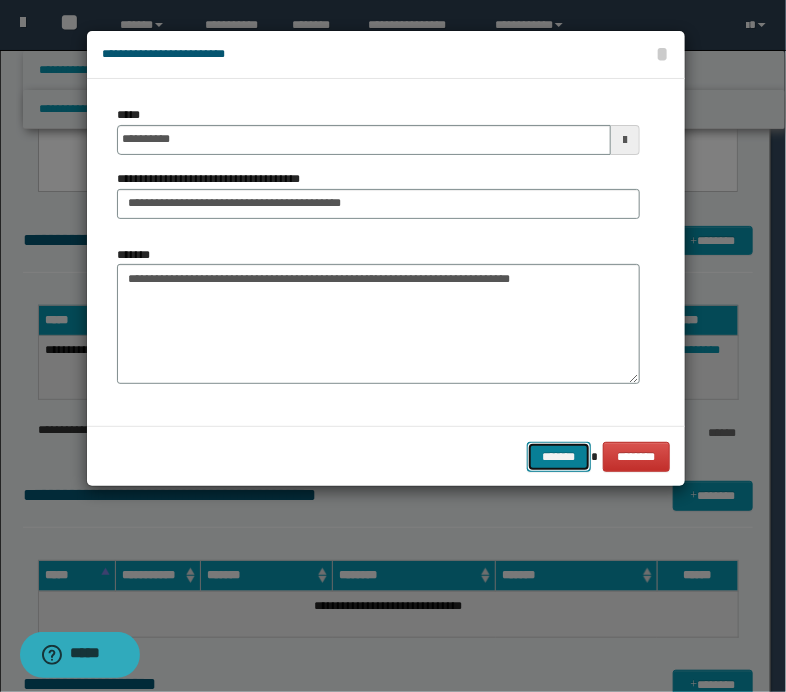 click on "*******" at bounding box center [559, 457] 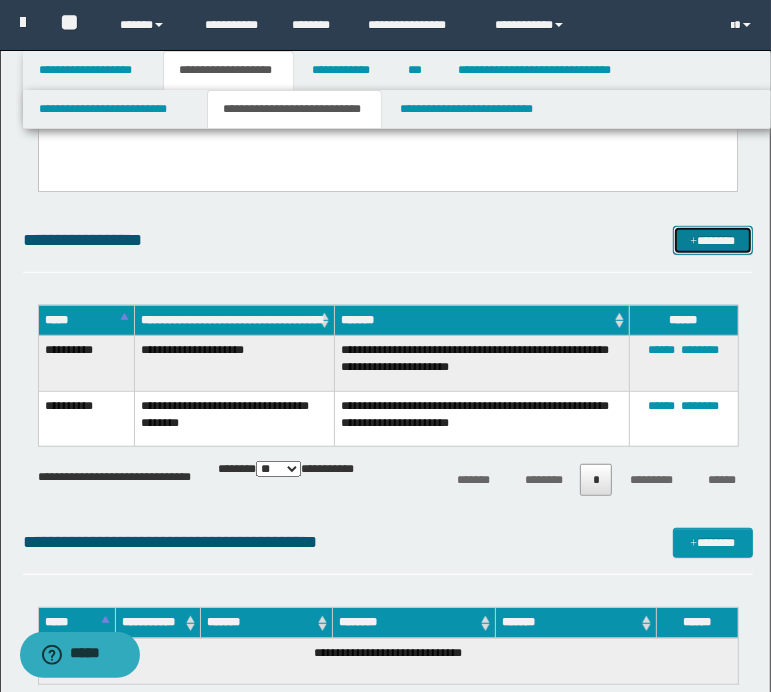 click at bounding box center (693, 242) 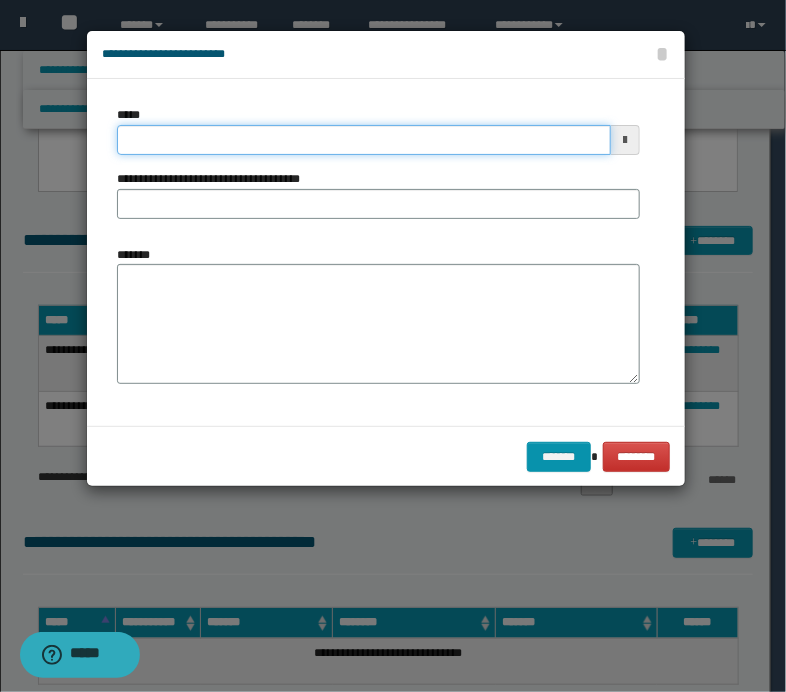 click on "*****" at bounding box center [364, 140] 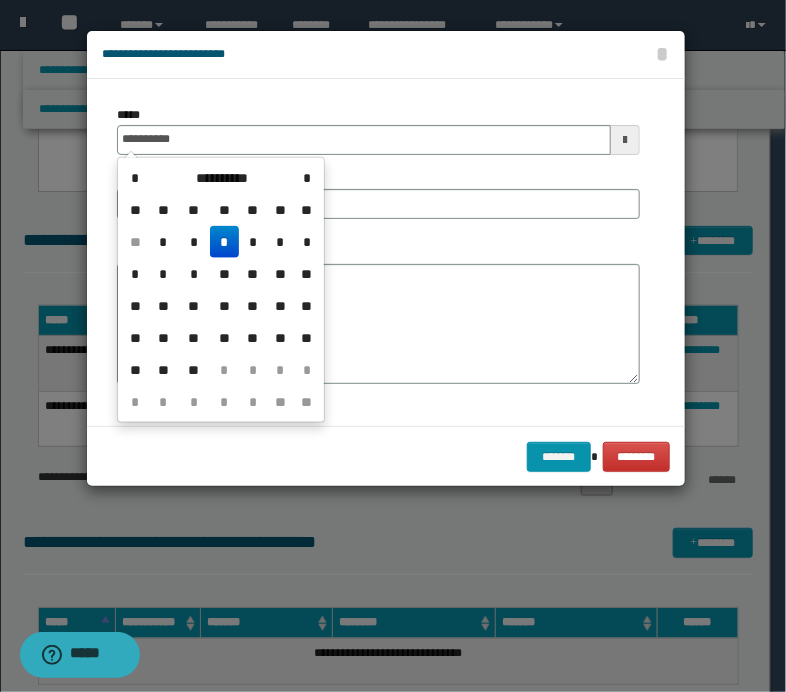 click on "*" at bounding box center (224, 242) 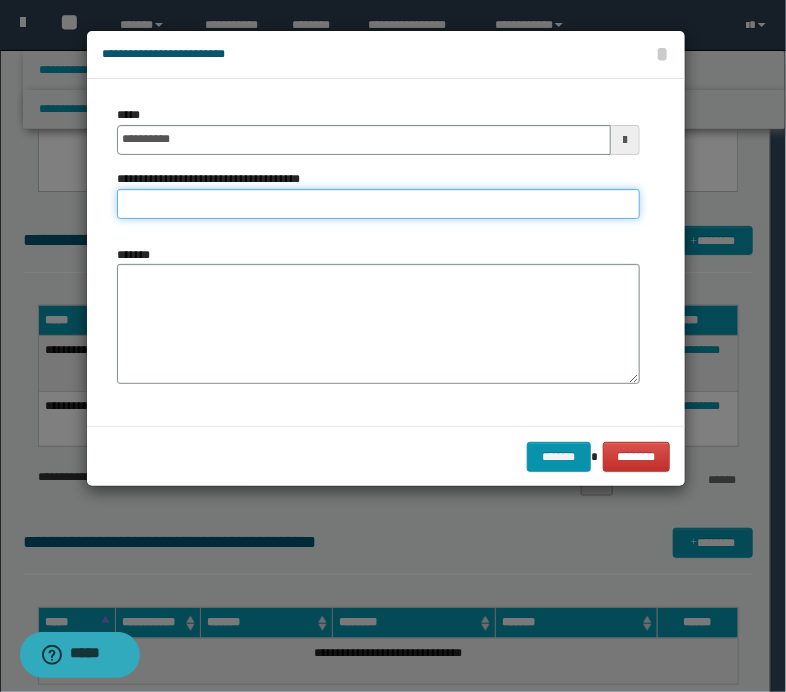 click on "**********" at bounding box center [378, 204] 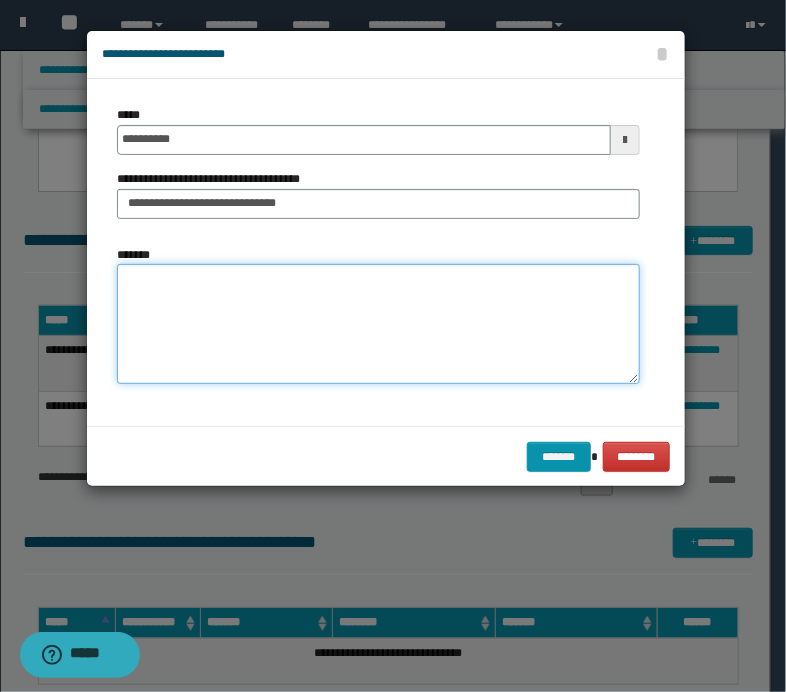 click on "*******" at bounding box center (378, 324) 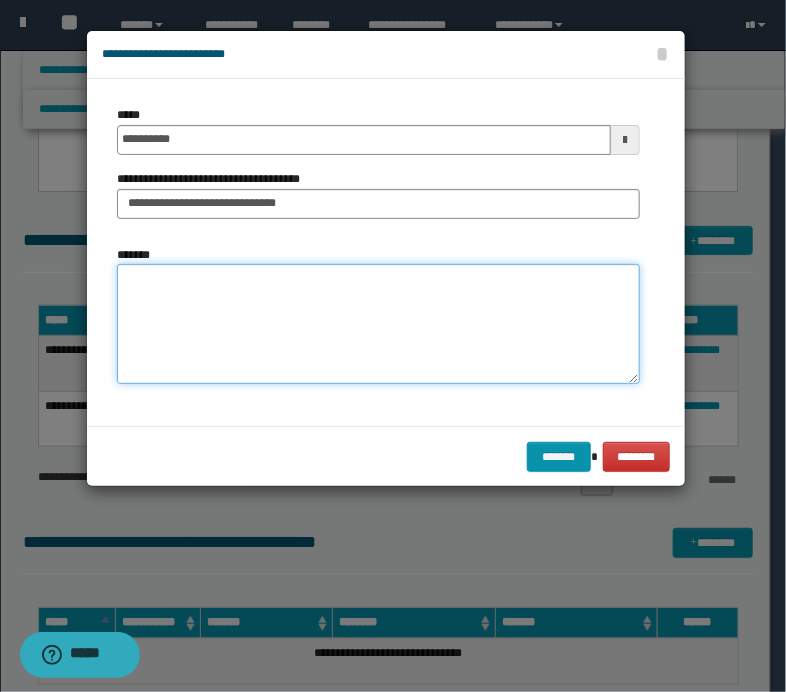paste on "**********" 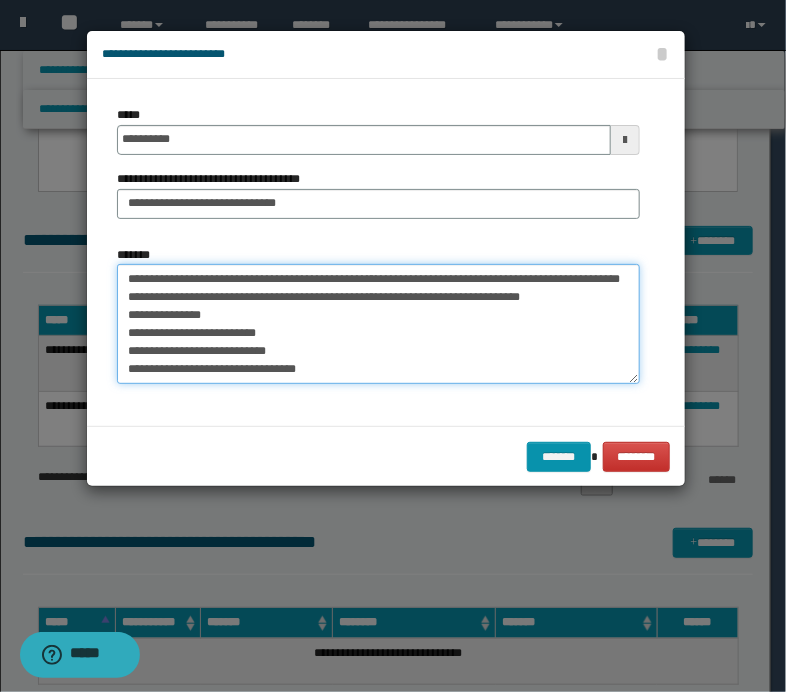 scroll, scrollTop: 102, scrollLeft: 0, axis: vertical 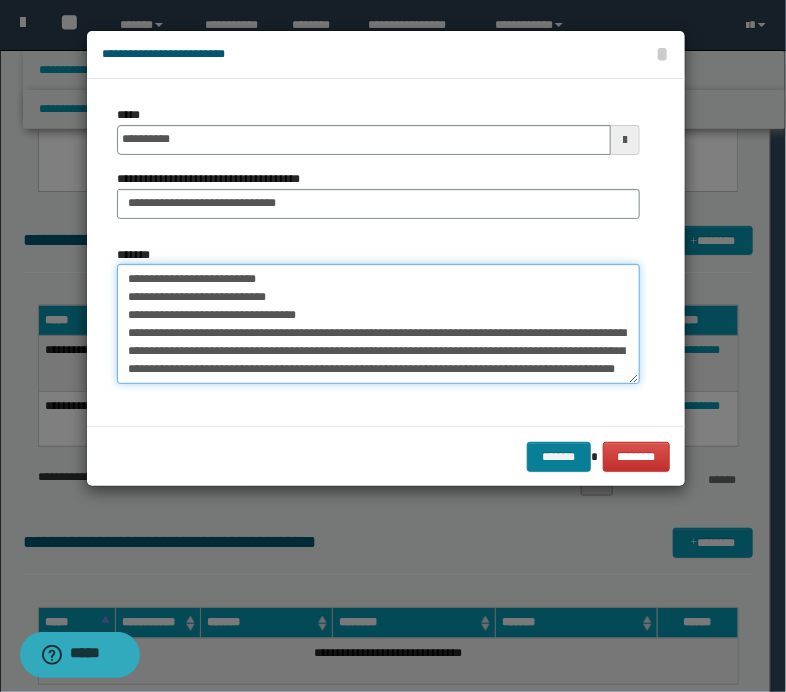 type on "**********" 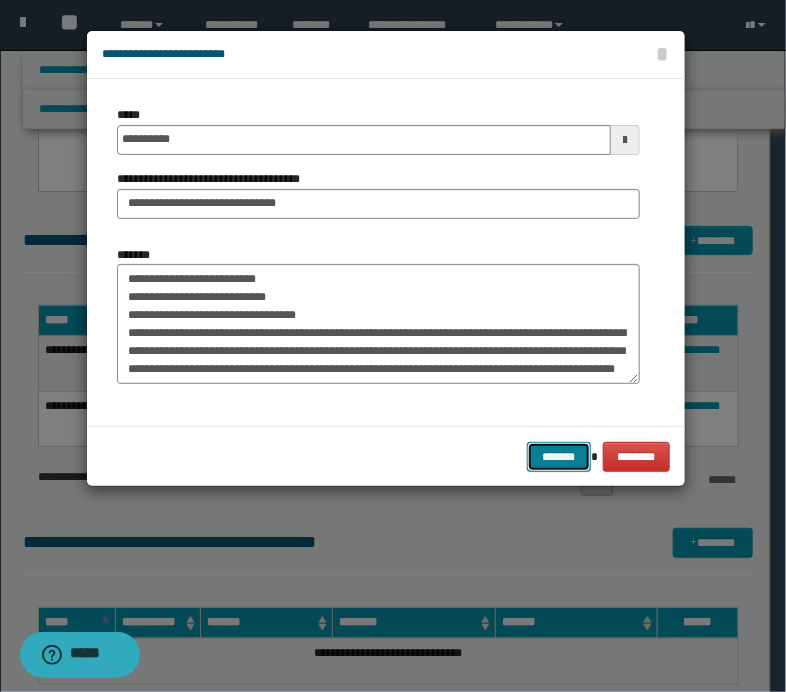 click on "*******" at bounding box center [559, 457] 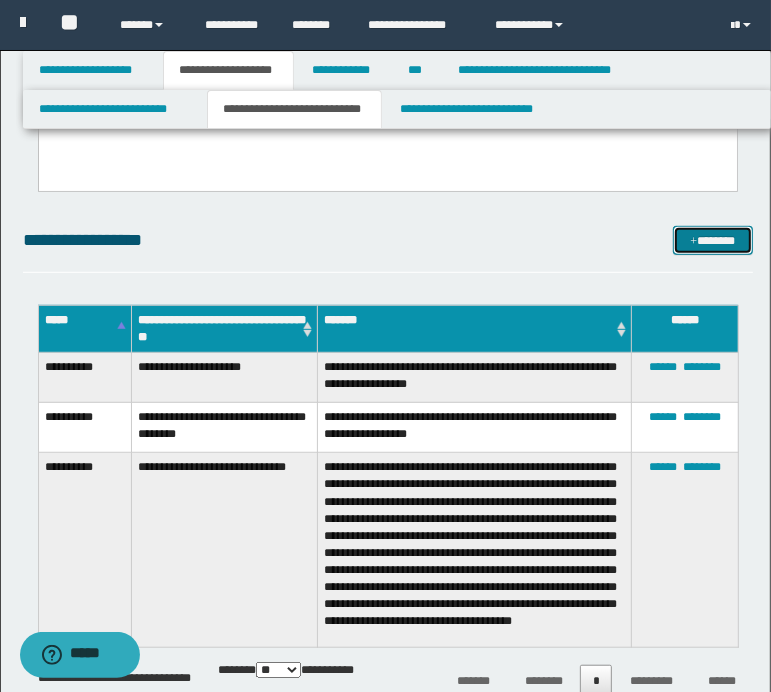 click on "*******" at bounding box center (712, 241) 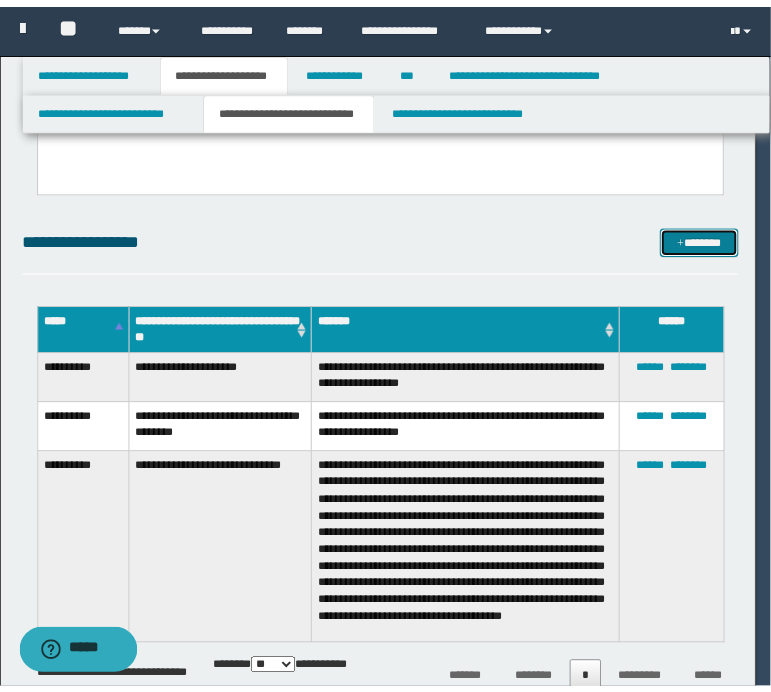 scroll, scrollTop: 0, scrollLeft: 0, axis: both 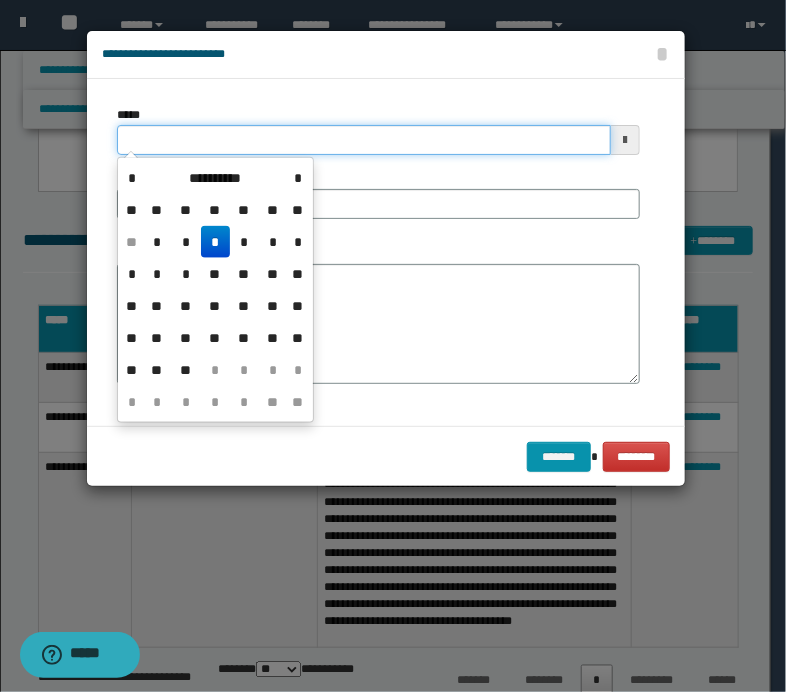 click on "*****" at bounding box center [364, 140] 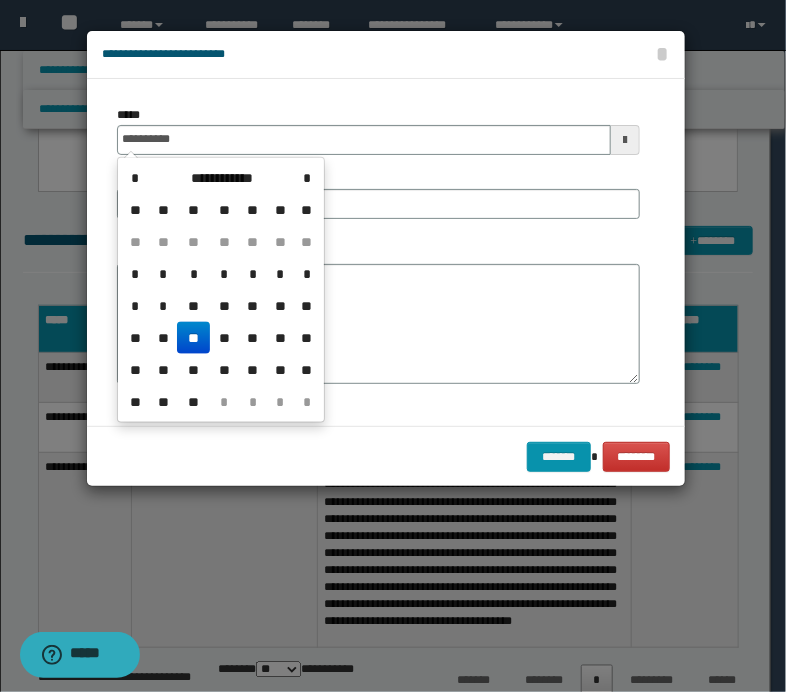 click on "**" at bounding box center (193, 338) 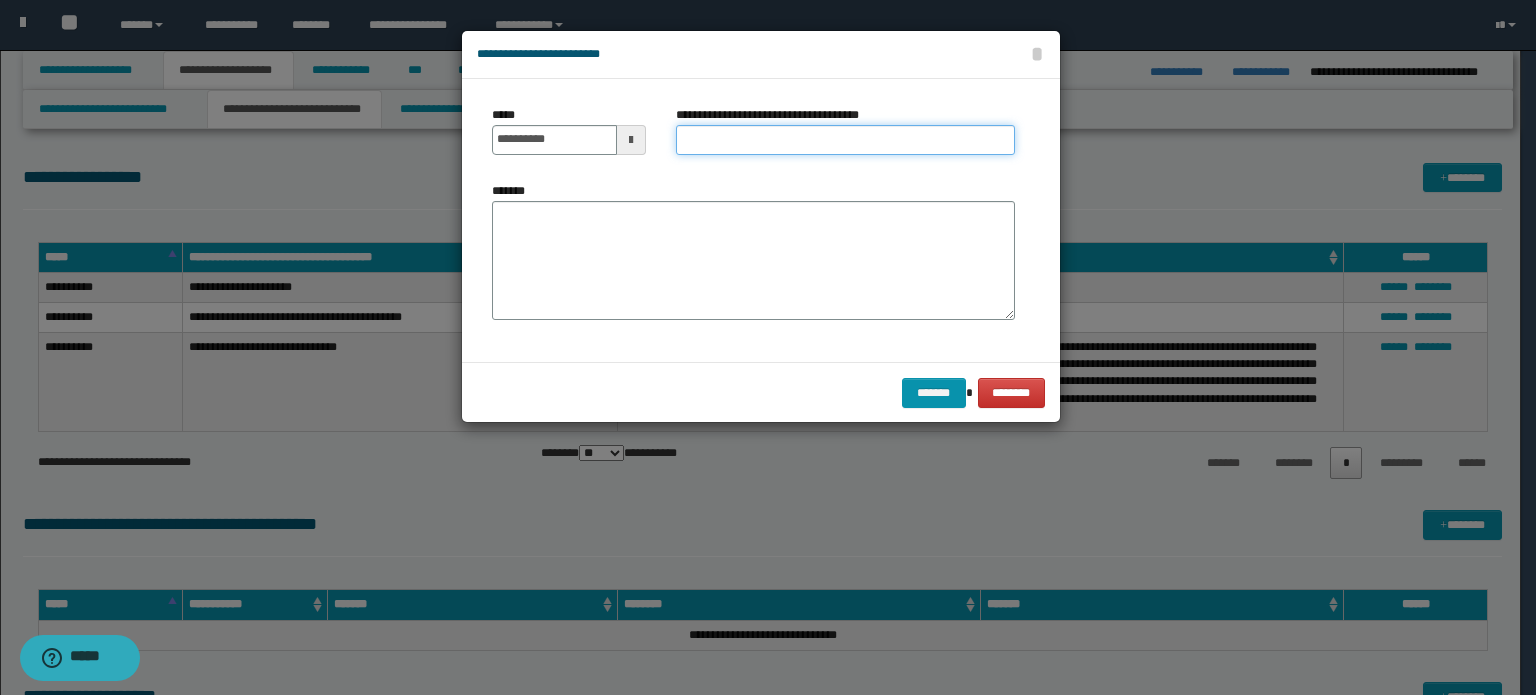 click on "**********" at bounding box center [845, 140] 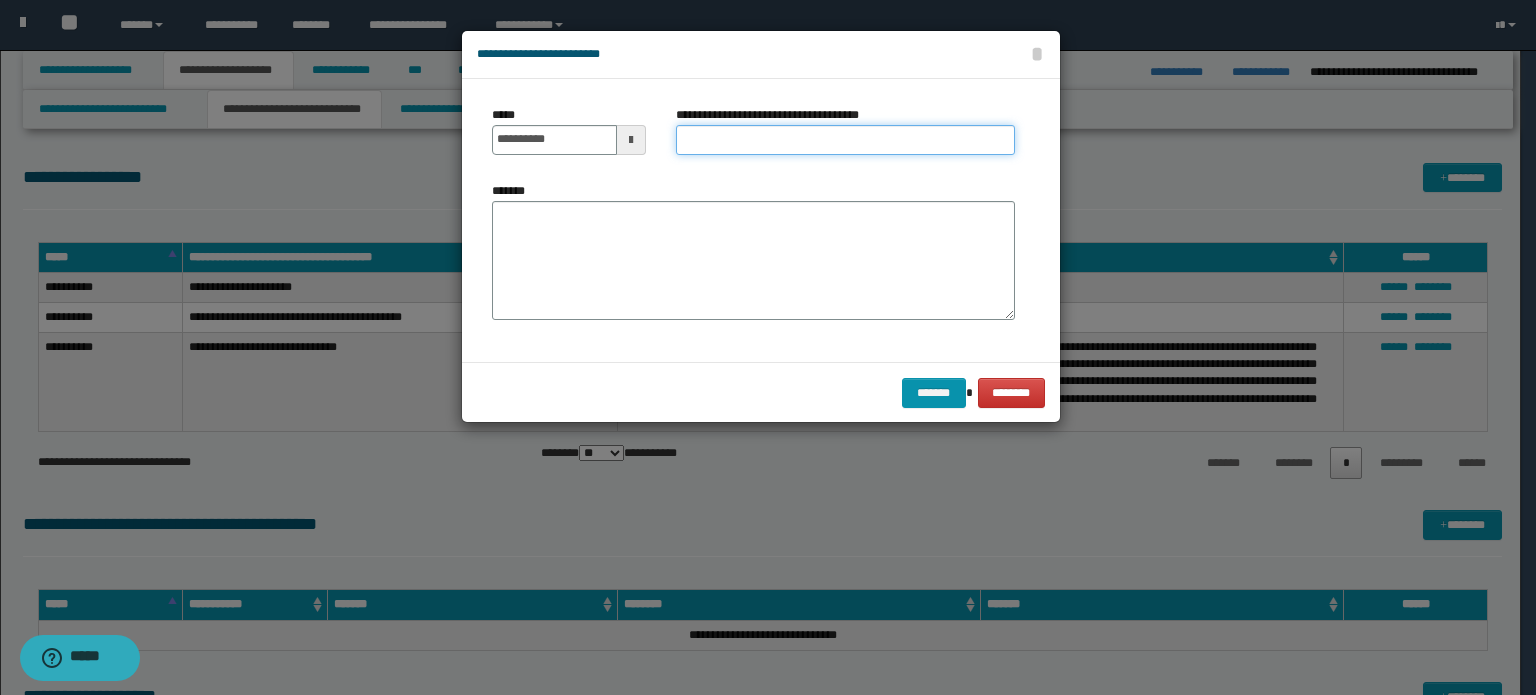 type on "**********" 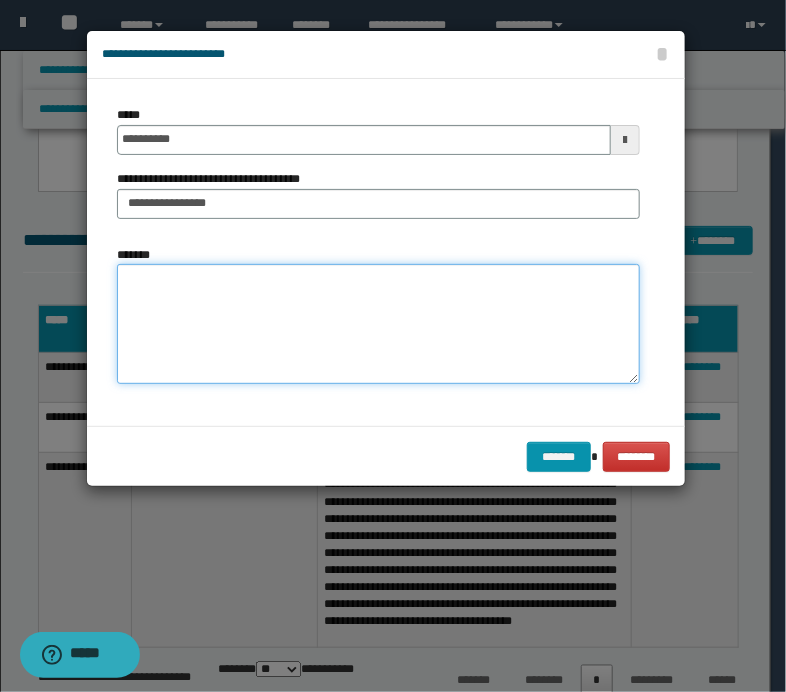 click on "*******" at bounding box center [378, 324] 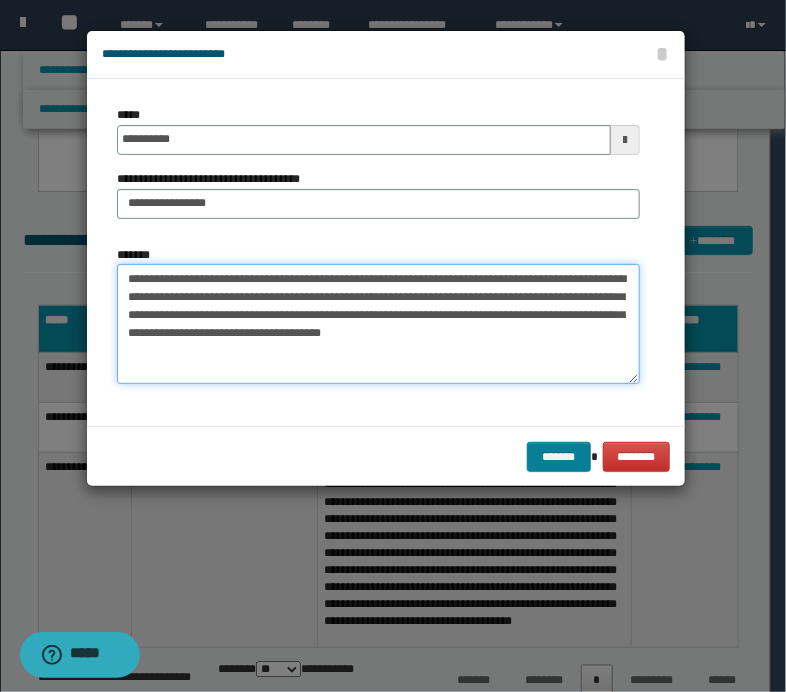 type on "**********" 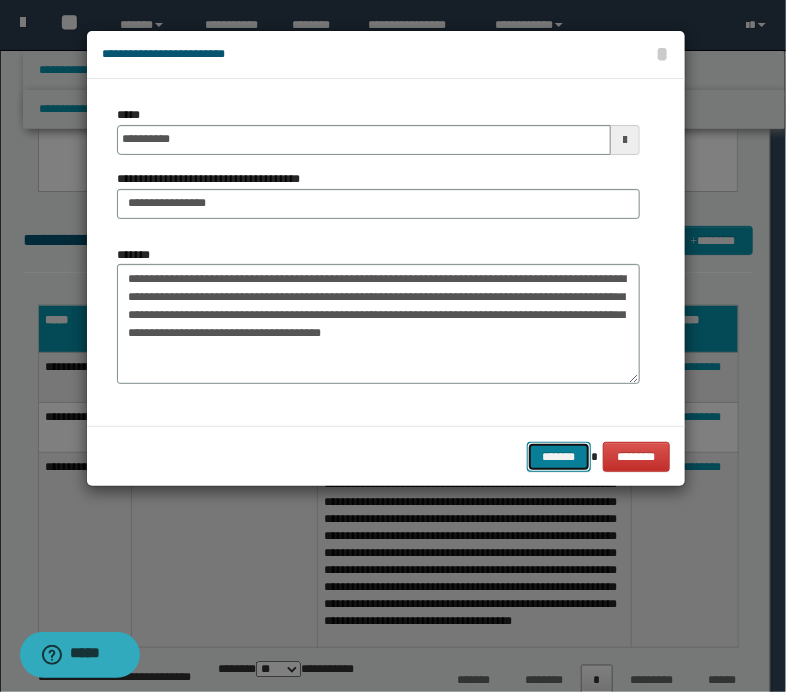 click on "*******" at bounding box center (559, 457) 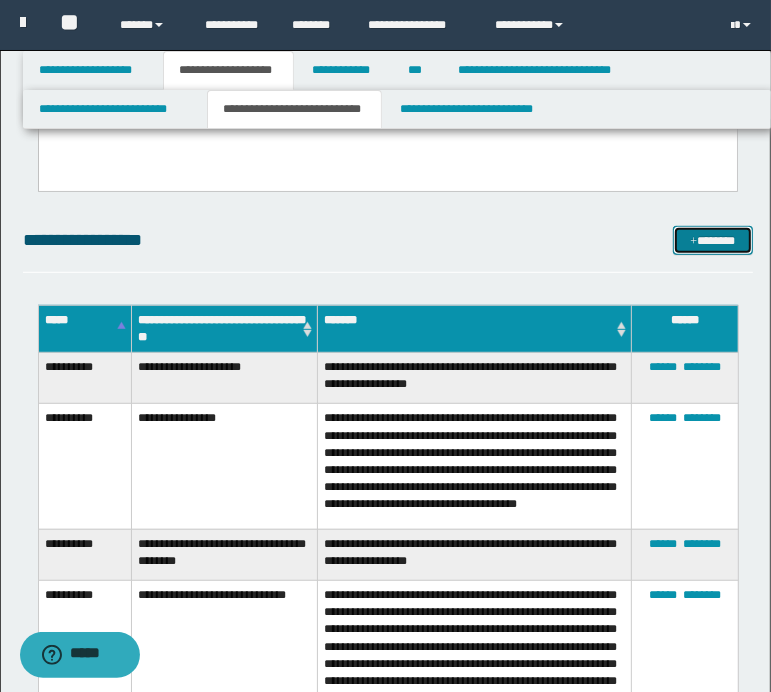click on "*******" at bounding box center (712, 241) 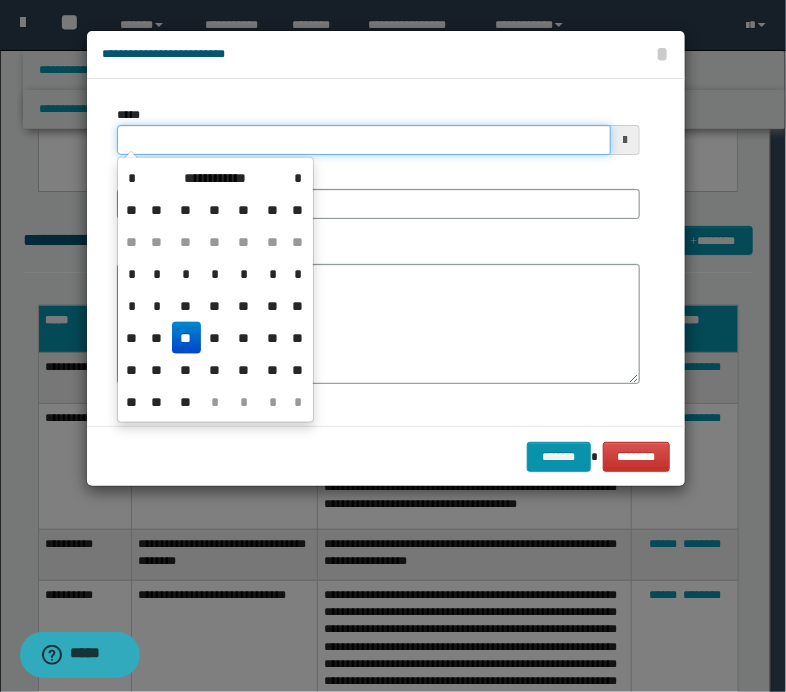 click on "*****" at bounding box center (364, 140) 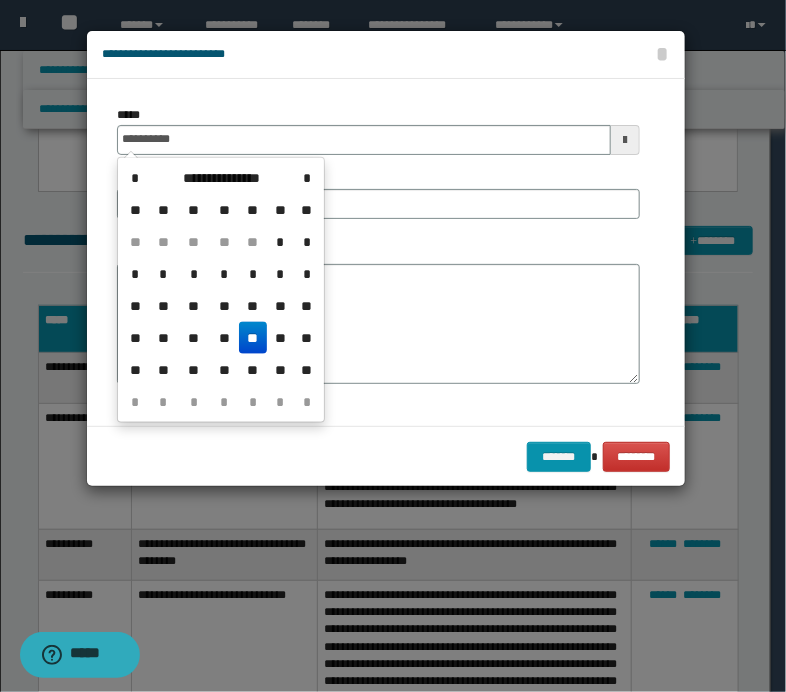 click on "**" at bounding box center (253, 338) 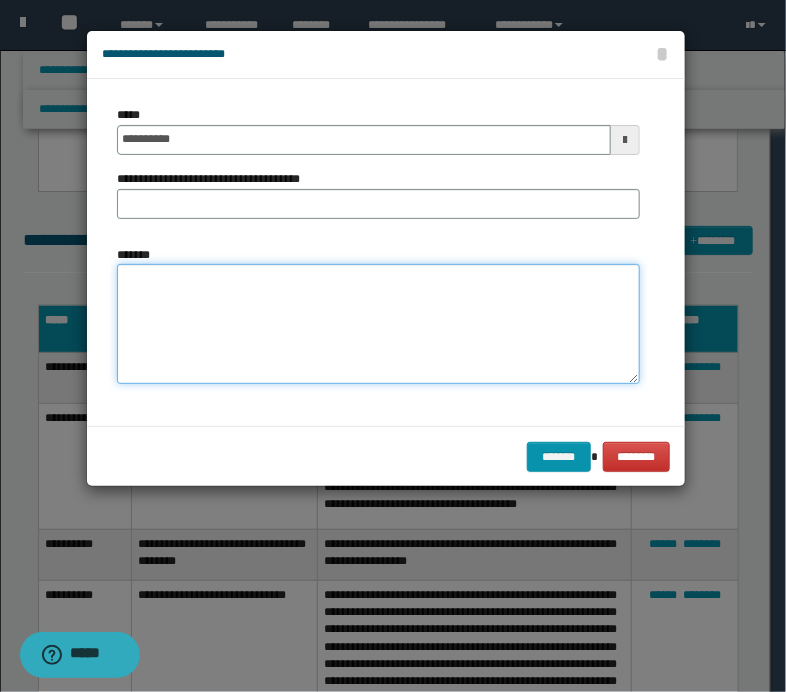 click on "*******" at bounding box center [378, 324] 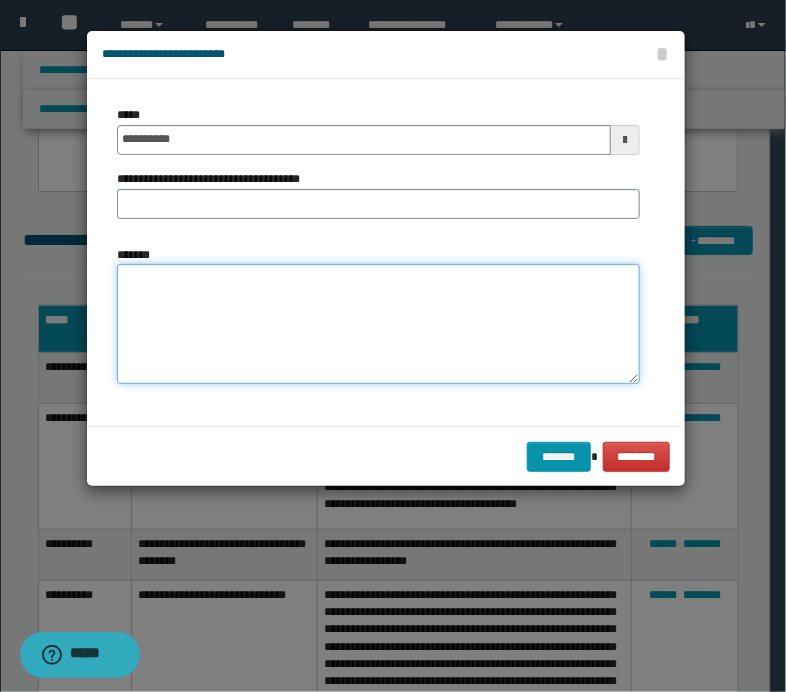 paste on "**********" 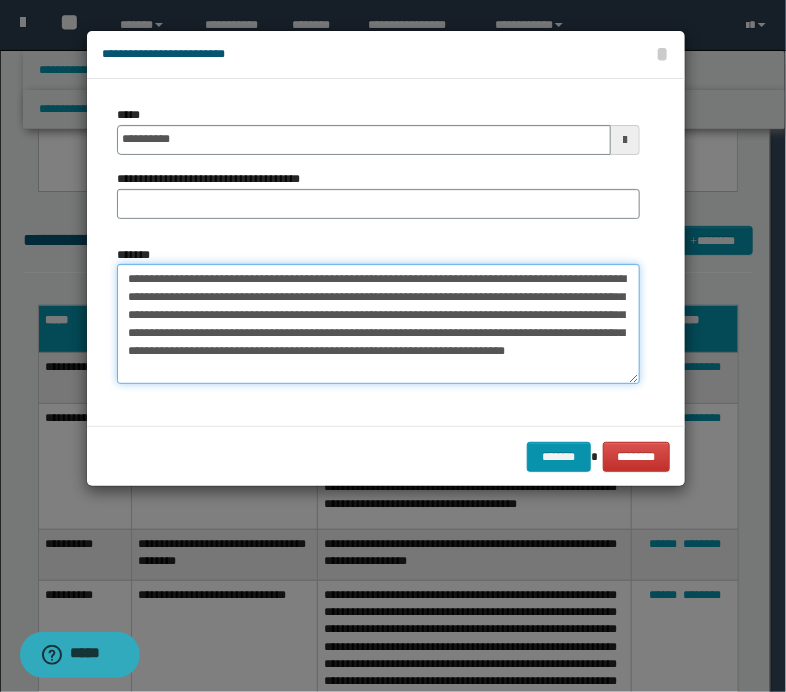 type on "**********" 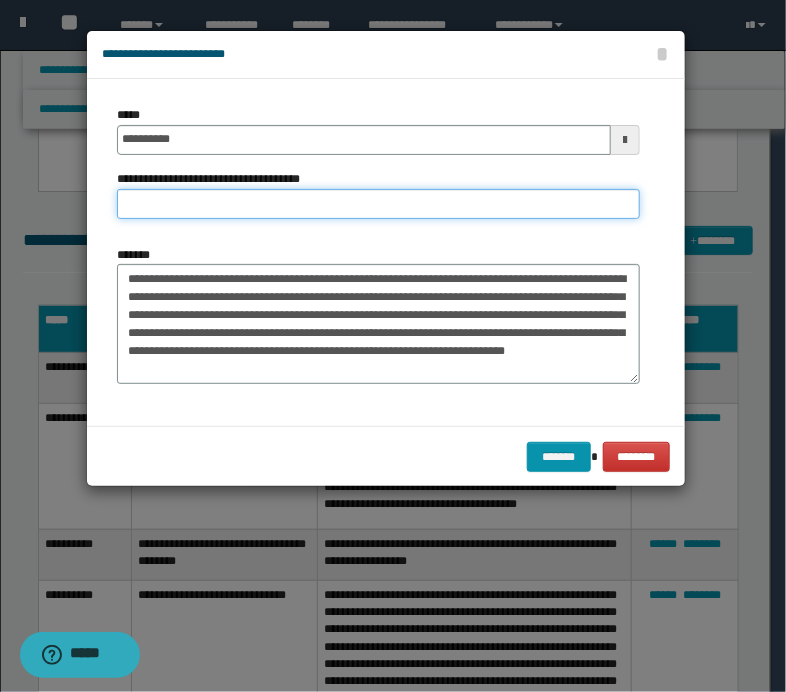 click on "**********" at bounding box center (378, 204) 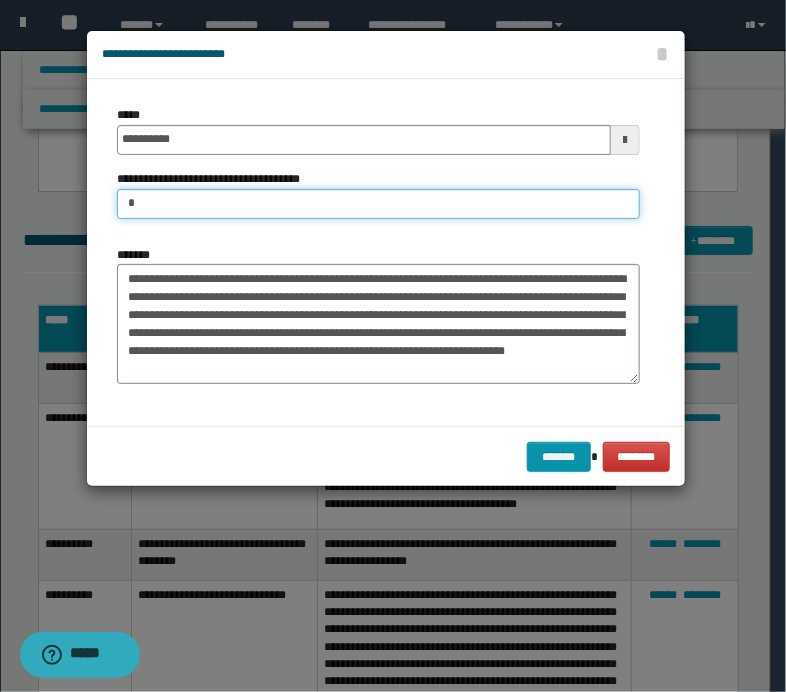 type on "*****" 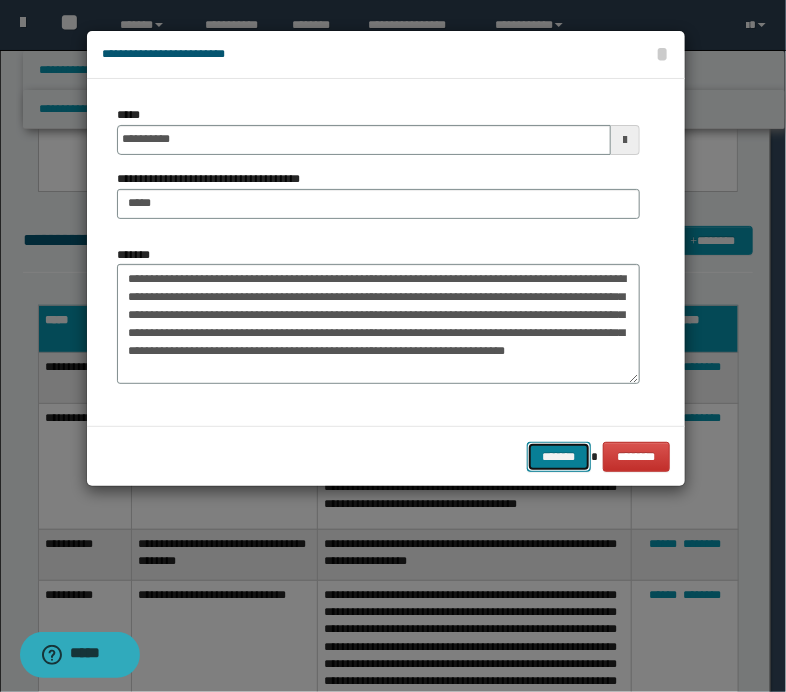 click on "*******" at bounding box center (559, 457) 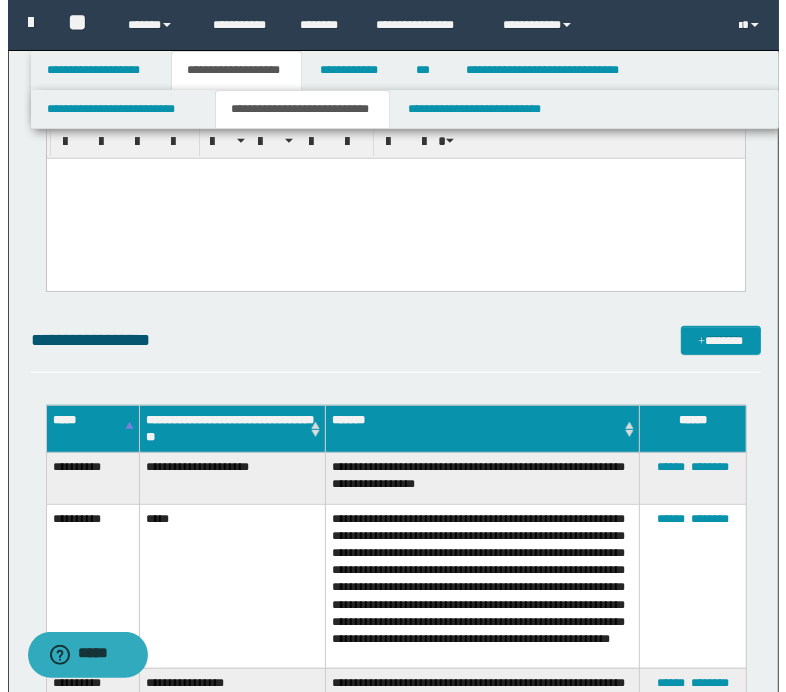 scroll, scrollTop: 500, scrollLeft: 0, axis: vertical 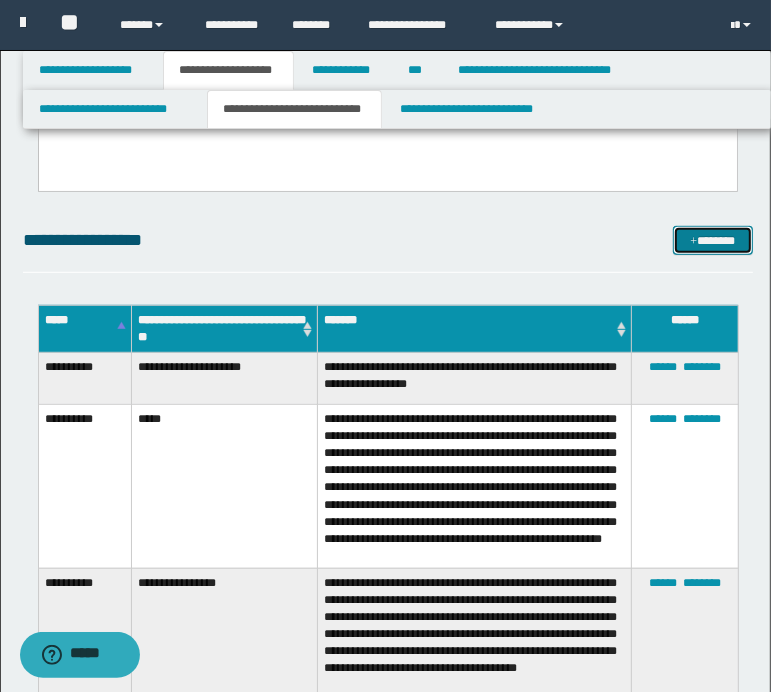 click on "*******" at bounding box center (712, 241) 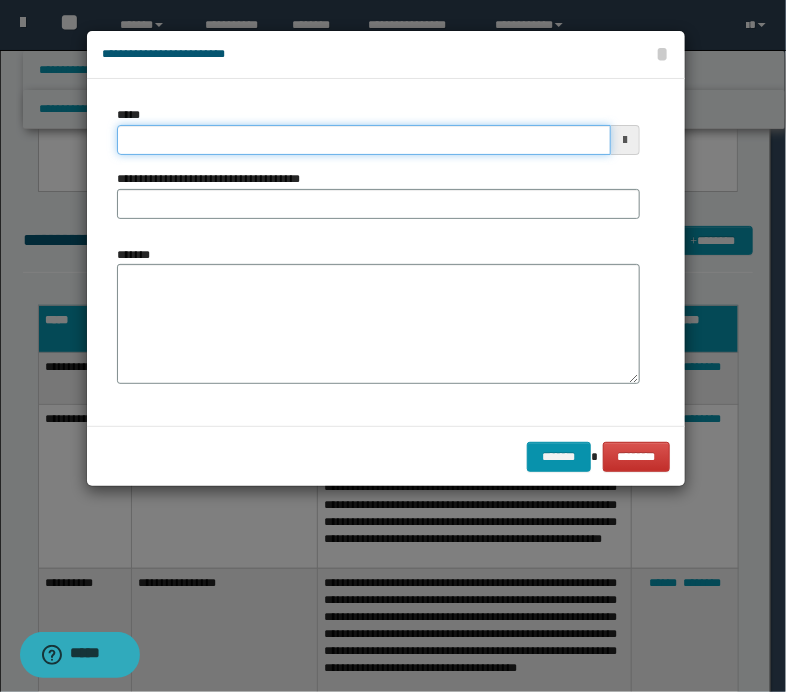 click on "*****" at bounding box center [364, 140] 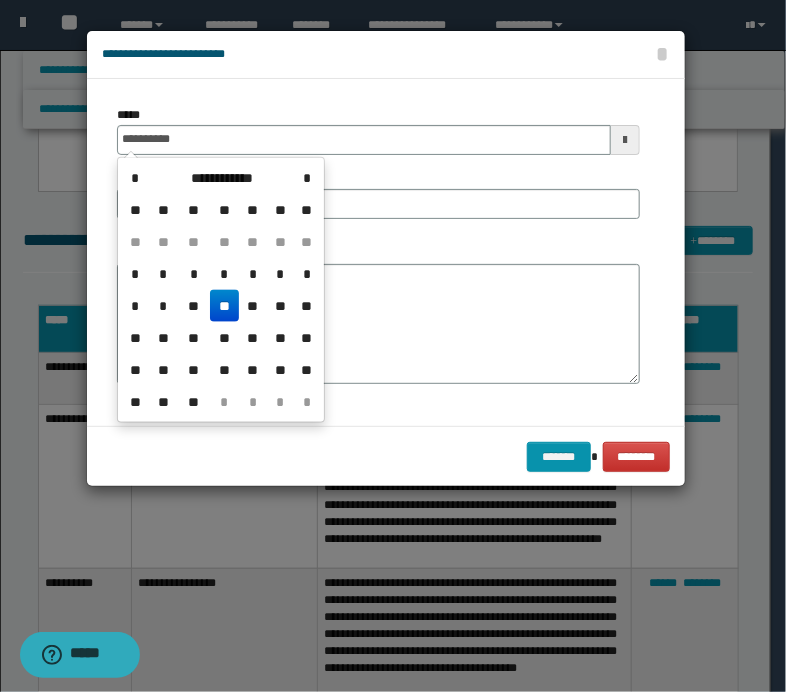 click on "**" at bounding box center [224, 306] 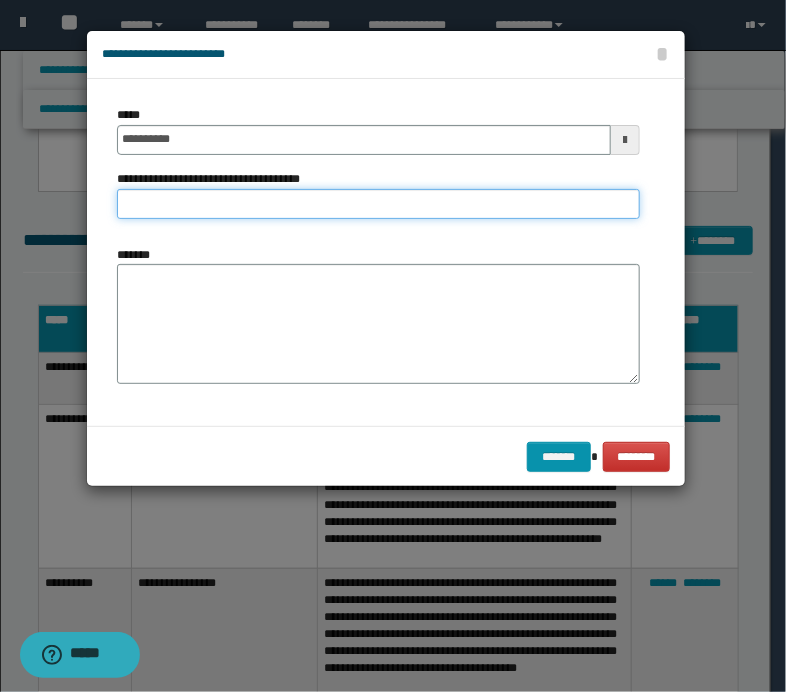 click on "**********" at bounding box center [378, 204] 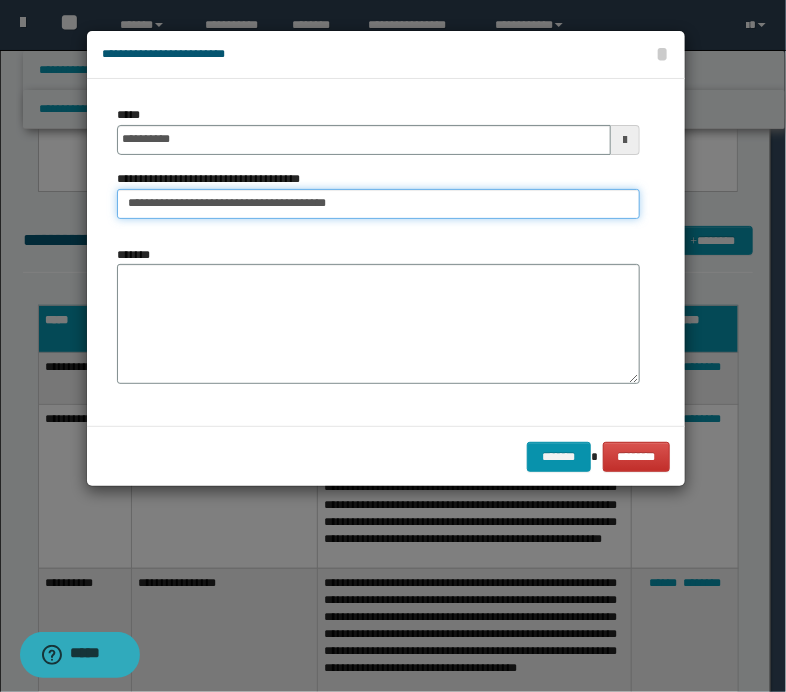 drag, startPoint x: 293, startPoint y: 203, endPoint x: 417, endPoint y: 207, distance: 124.0645 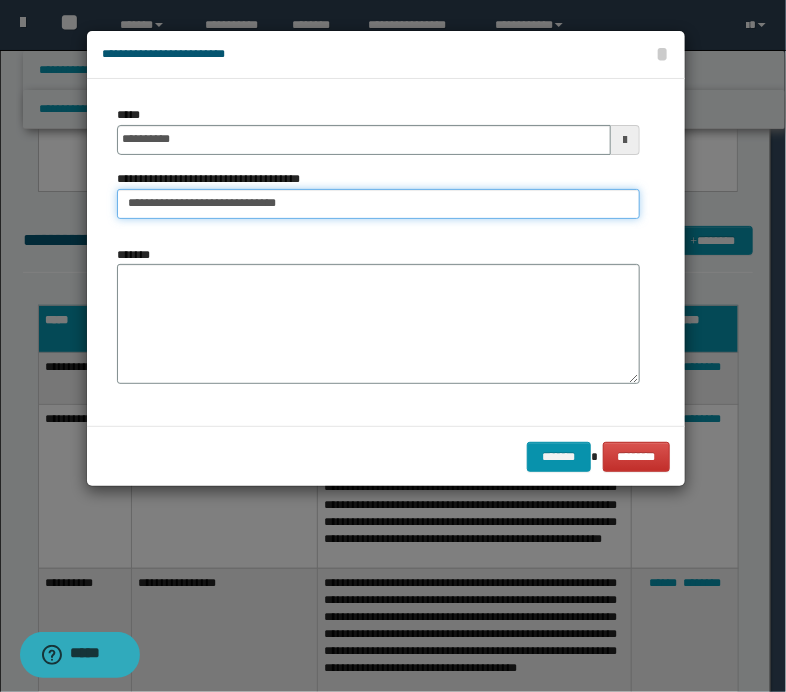 type on "**********" 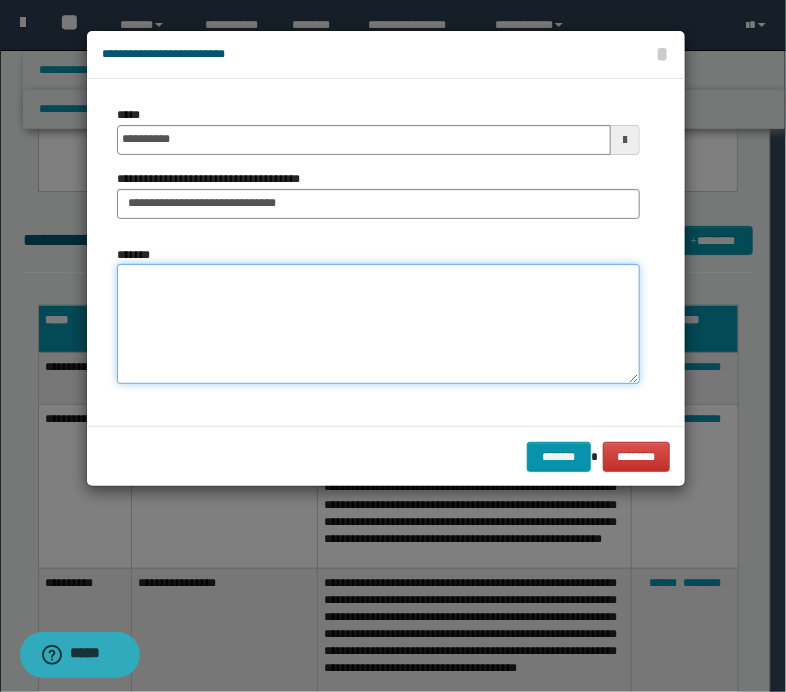 click on "*******" at bounding box center (378, 324) 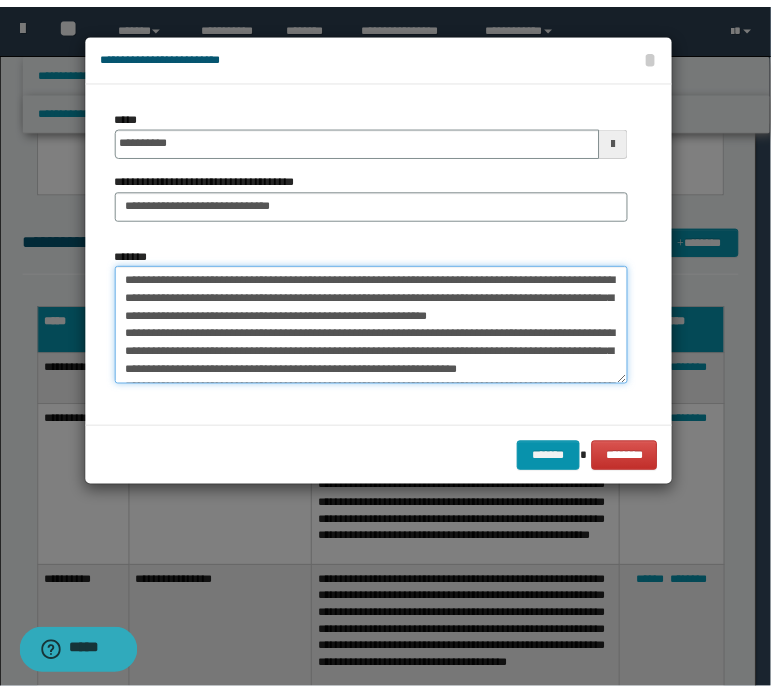 scroll, scrollTop: 246, scrollLeft: 0, axis: vertical 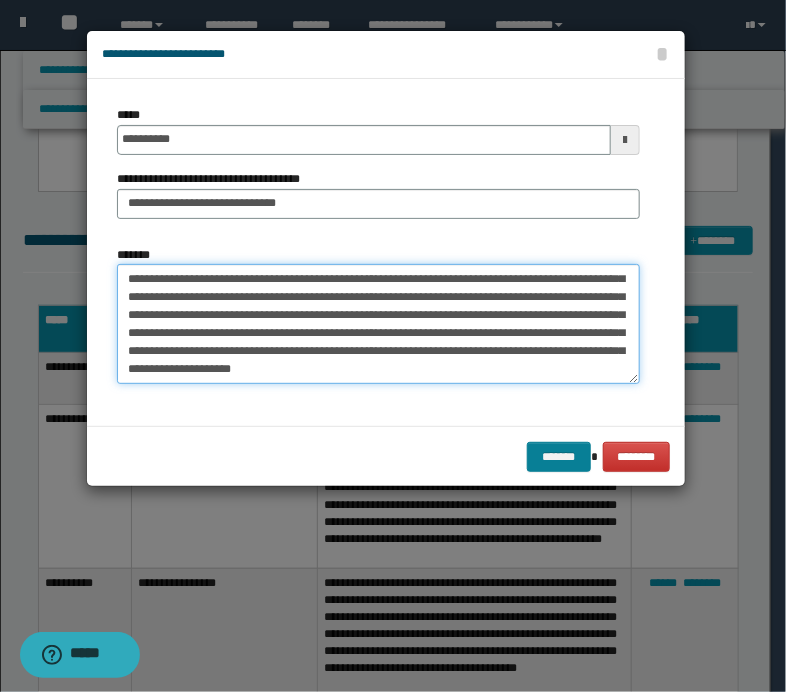 type on "**********" 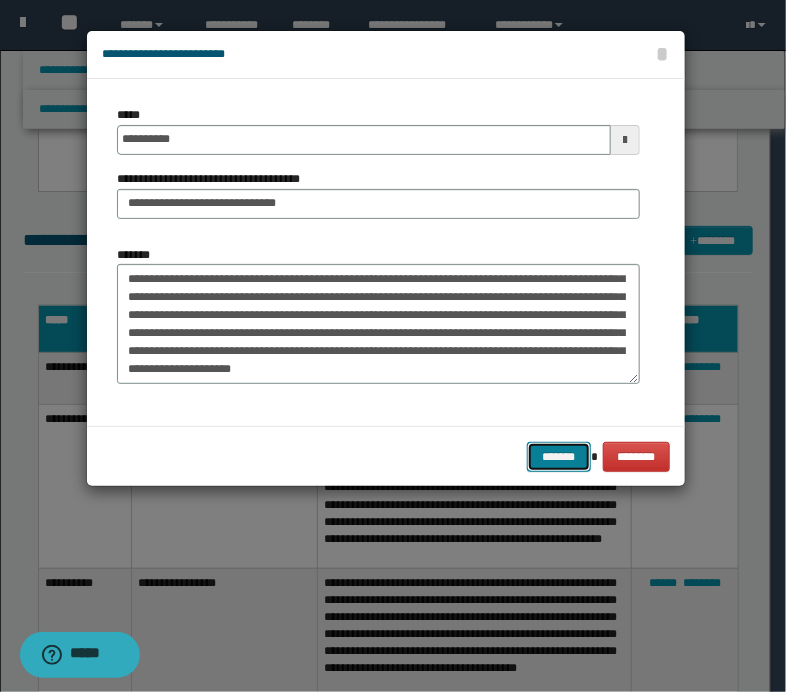 click on "*******" at bounding box center [559, 457] 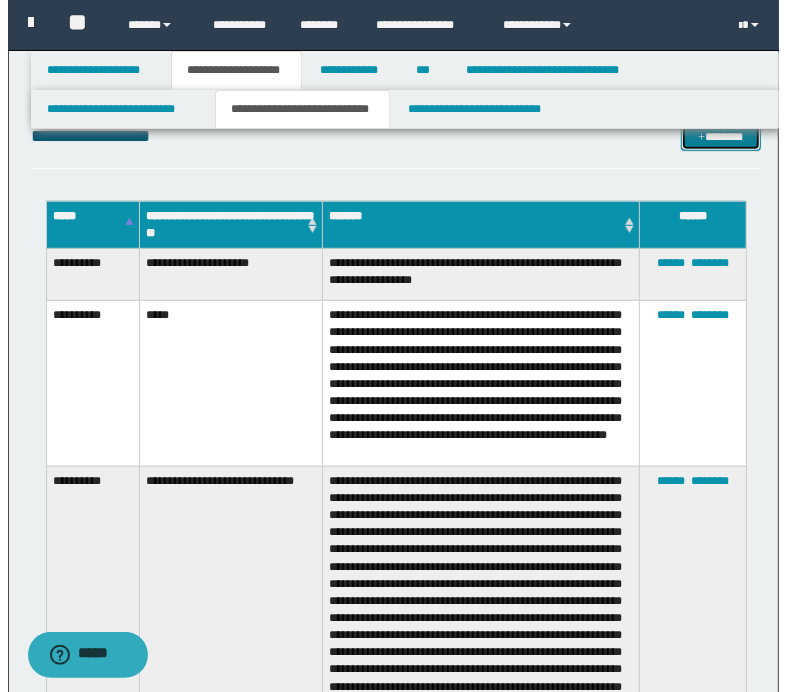 scroll, scrollTop: 500, scrollLeft: 0, axis: vertical 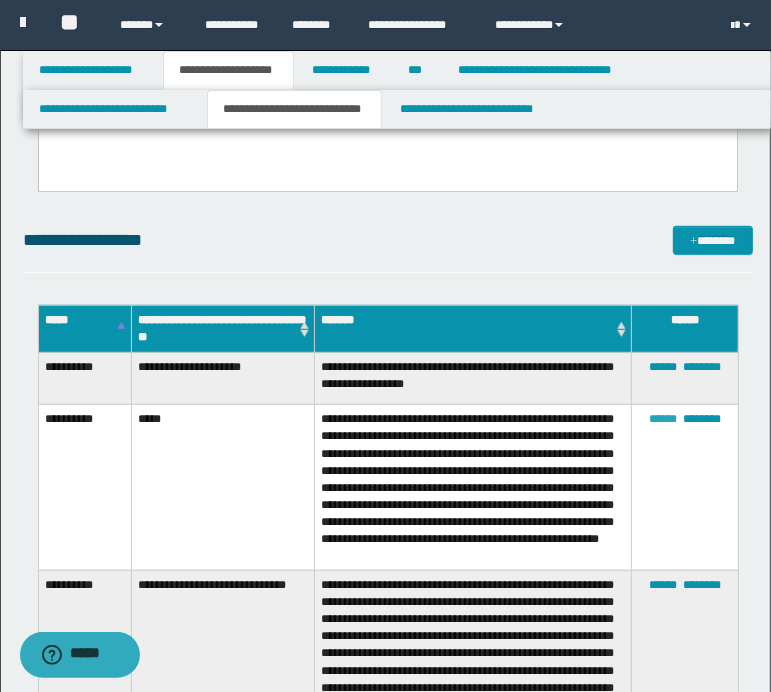 click on "******" at bounding box center [663, 419] 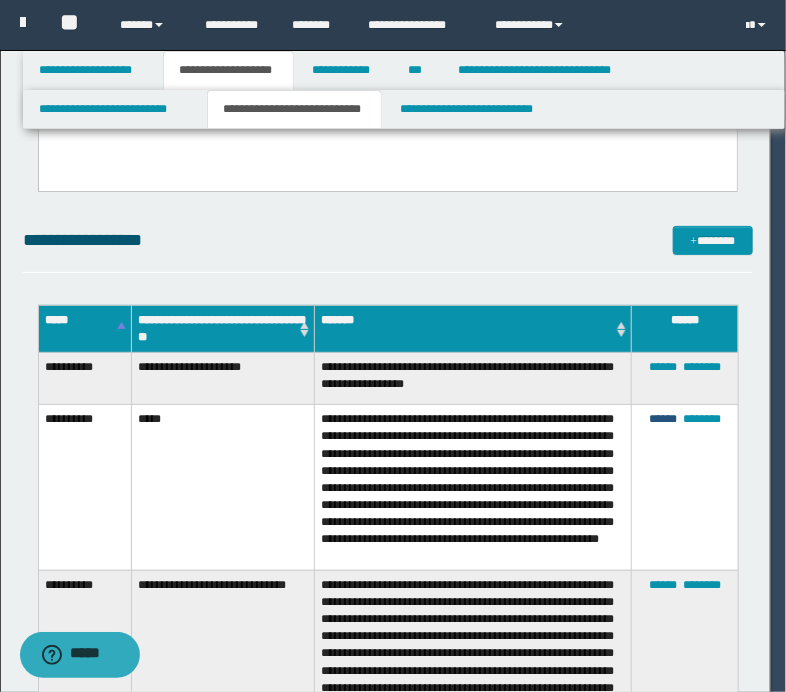 scroll, scrollTop: 0, scrollLeft: 0, axis: both 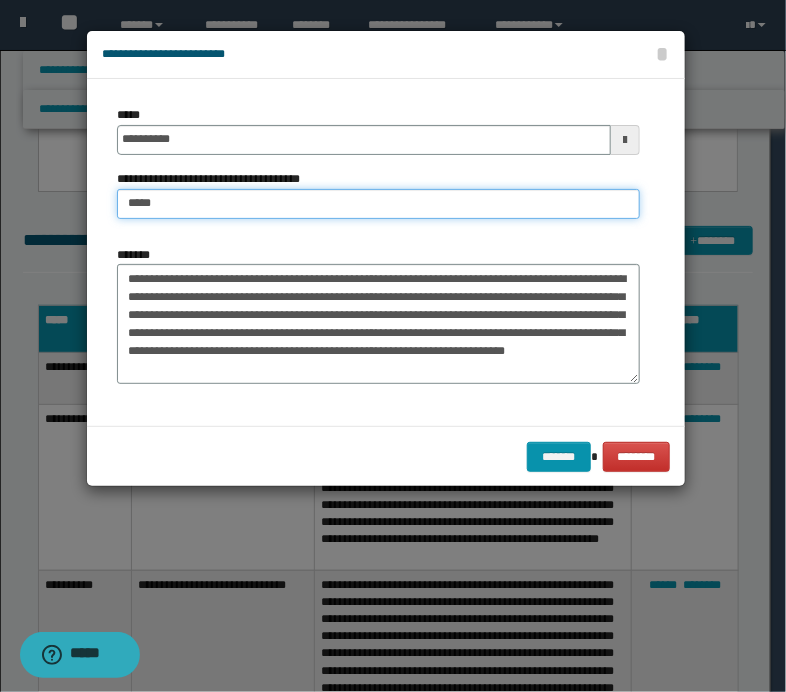 click on "*****" at bounding box center (378, 204) 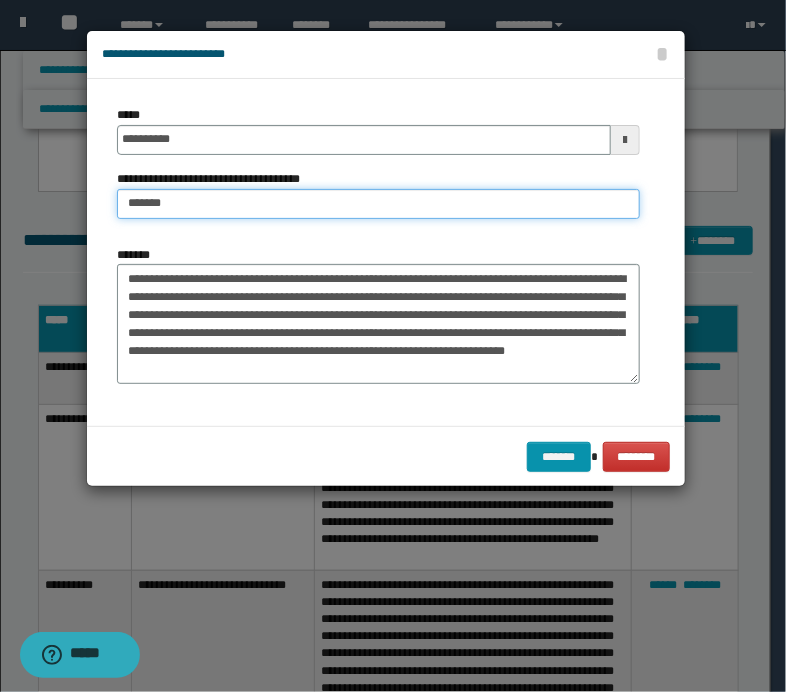 paste on "**********" 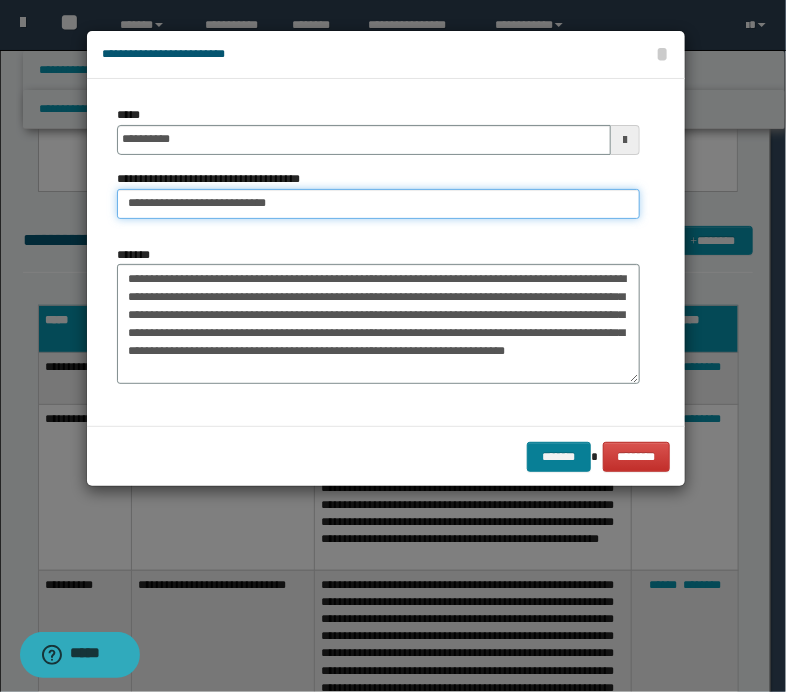 type on "**********" 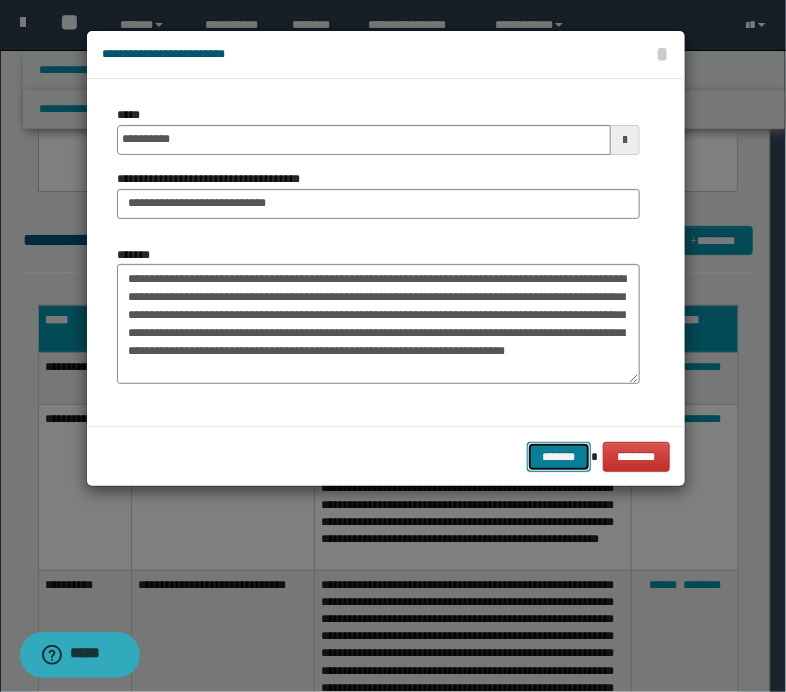 click on "*******" at bounding box center (559, 457) 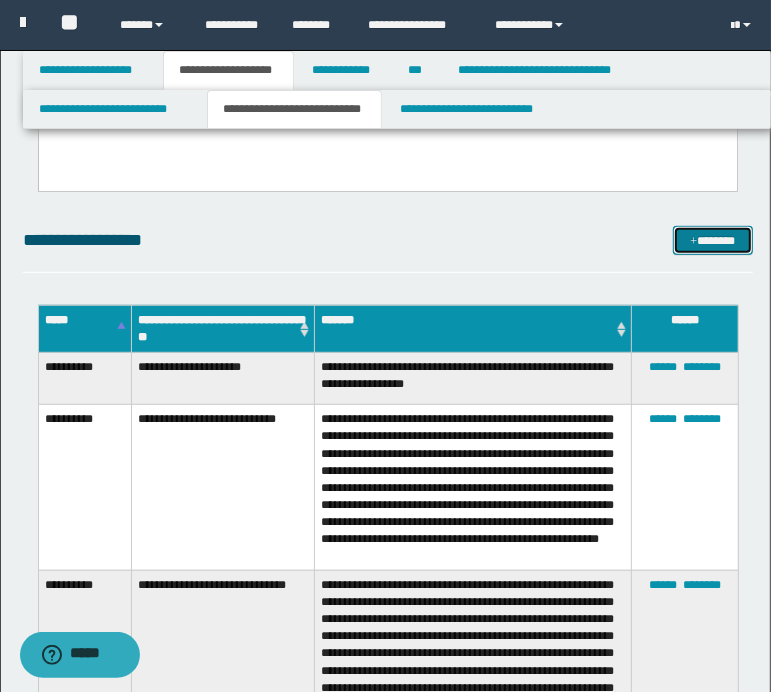 click on "*******" at bounding box center [712, 241] 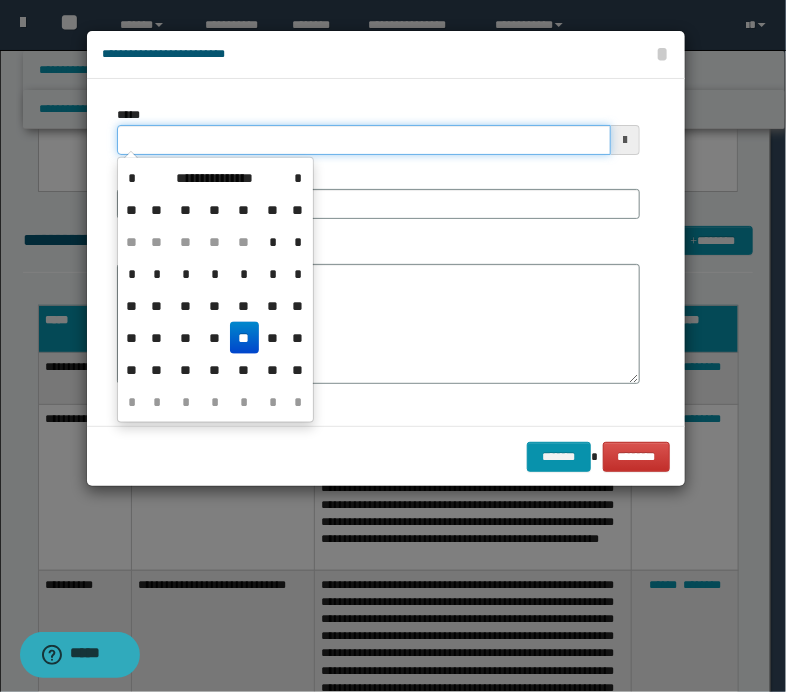 click on "*****" at bounding box center [364, 140] 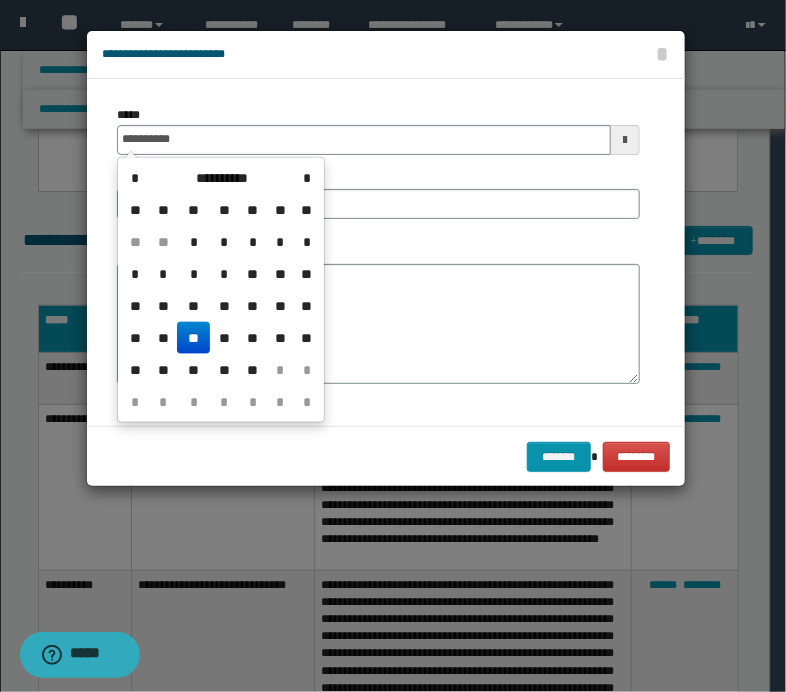 click on "**" at bounding box center [193, 338] 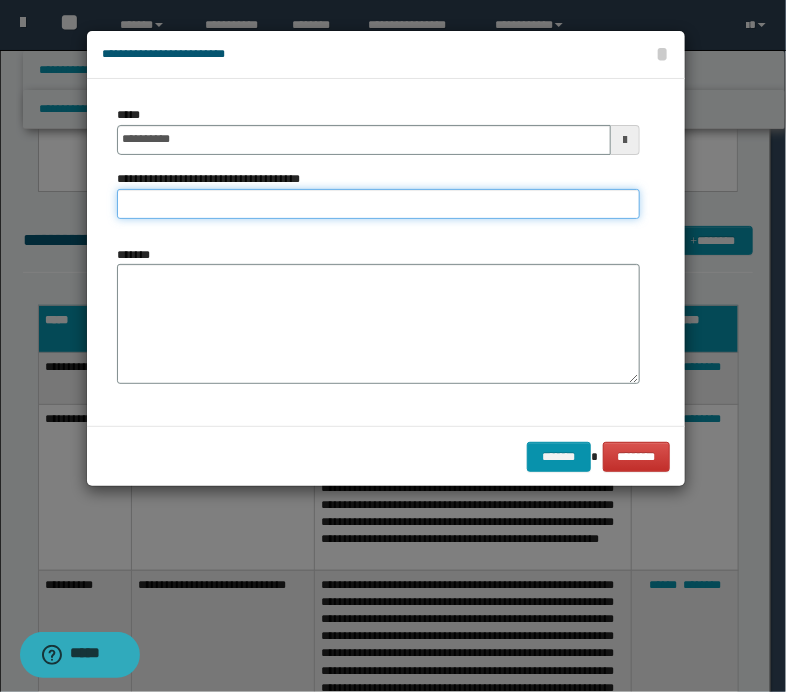 click on "**********" at bounding box center (378, 204) 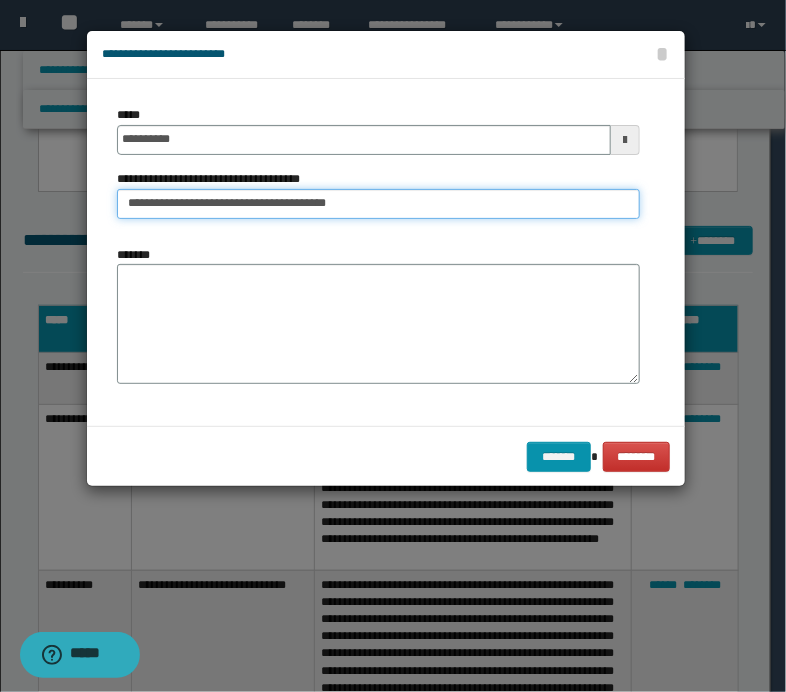 type on "**********" 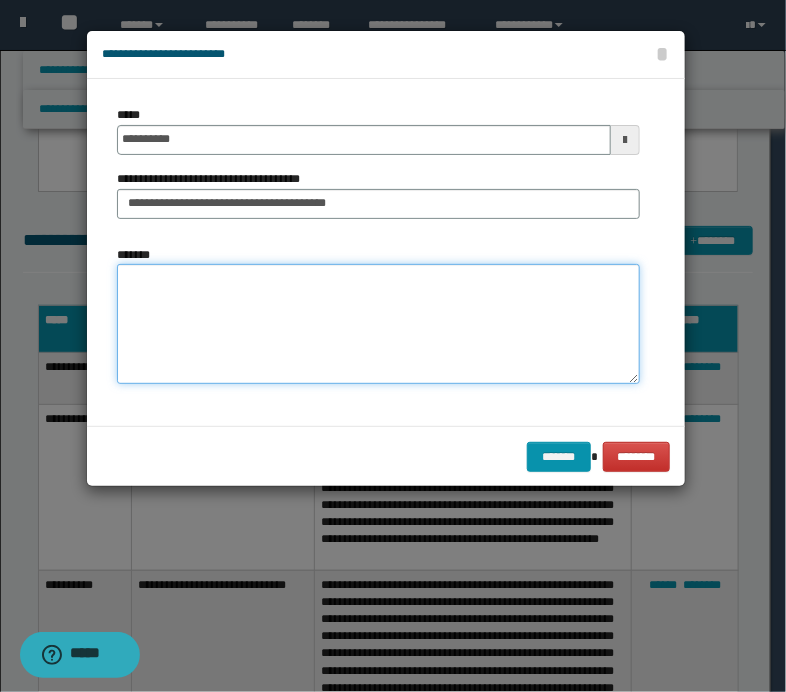 click on "*******" at bounding box center (378, 324) 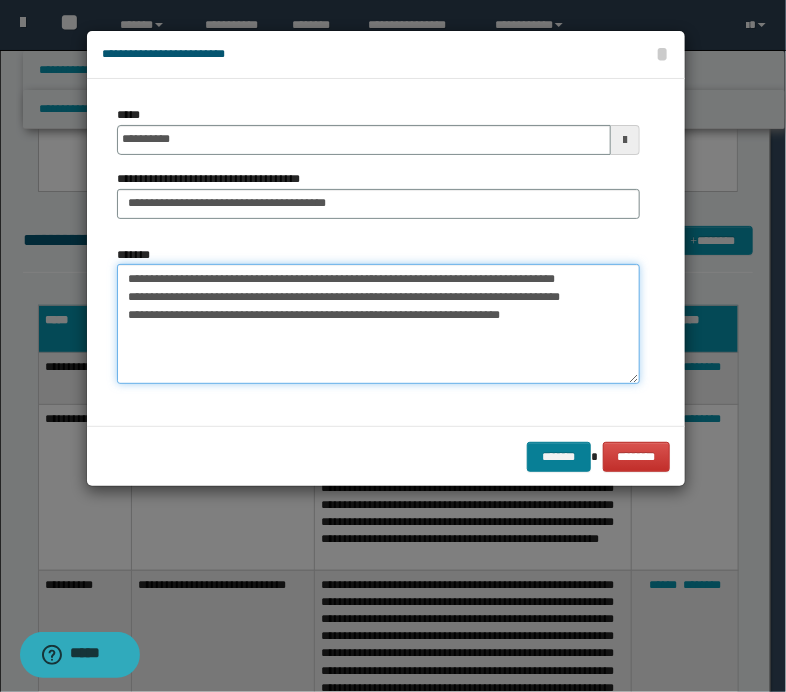 type on "**********" 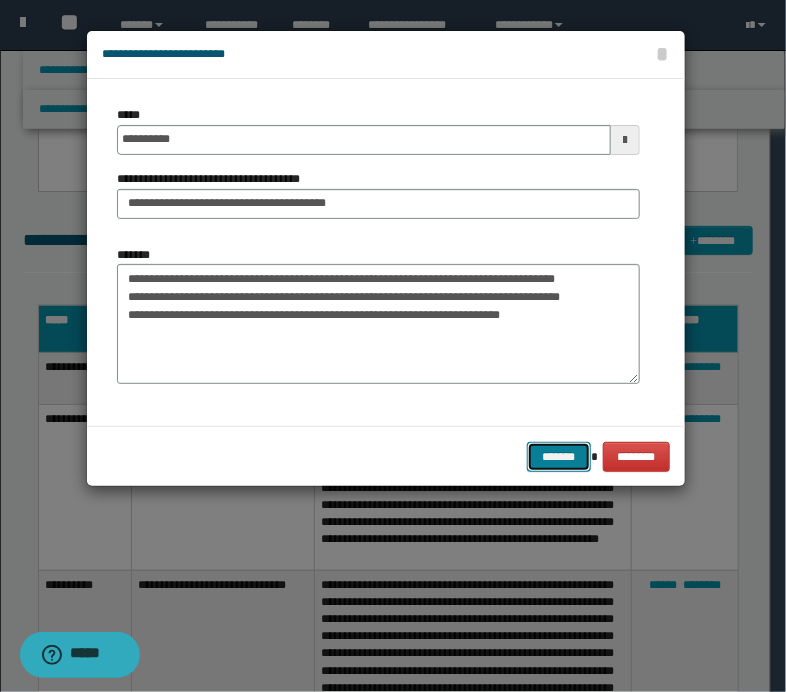 click on "*******" at bounding box center (559, 457) 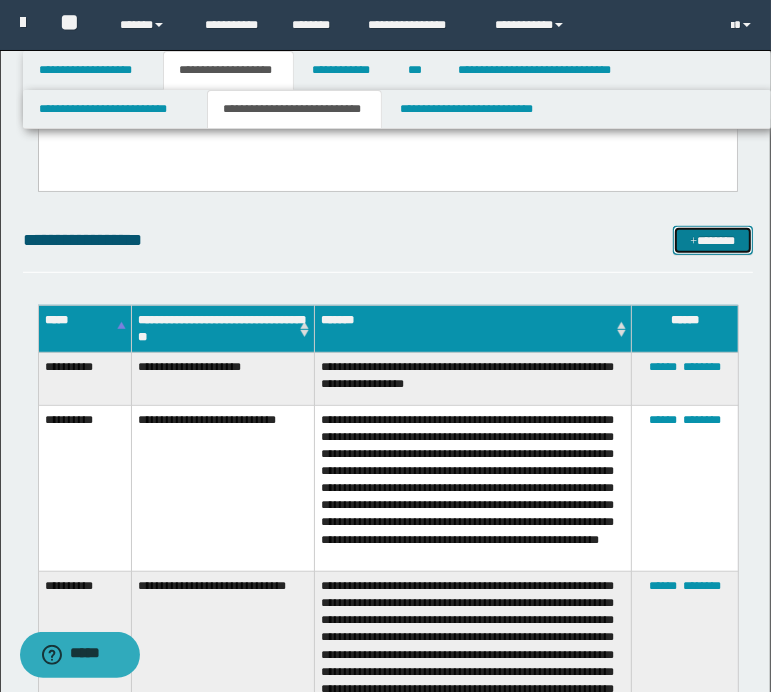click on "*******" at bounding box center (712, 241) 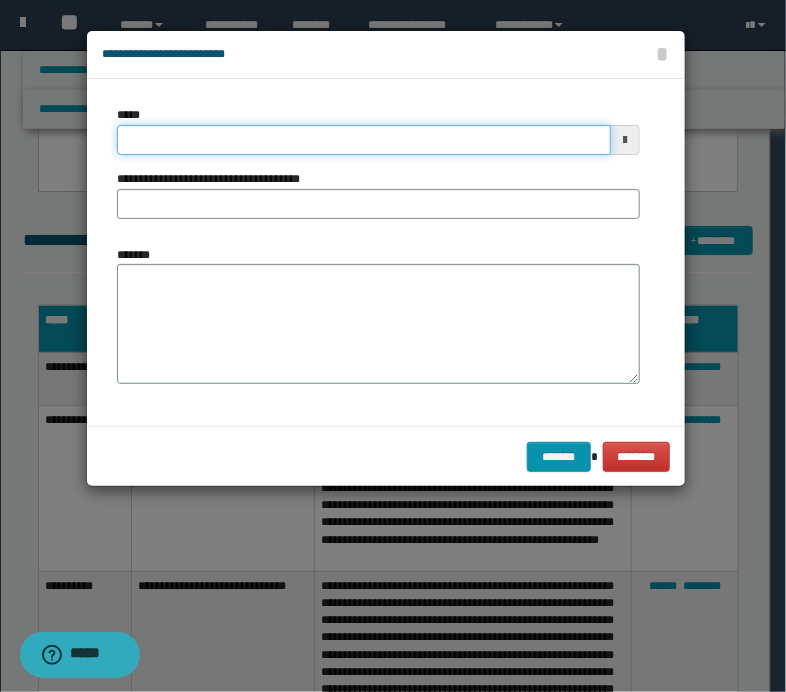 click on "*****" at bounding box center (364, 140) 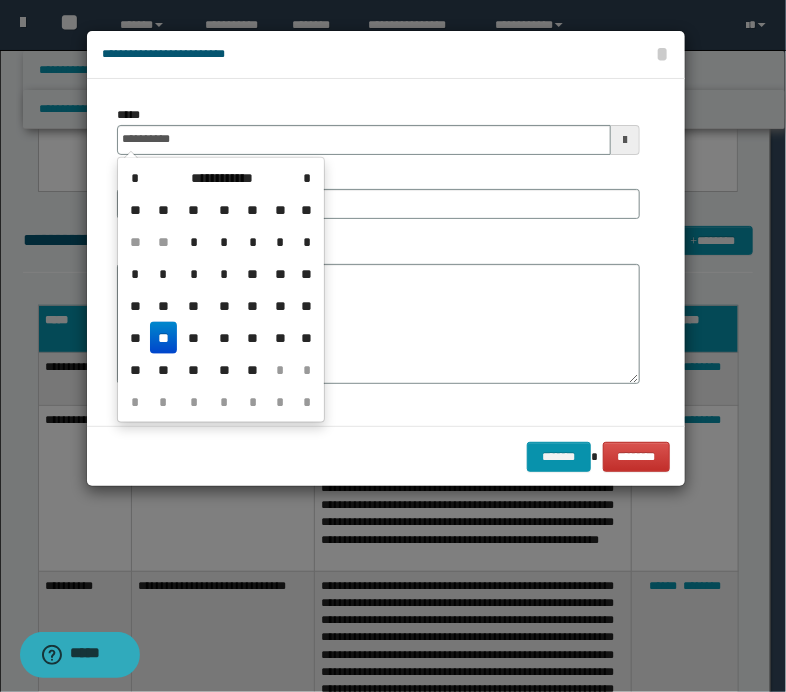 click on "**" at bounding box center (164, 338) 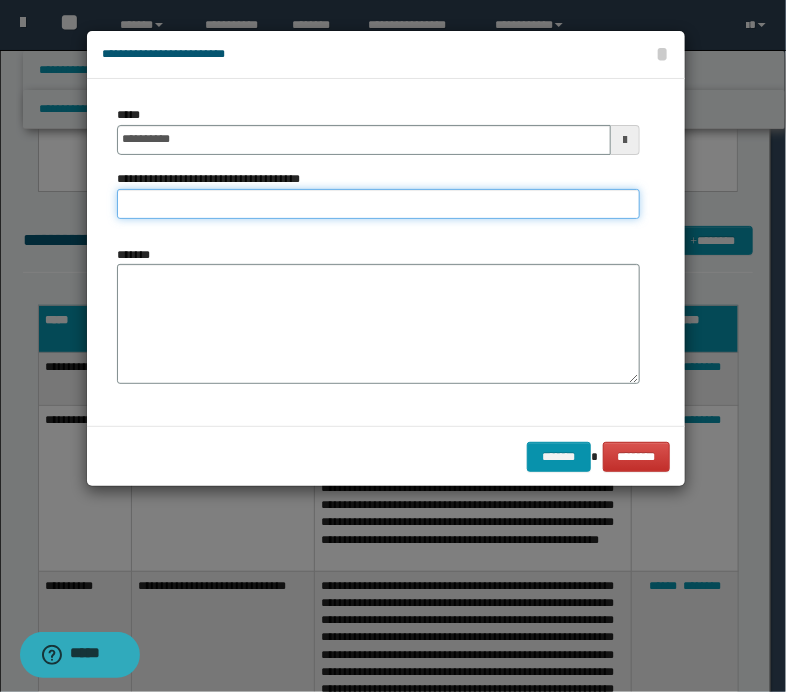 click on "**********" at bounding box center [378, 204] 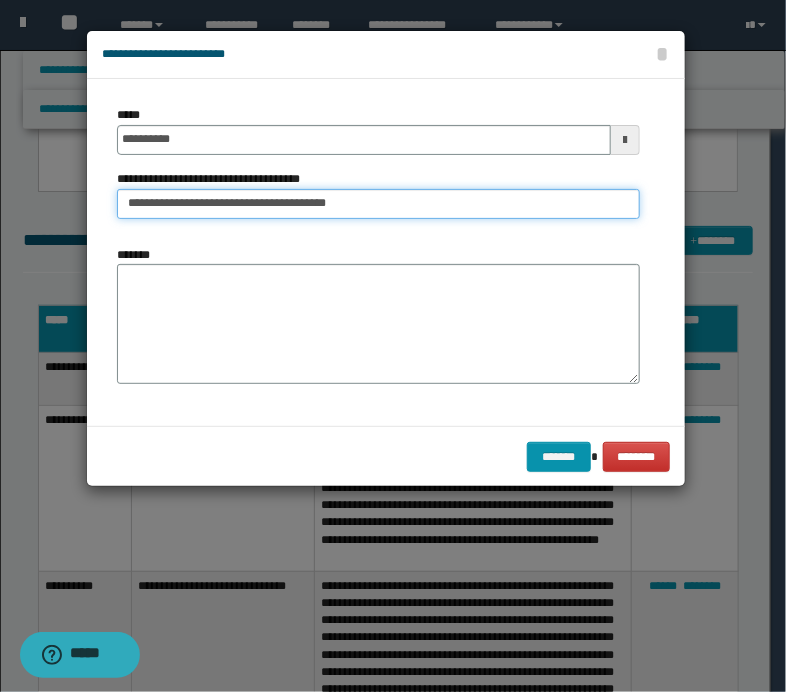 type on "**********" 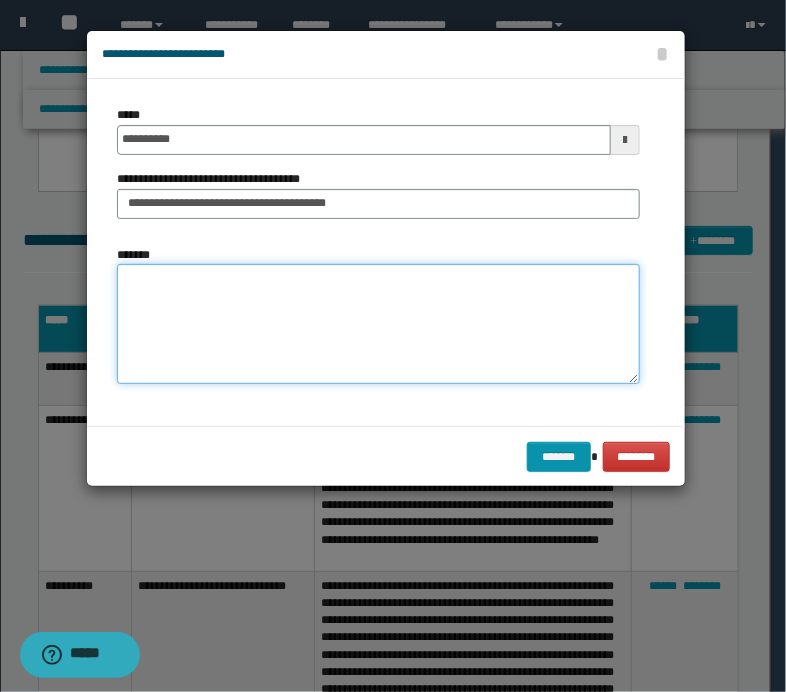 click on "*******" at bounding box center [378, 324] 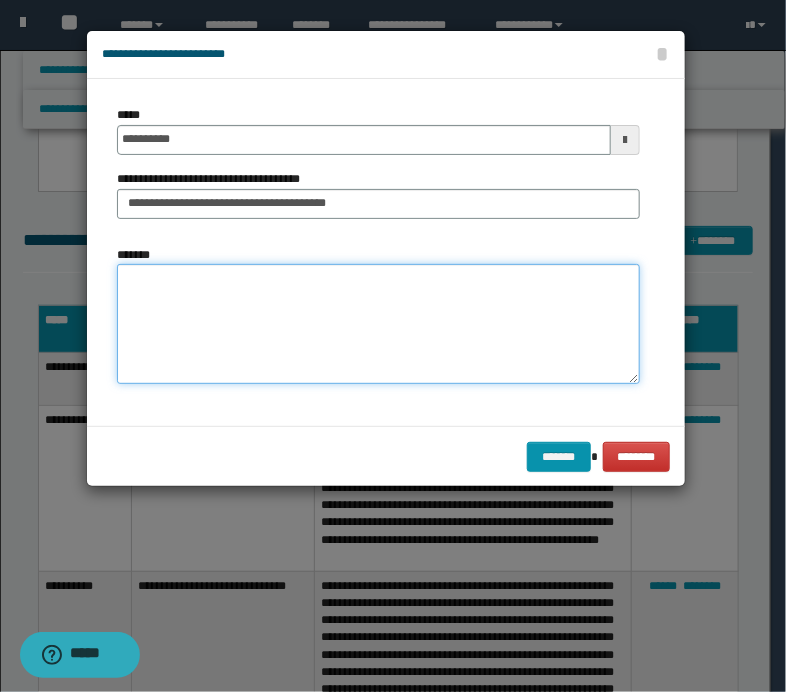 paste on "**********" 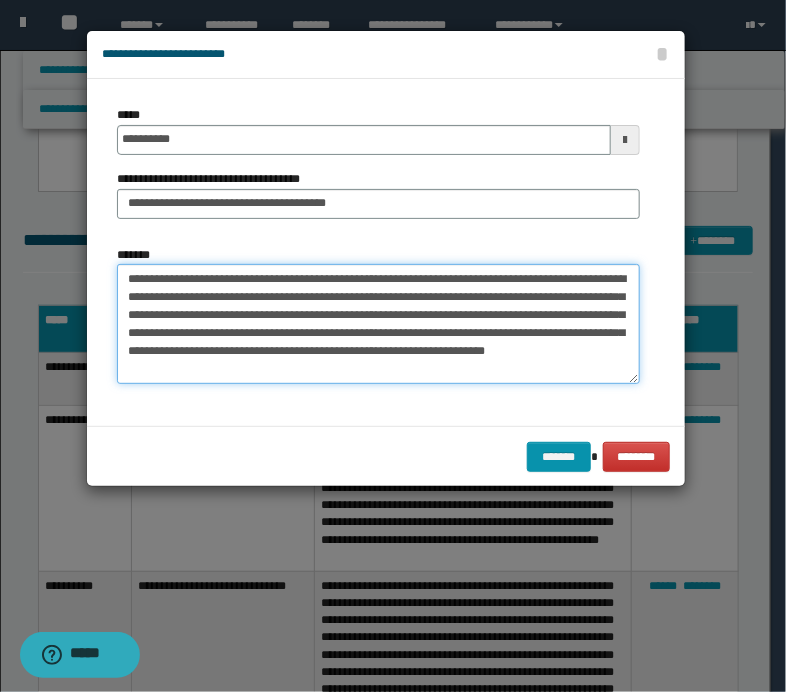 scroll, scrollTop: 12, scrollLeft: 0, axis: vertical 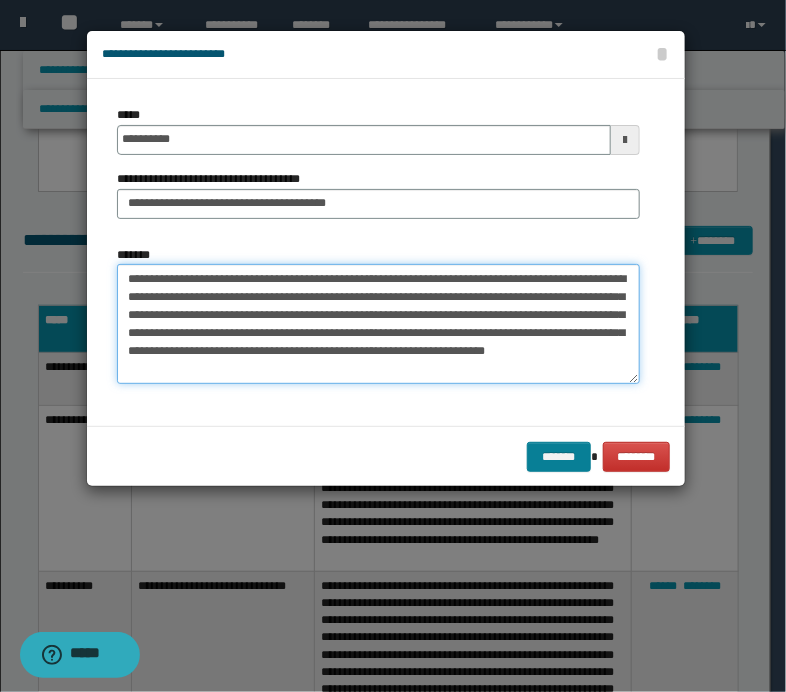 type on "**********" 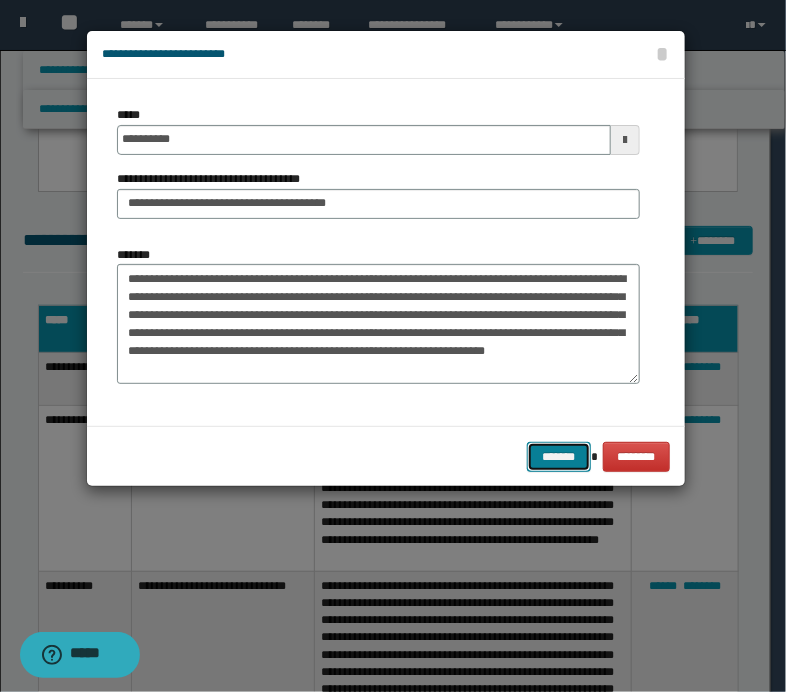 click on "*******" at bounding box center (559, 457) 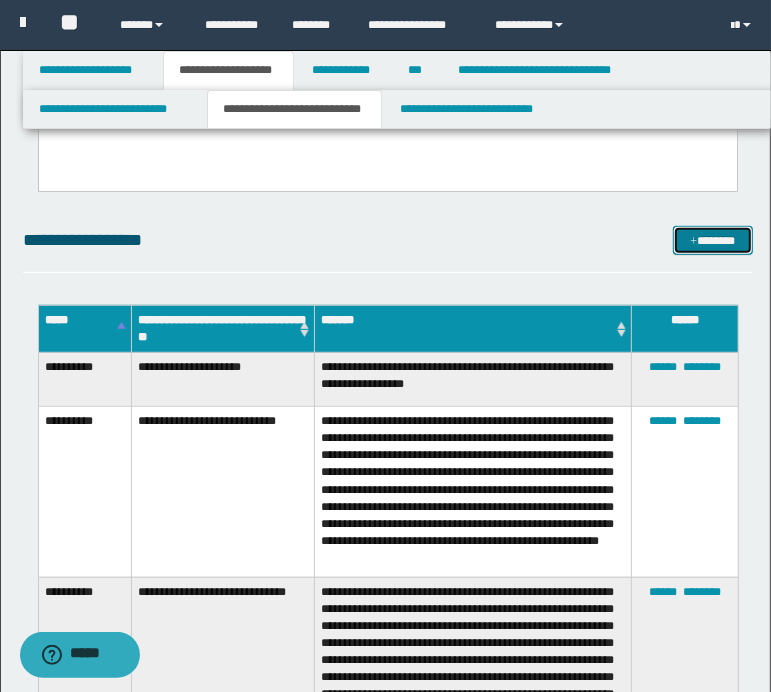 click on "*******" at bounding box center (712, 241) 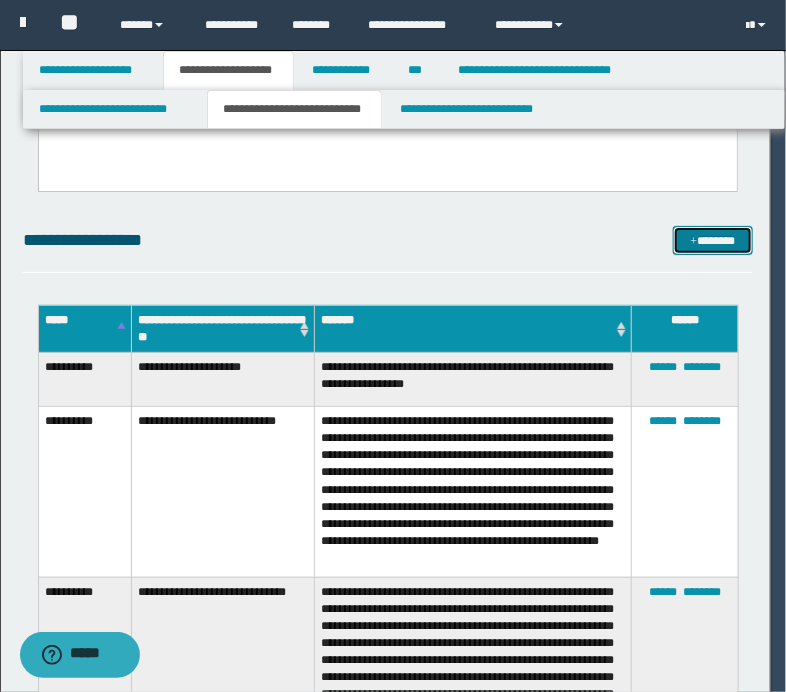 scroll, scrollTop: 0, scrollLeft: 0, axis: both 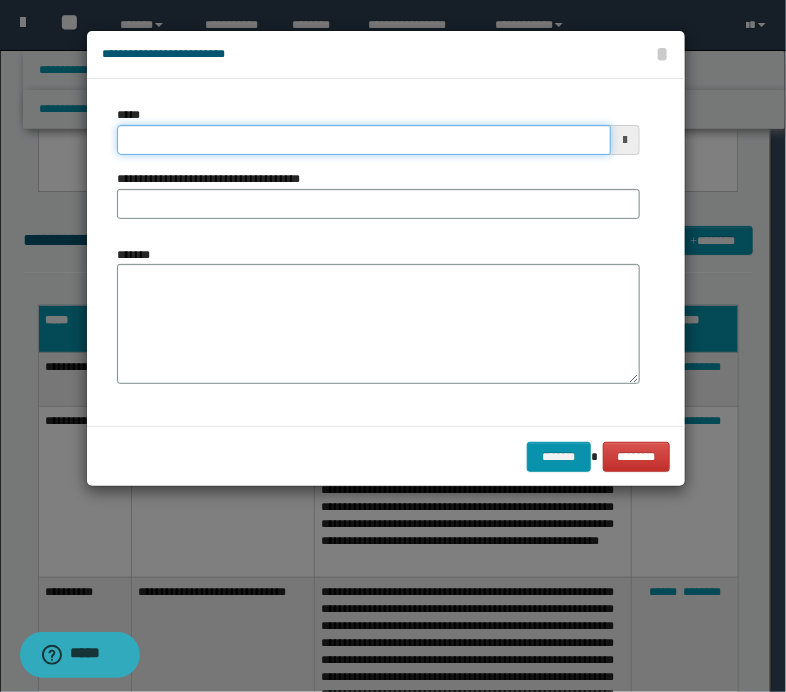 click on "*****" at bounding box center [364, 140] 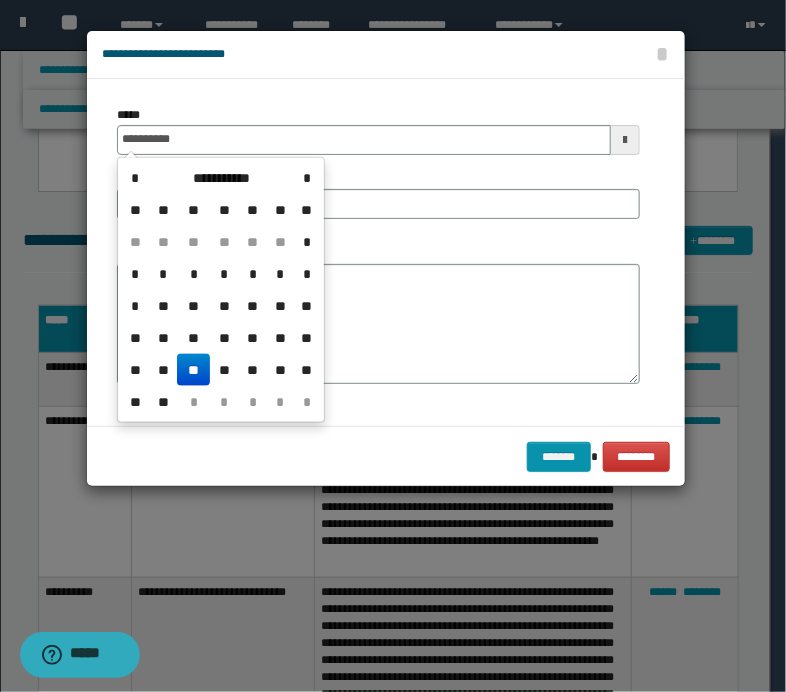 click on "**" at bounding box center (193, 370) 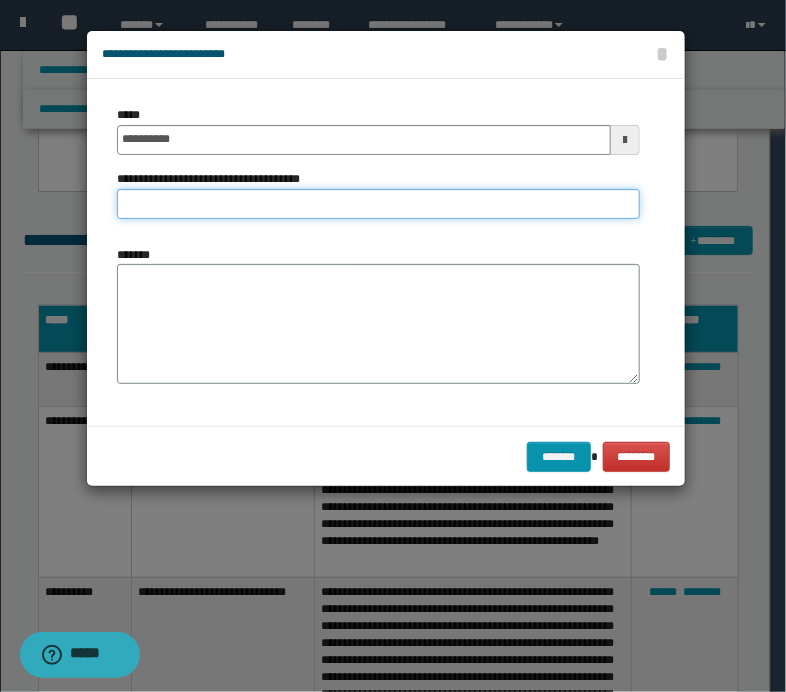 click on "**********" at bounding box center (378, 204) 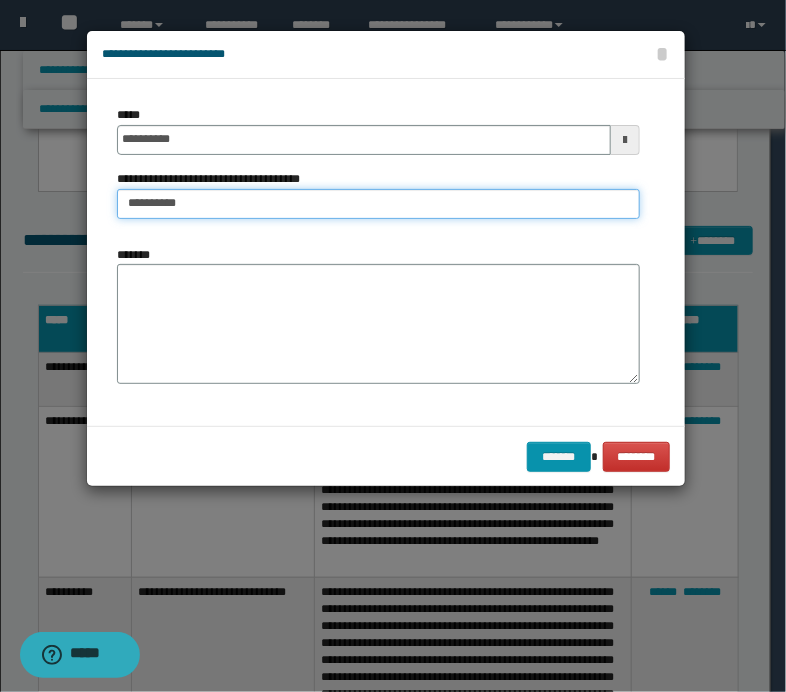 type on "**********" 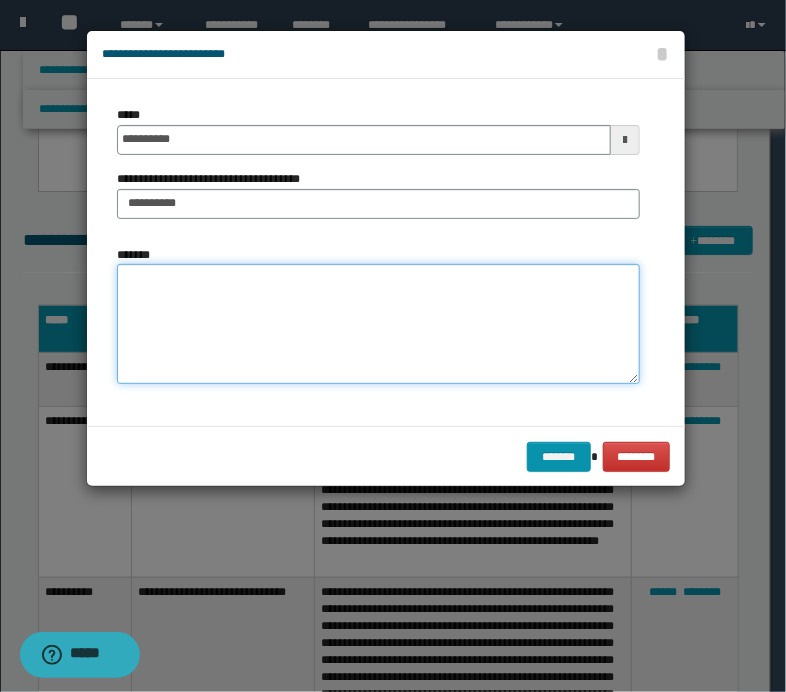 click on "*******" at bounding box center [378, 324] 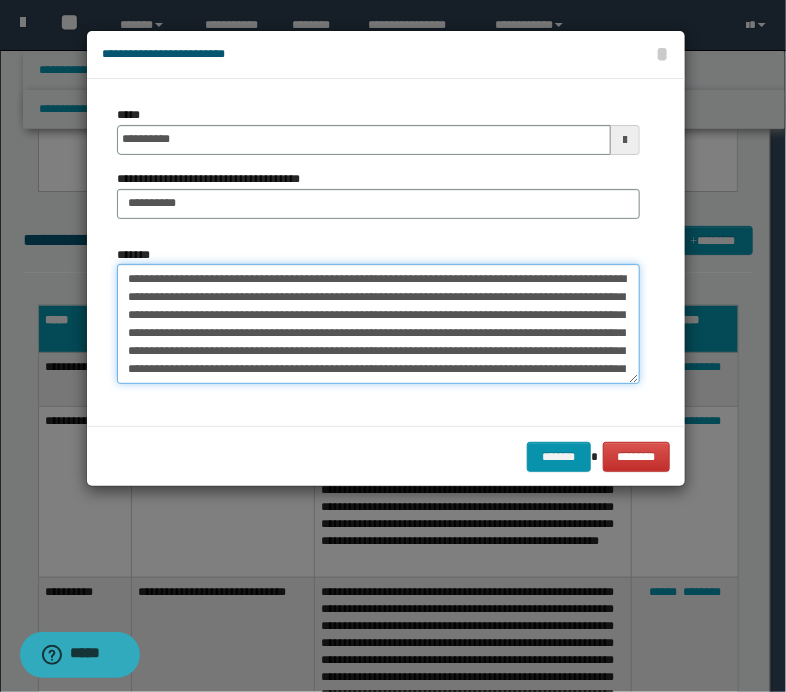 scroll, scrollTop: 12, scrollLeft: 0, axis: vertical 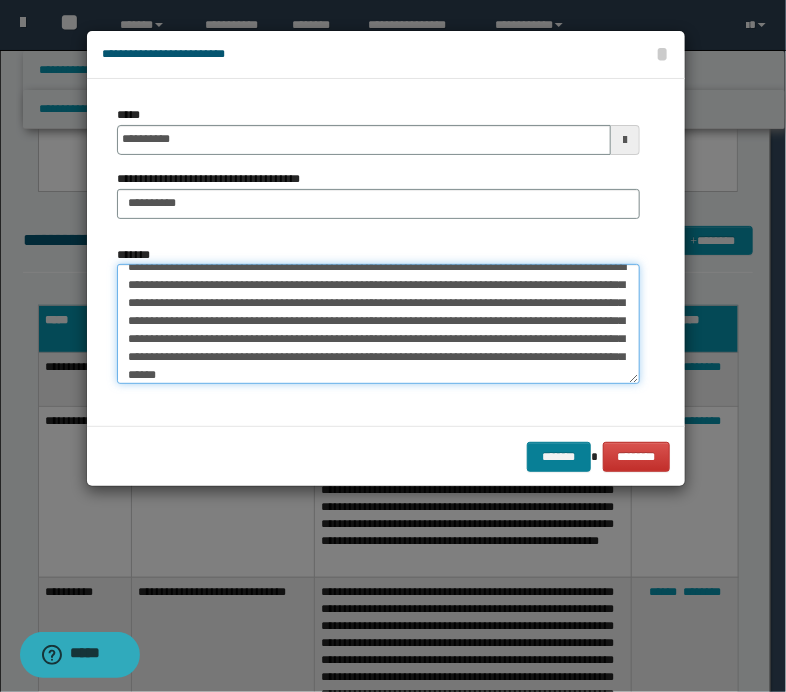 type on "**********" 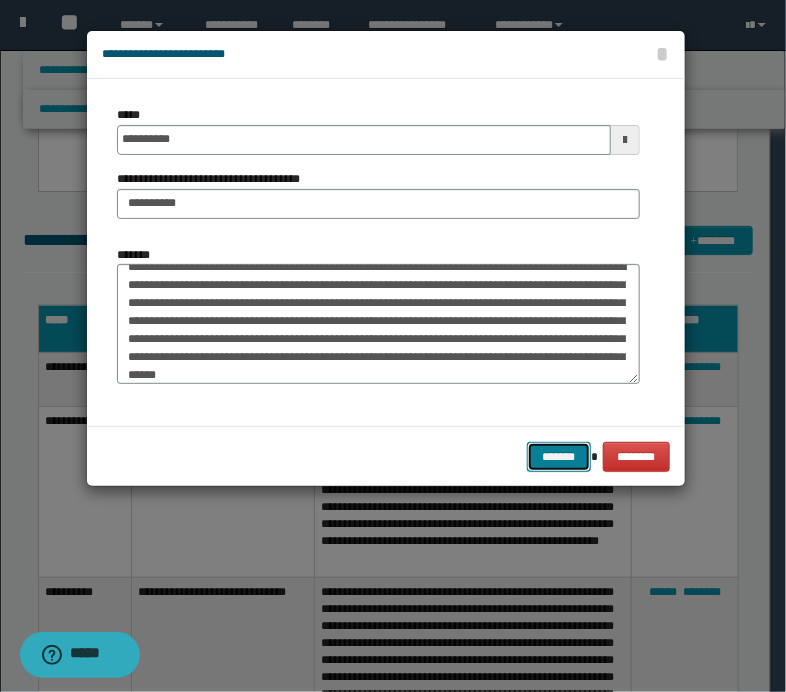 click on "*******" at bounding box center (559, 457) 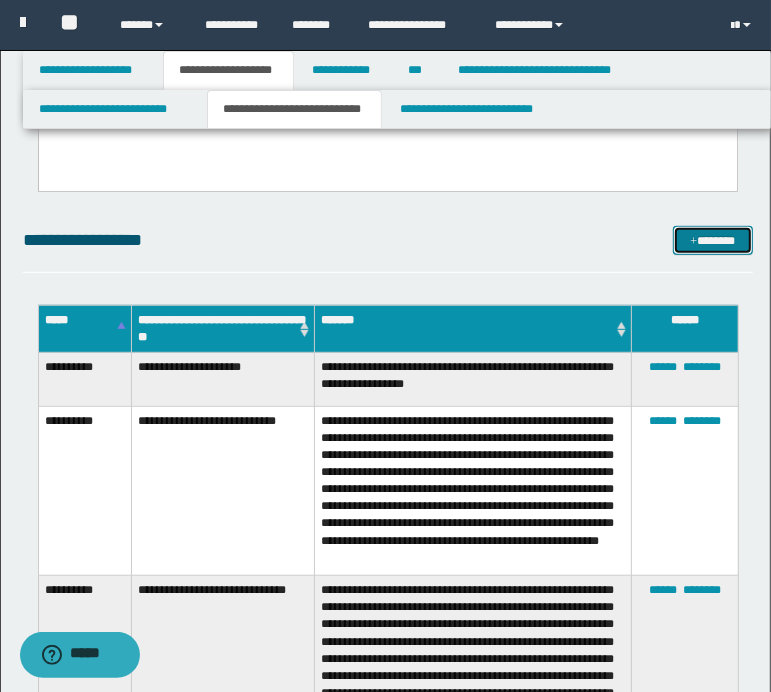 click on "*******" at bounding box center [712, 241] 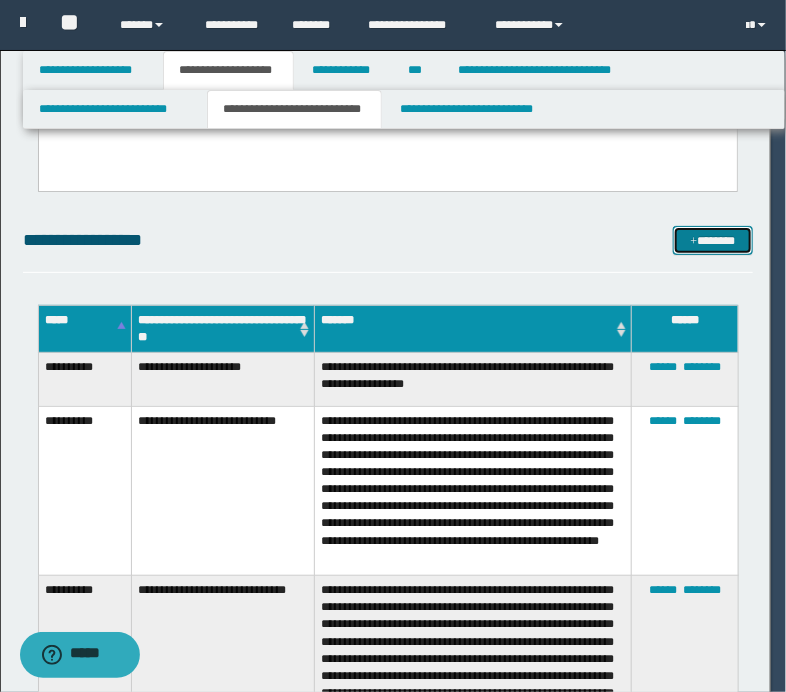 scroll, scrollTop: 0, scrollLeft: 0, axis: both 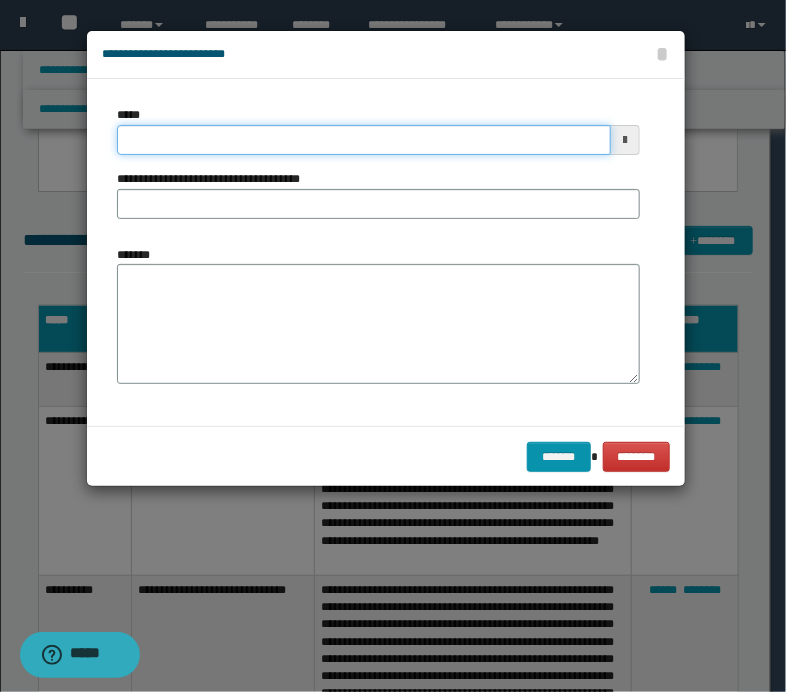 click on "*****" at bounding box center (364, 140) 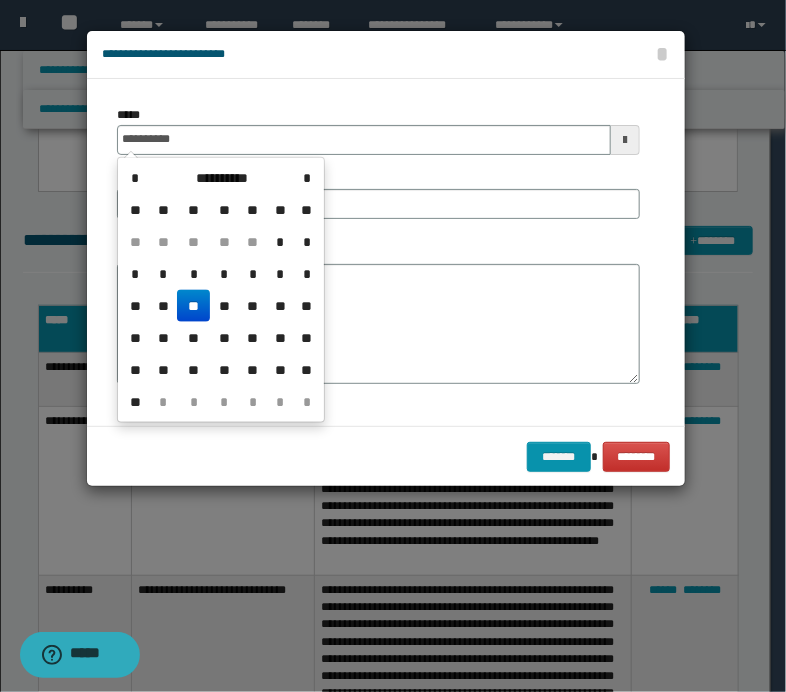 click on "**" at bounding box center (193, 306) 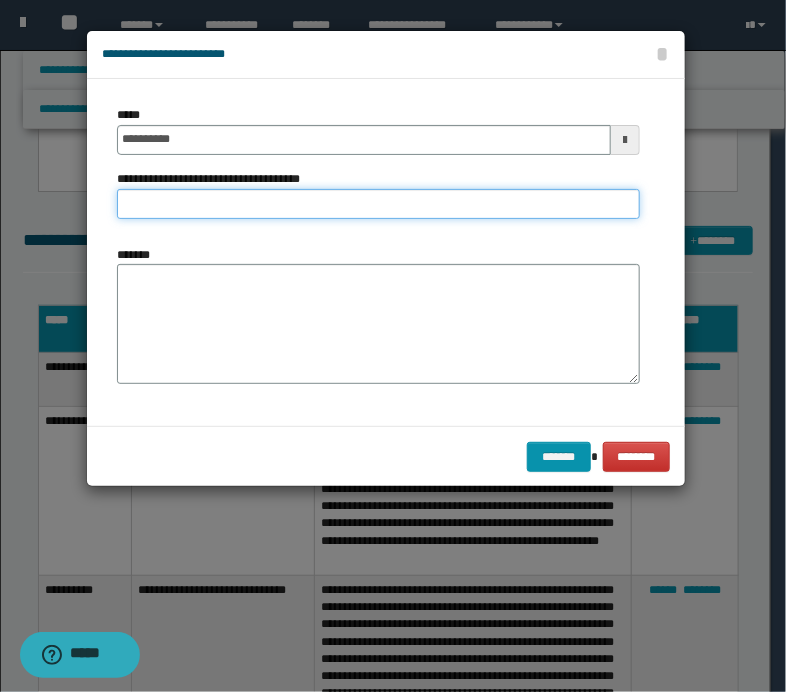 click on "**********" at bounding box center [378, 204] 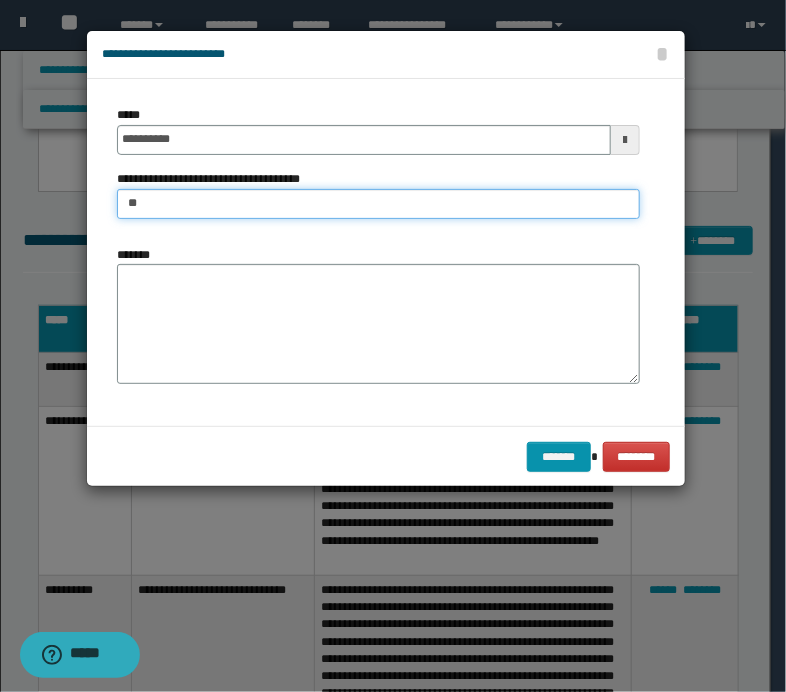 type on "**********" 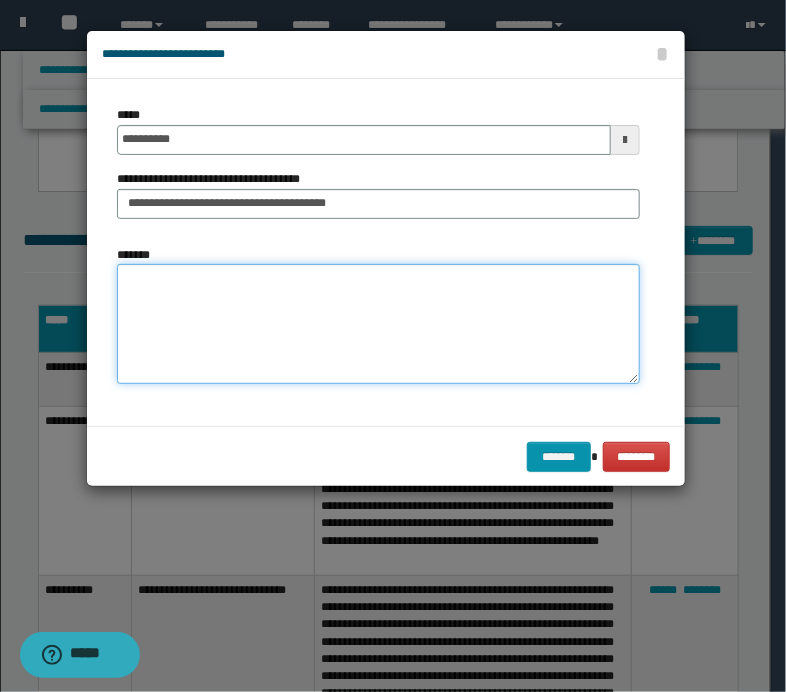 click on "*******" at bounding box center (378, 324) 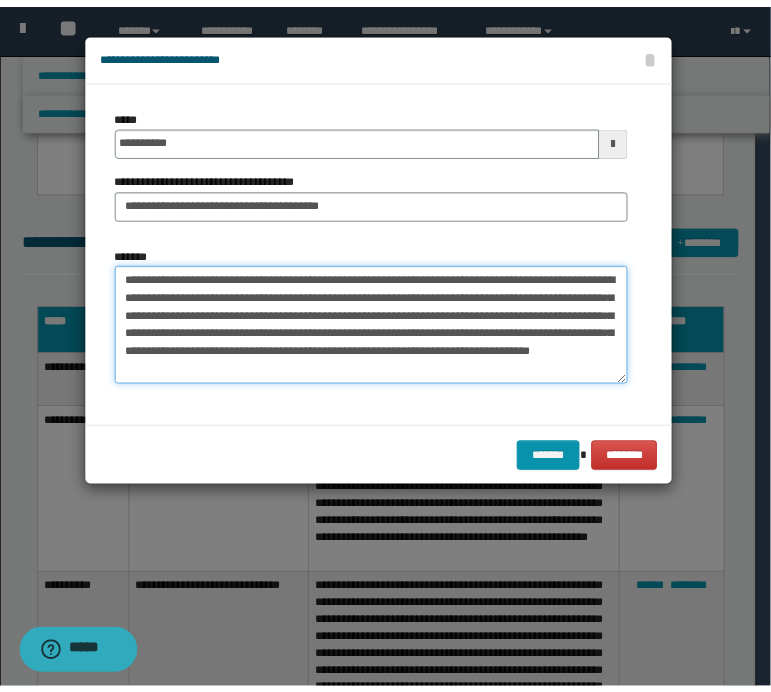 scroll, scrollTop: 12, scrollLeft: 0, axis: vertical 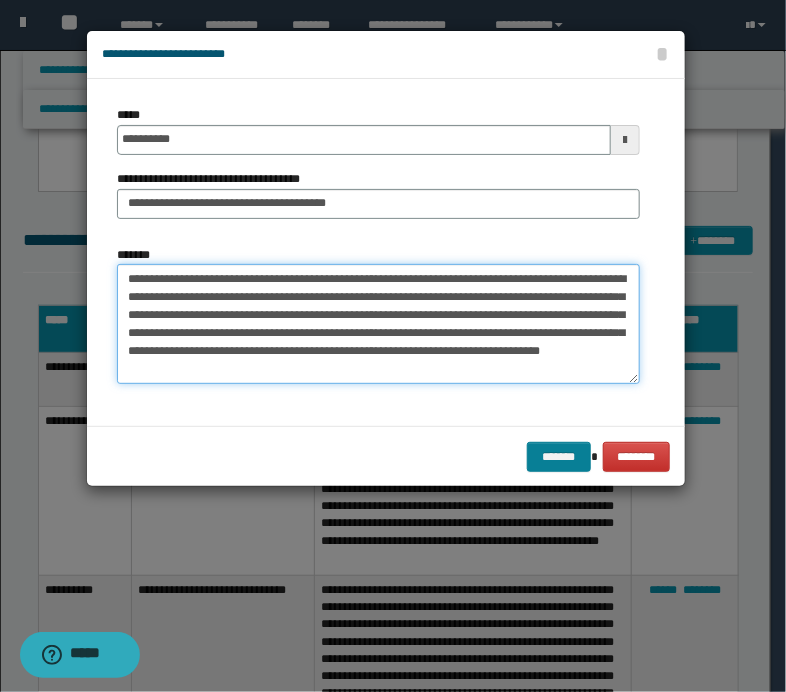 type on "**********" 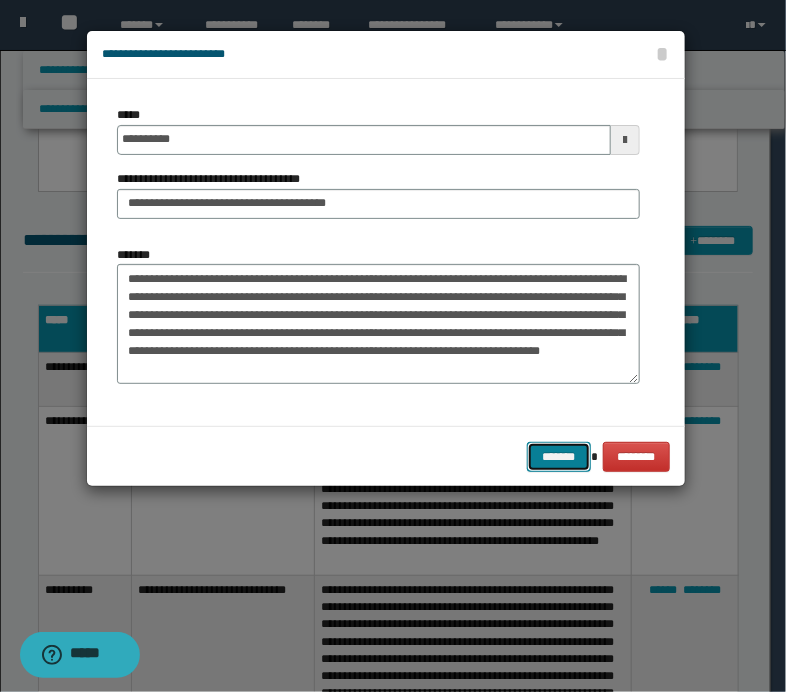 click on "*******" at bounding box center [559, 457] 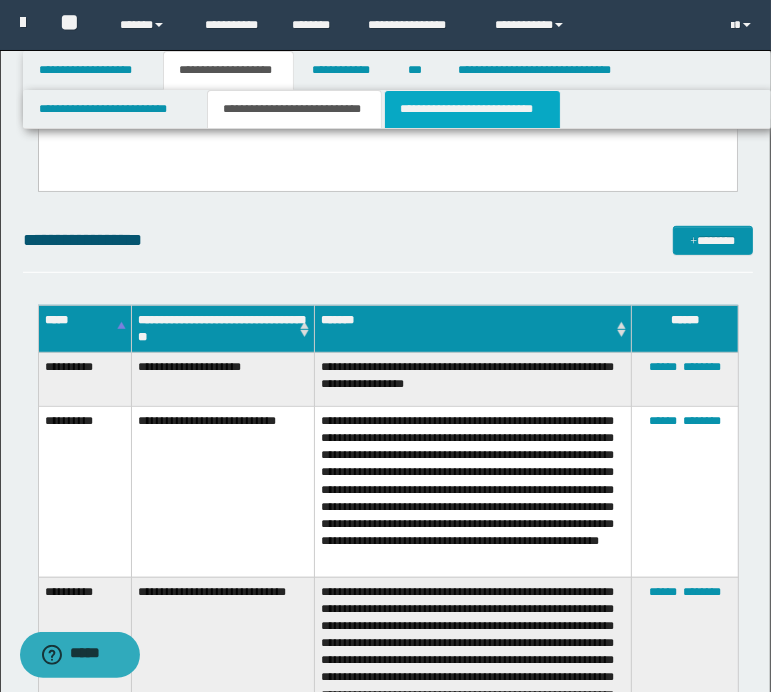 click on "**********" at bounding box center [472, 109] 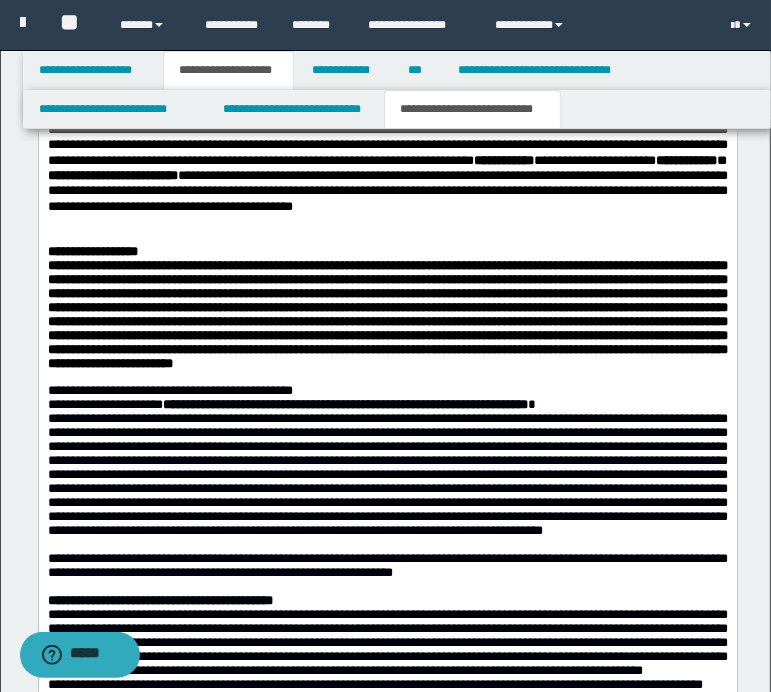 scroll, scrollTop: 1600, scrollLeft: 0, axis: vertical 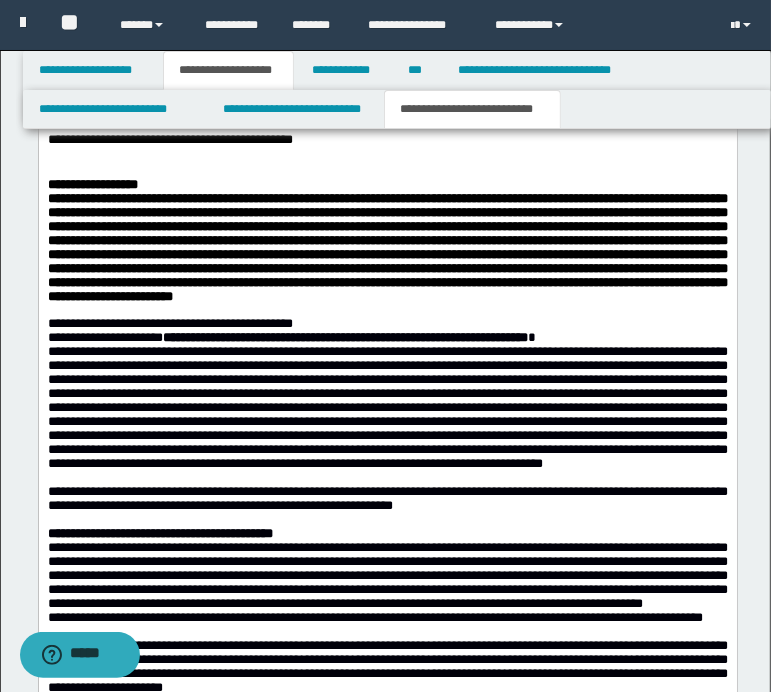 click on "**********" at bounding box center (387, 248) 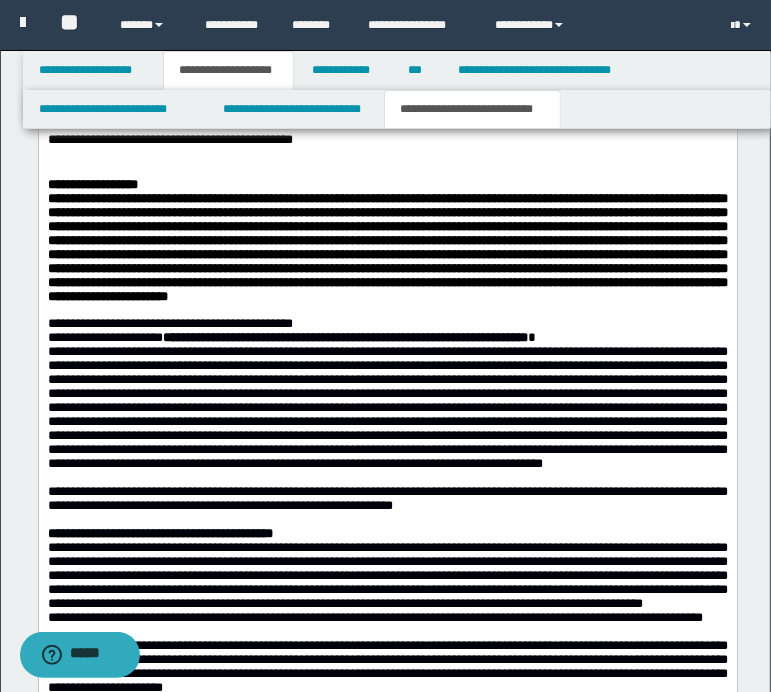 click on "**********" at bounding box center (387, 248) 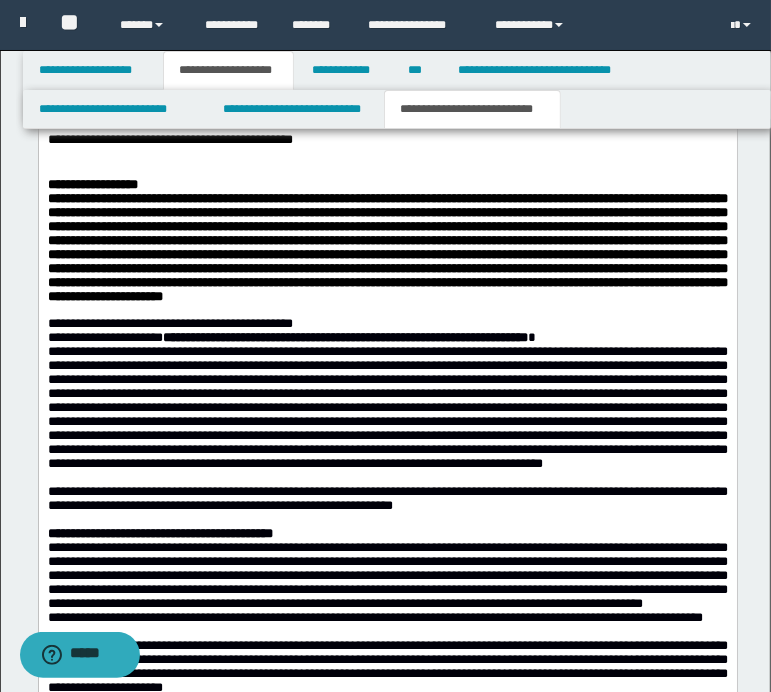 click on "**********" at bounding box center (387, 248) 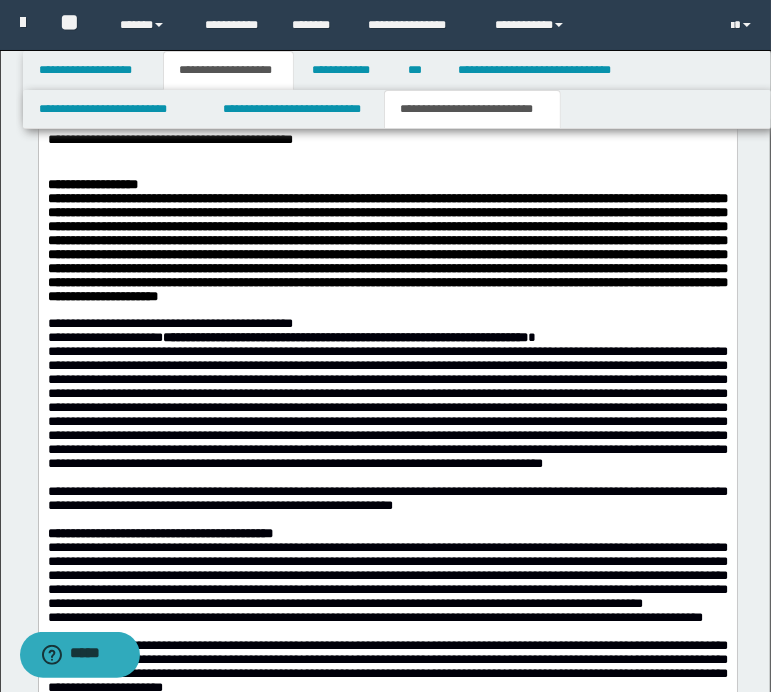 click on "**********" at bounding box center (387, 248) 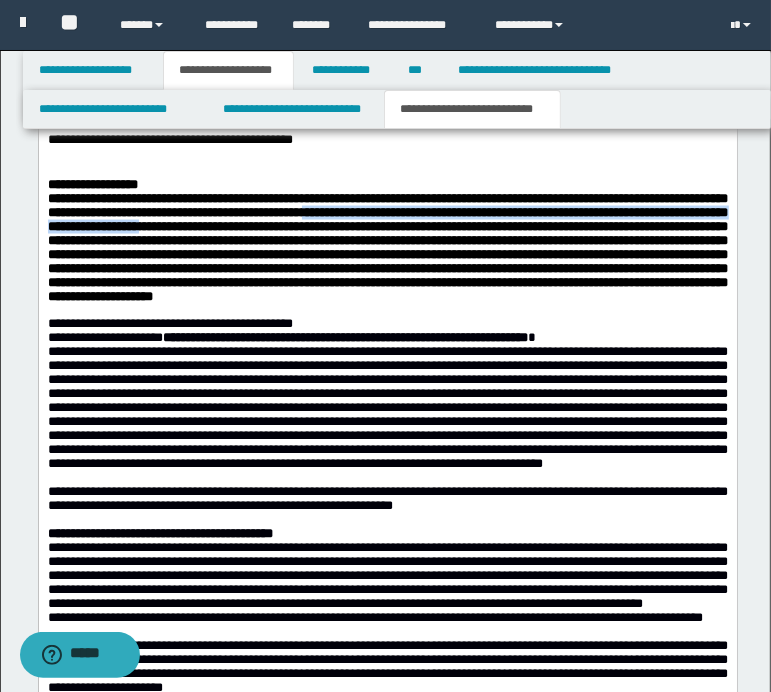 drag, startPoint x: 595, startPoint y: 311, endPoint x: 598, endPoint y: 326, distance: 15.297058 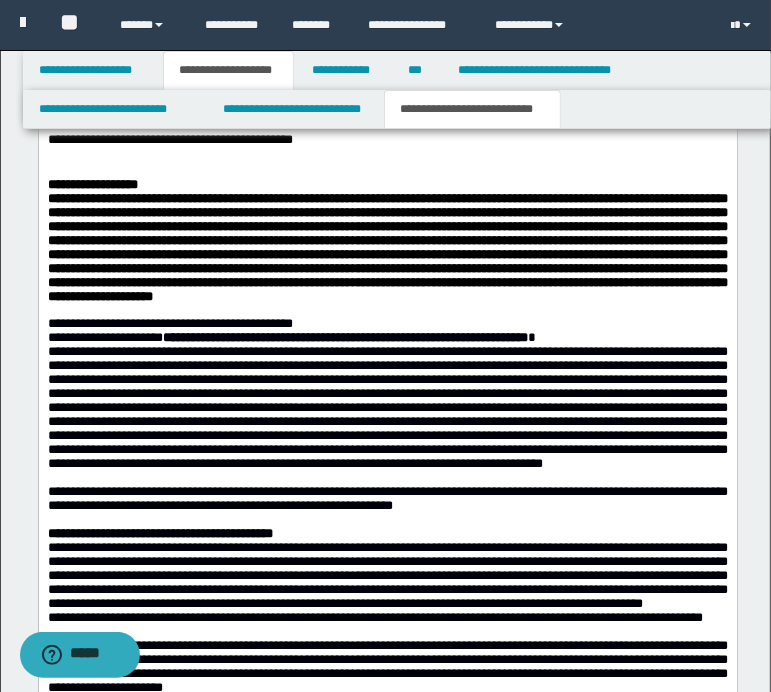 click on "**********" at bounding box center [387, 248] 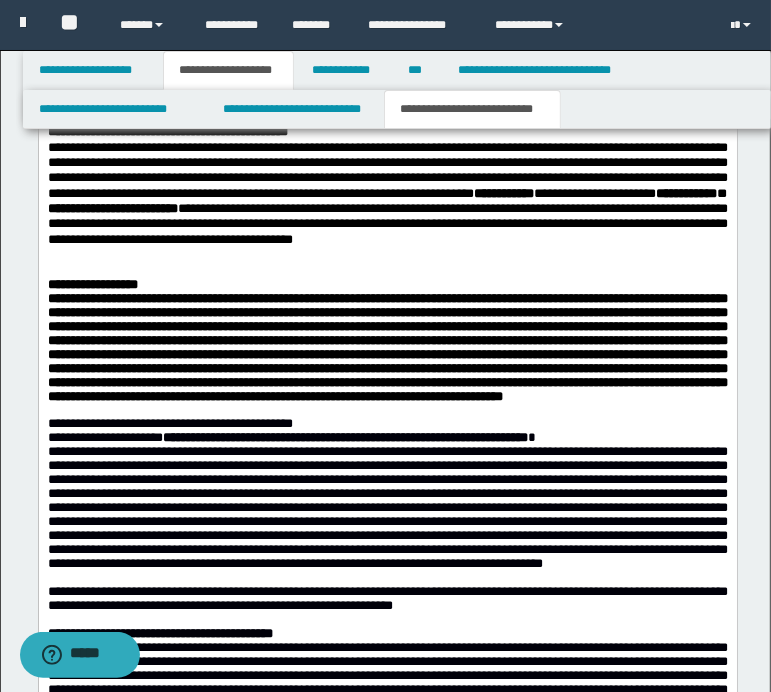 scroll, scrollTop: 1700, scrollLeft: 0, axis: vertical 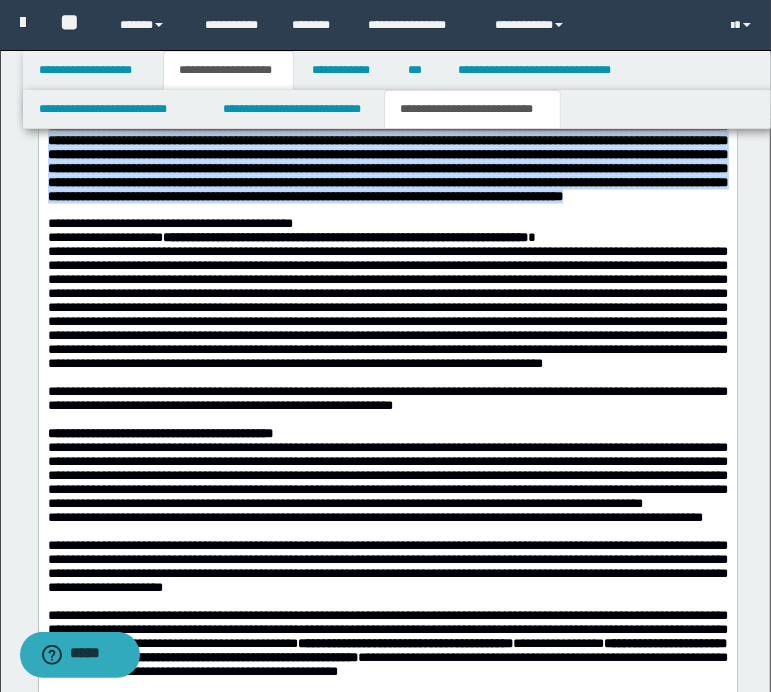 drag, startPoint x: 48, startPoint y: 196, endPoint x: 259, endPoint y: 364, distance: 269.7128 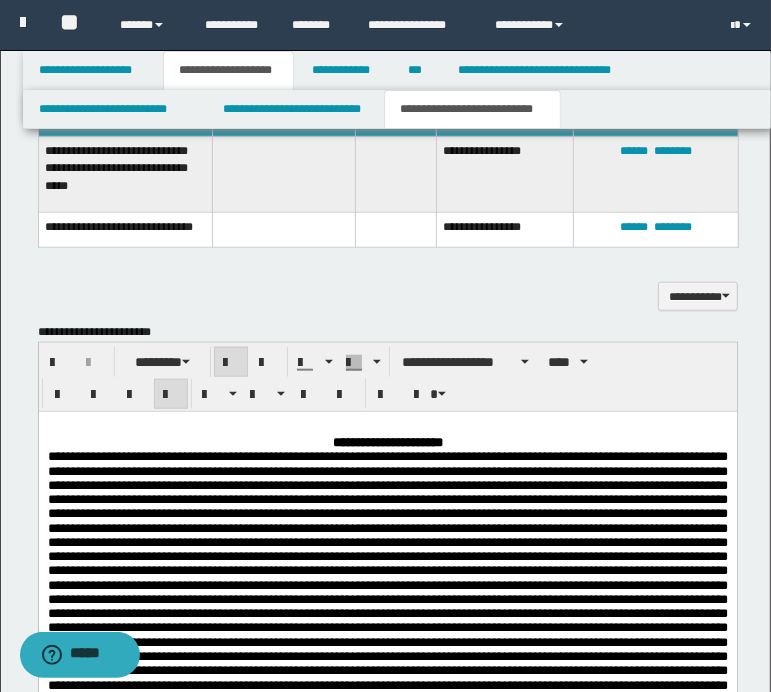 scroll, scrollTop: 900, scrollLeft: 0, axis: vertical 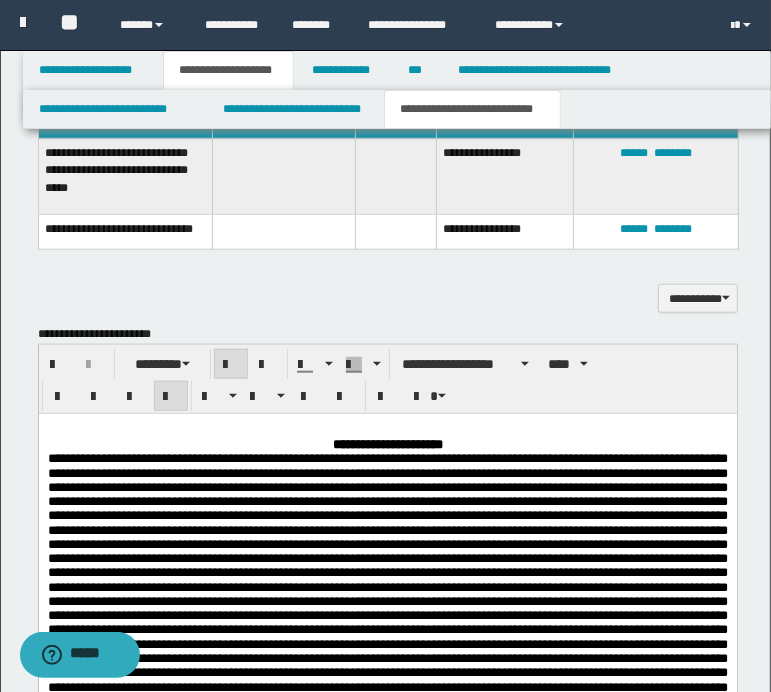 click at bounding box center (231, 365) 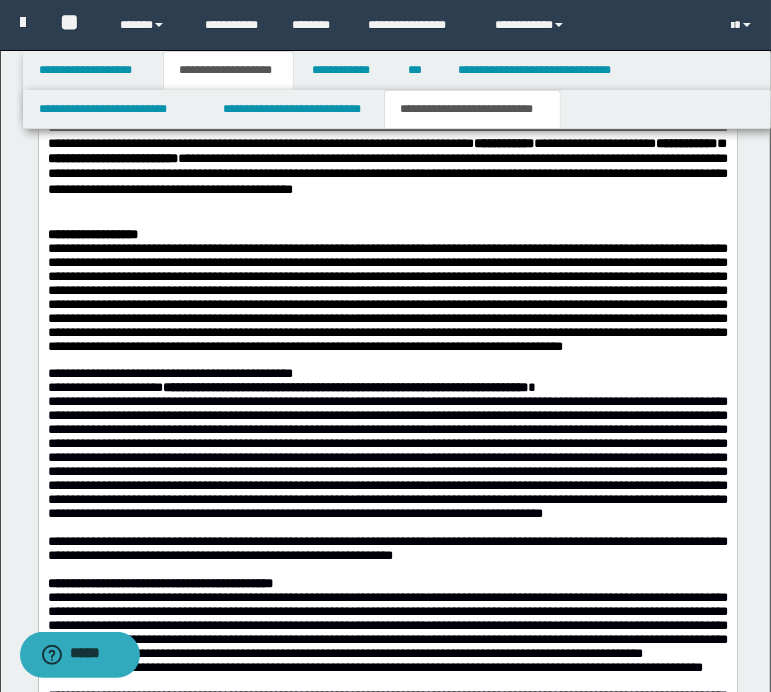 scroll, scrollTop: 1700, scrollLeft: 0, axis: vertical 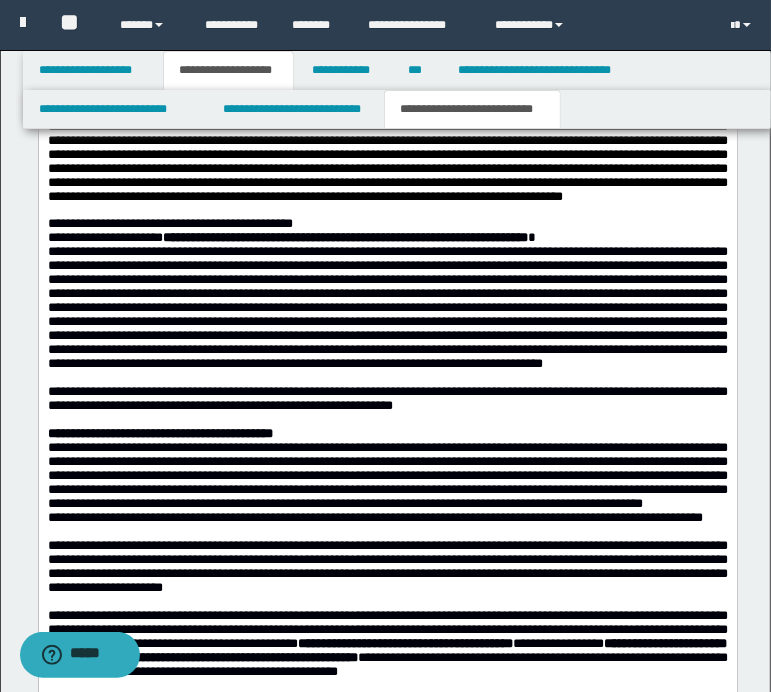 click at bounding box center (387, 148) 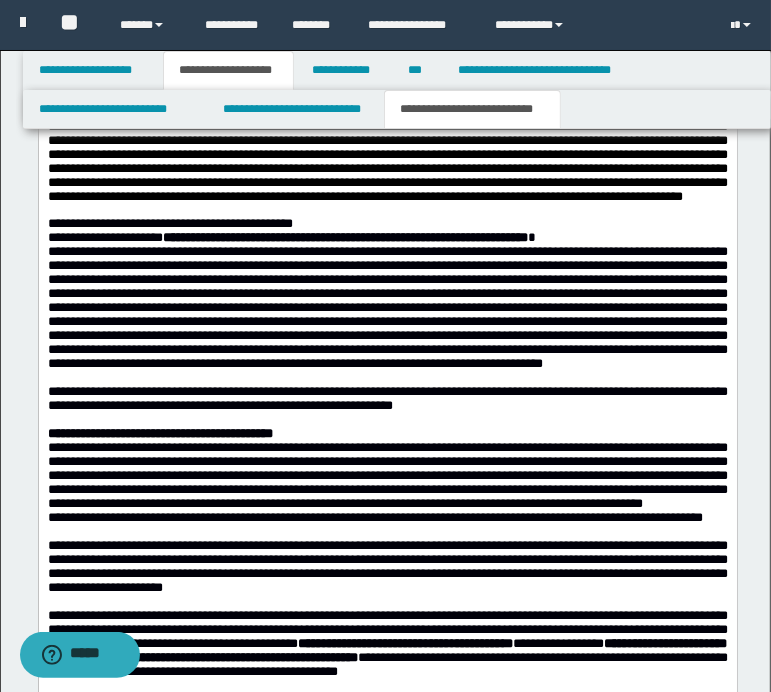 click at bounding box center [387, 148] 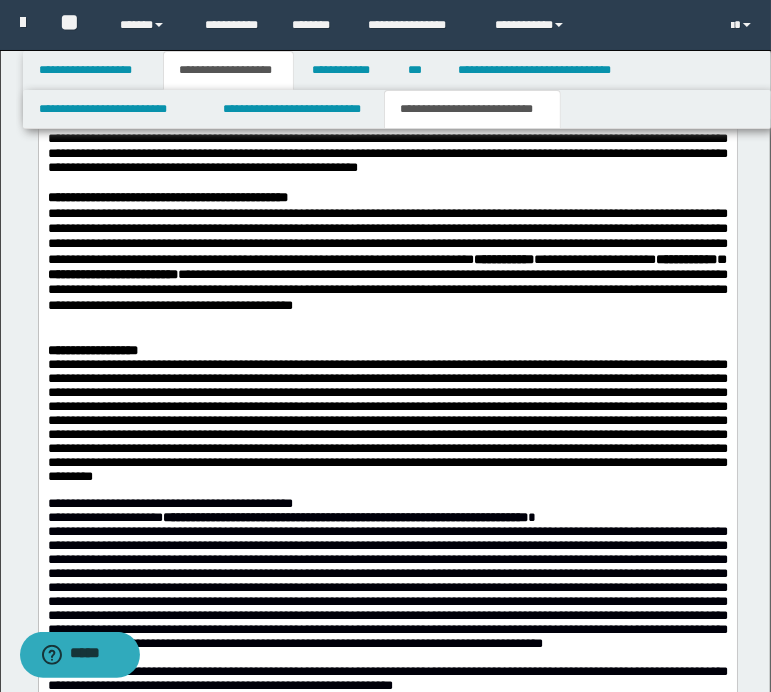 scroll, scrollTop: 1400, scrollLeft: 0, axis: vertical 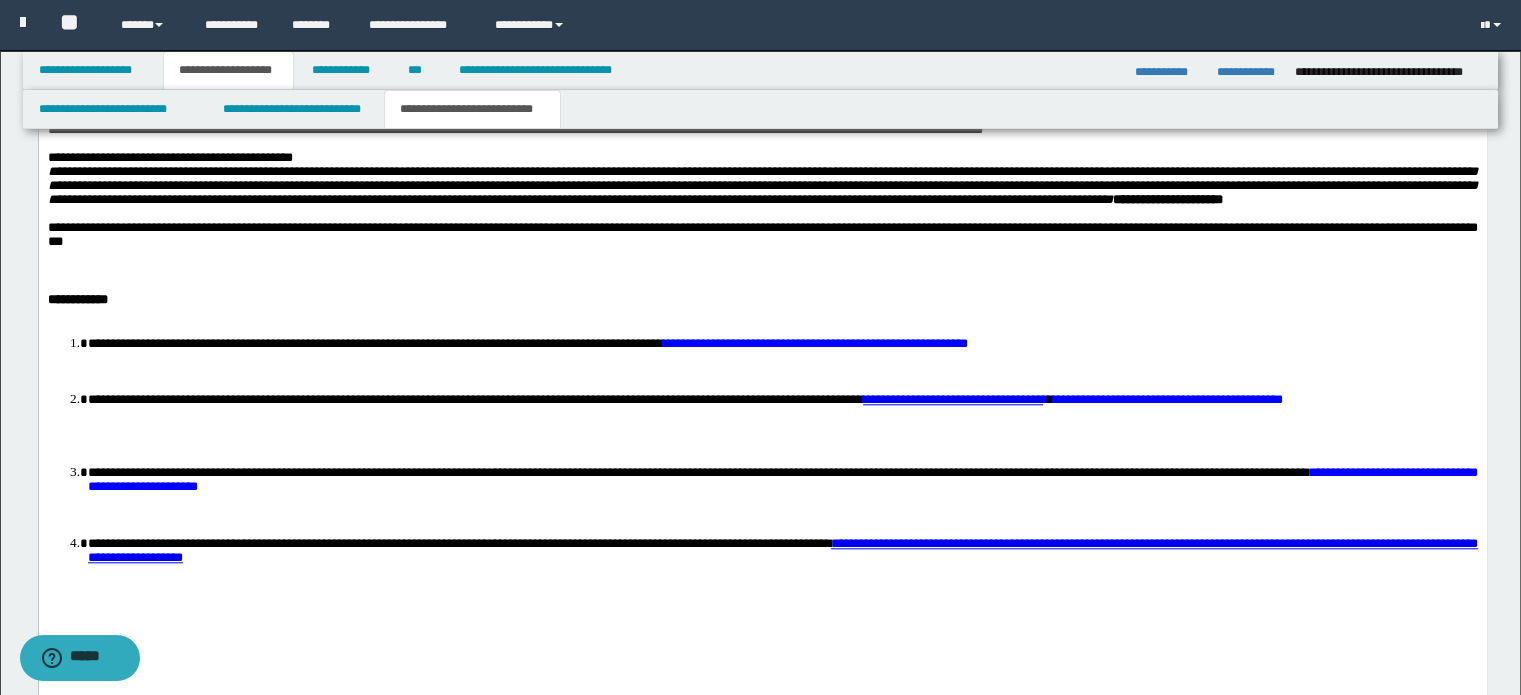 click on "**********" at bounding box center (762, 234) 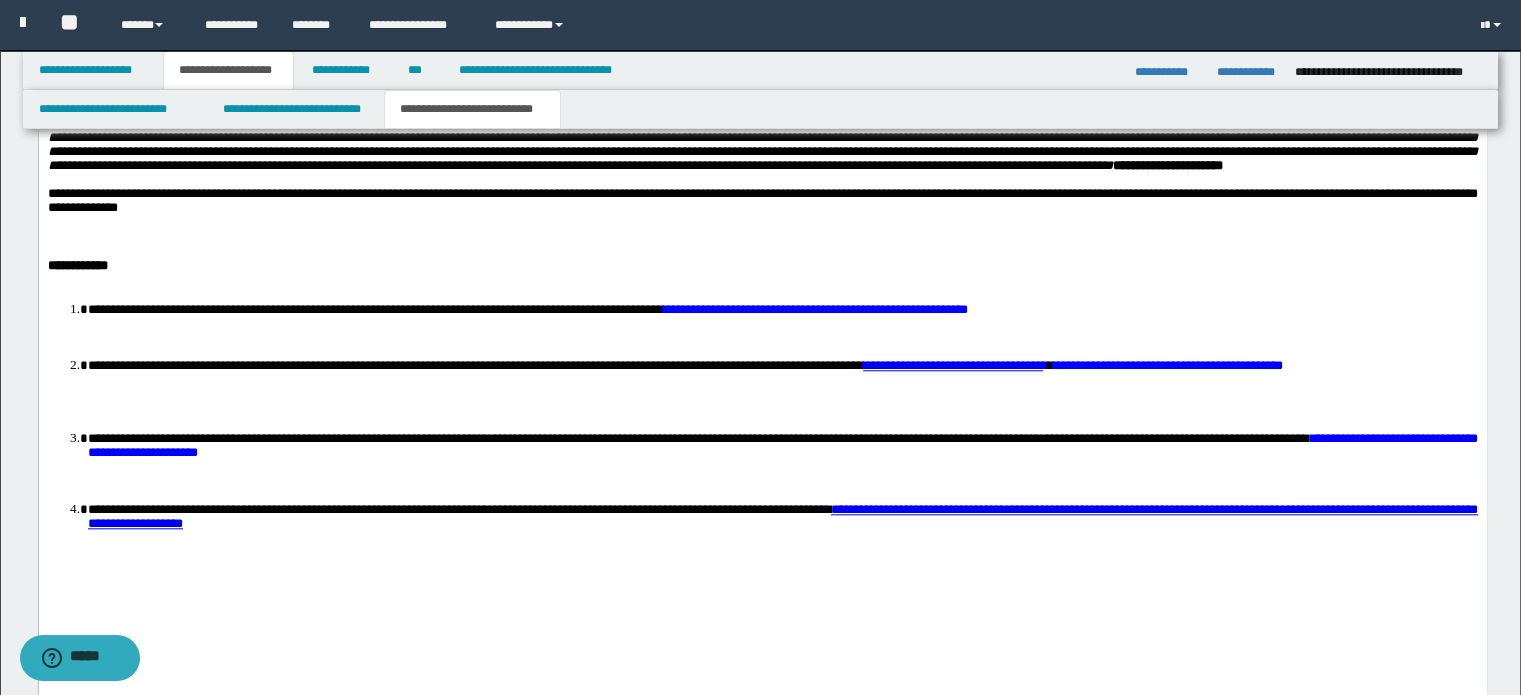 scroll, scrollTop: 1882, scrollLeft: 0, axis: vertical 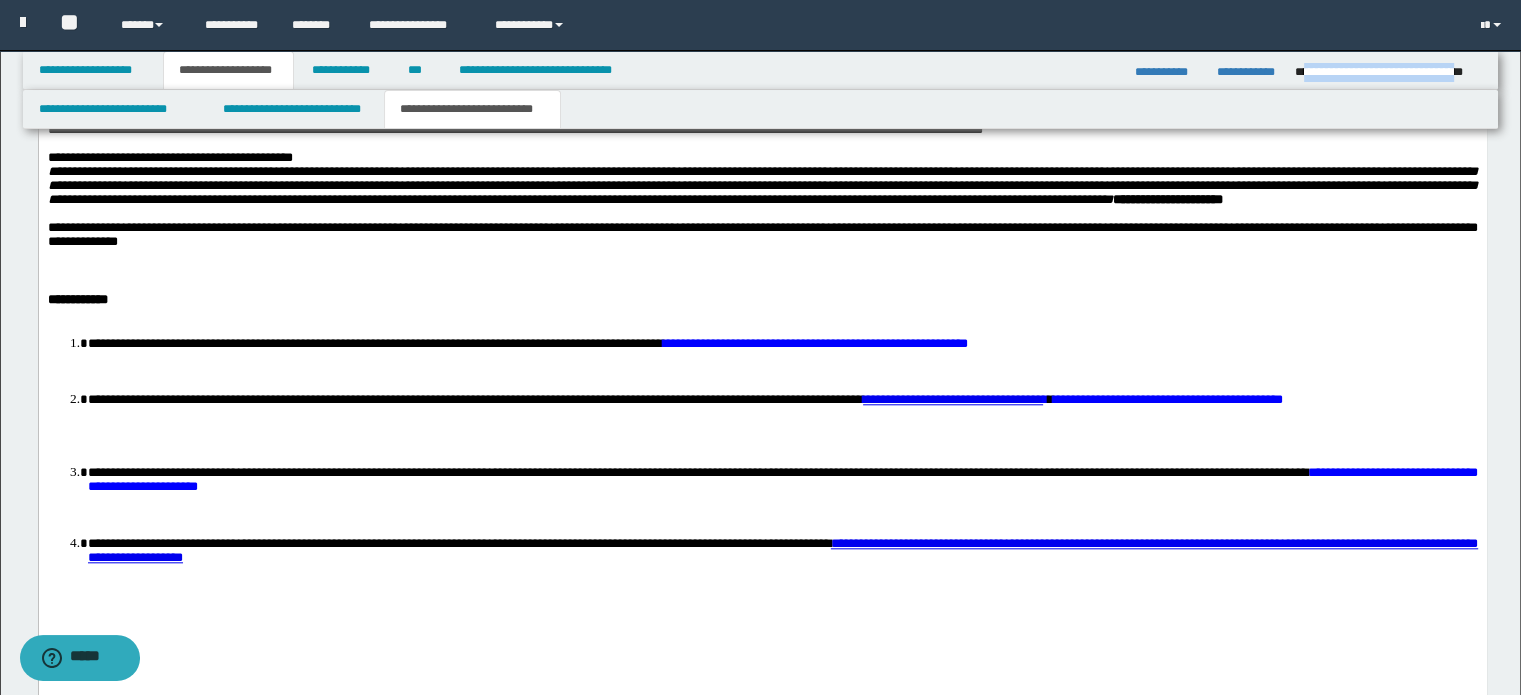 drag, startPoint x: 1303, startPoint y: 76, endPoint x: 1477, endPoint y: 76, distance: 174 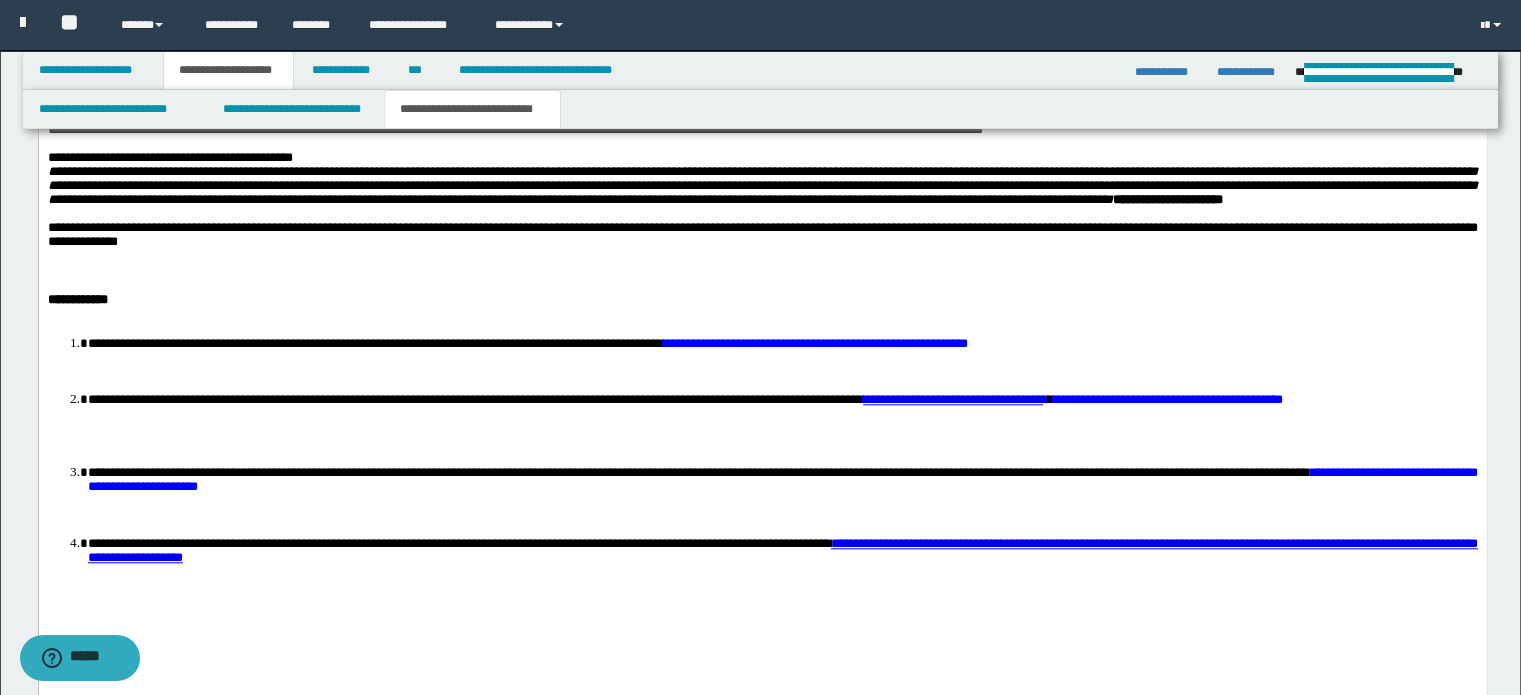 click on "**********" at bounding box center (762, 234) 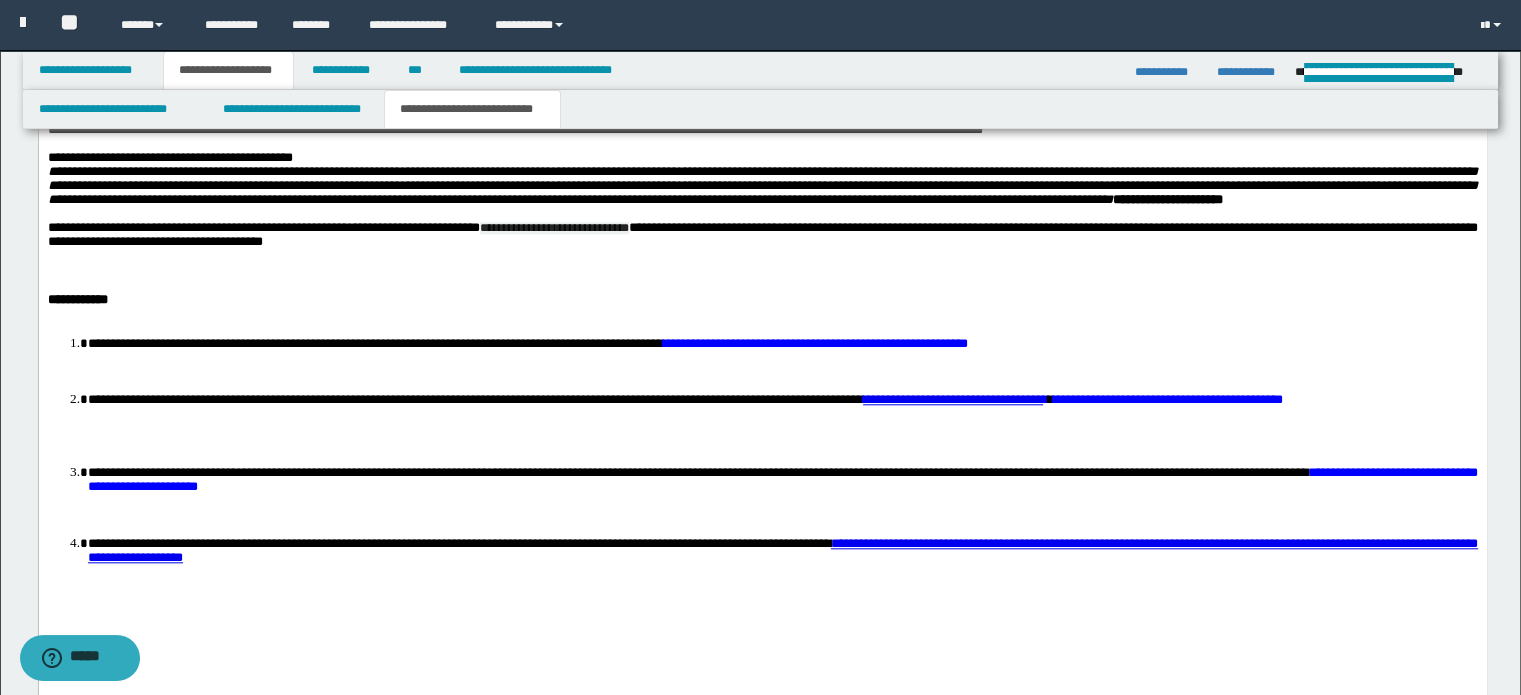 click on "**********" at bounding box center (762, 234) 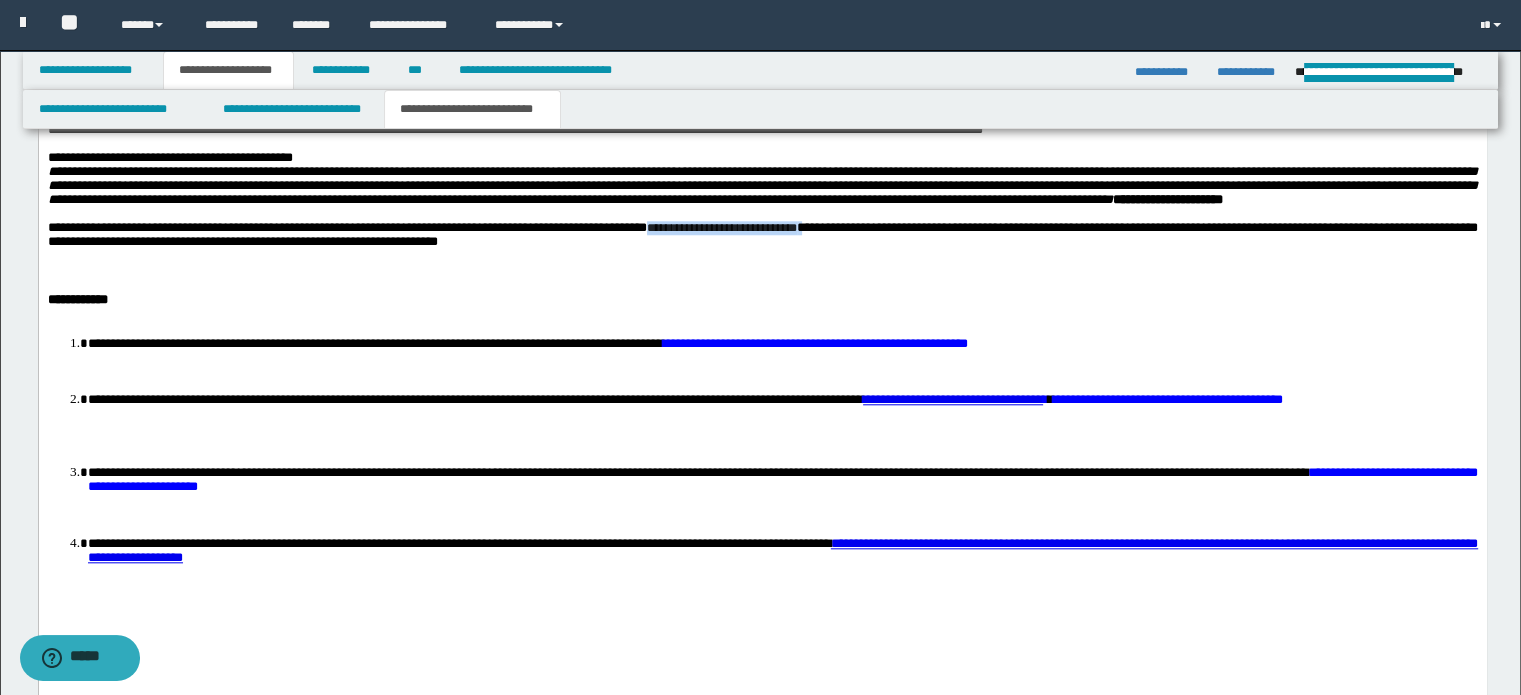 drag, startPoint x: 849, startPoint y: 448, endPoint x: 1031, endPoint y: 442, distance: 182.09888 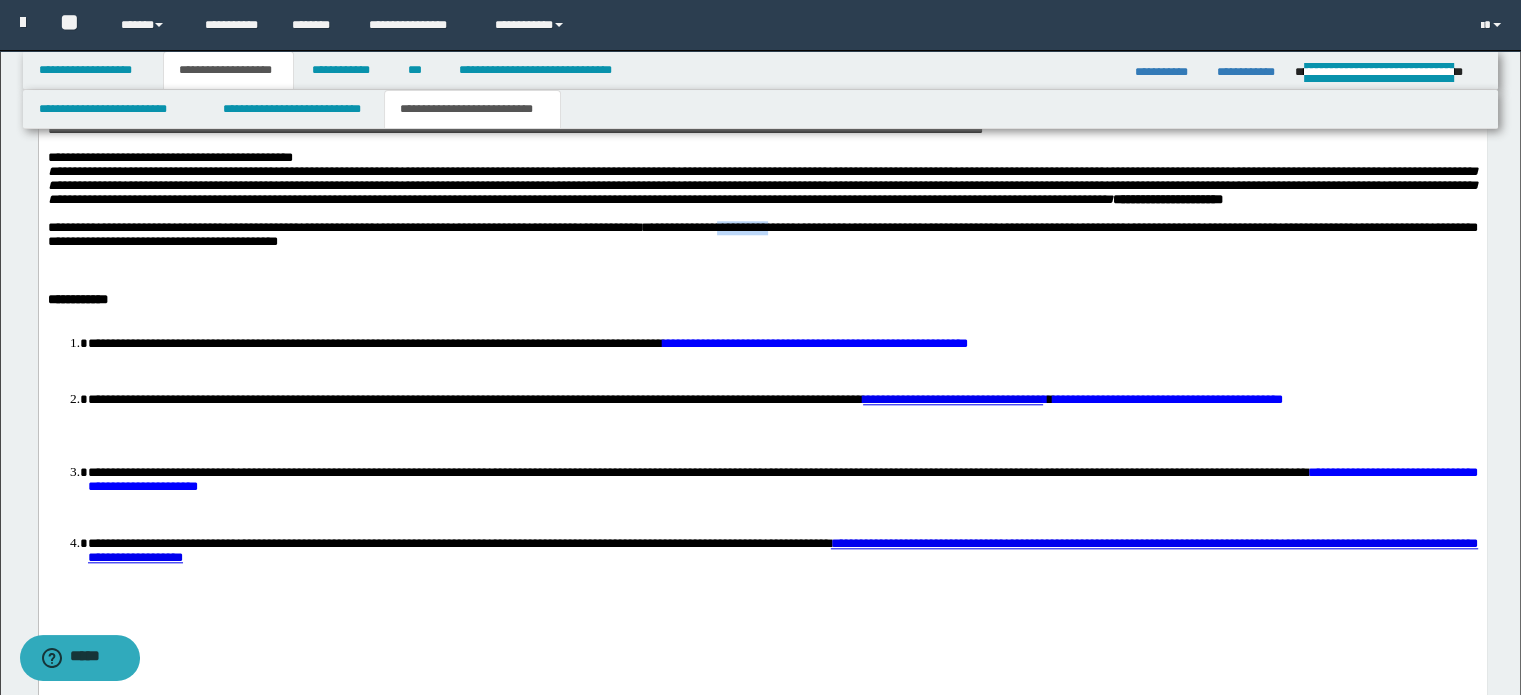 drag, startPoint x: 958, startPoint y: 443, endPoint x: 1023, endPoint y: 443, distance: 65 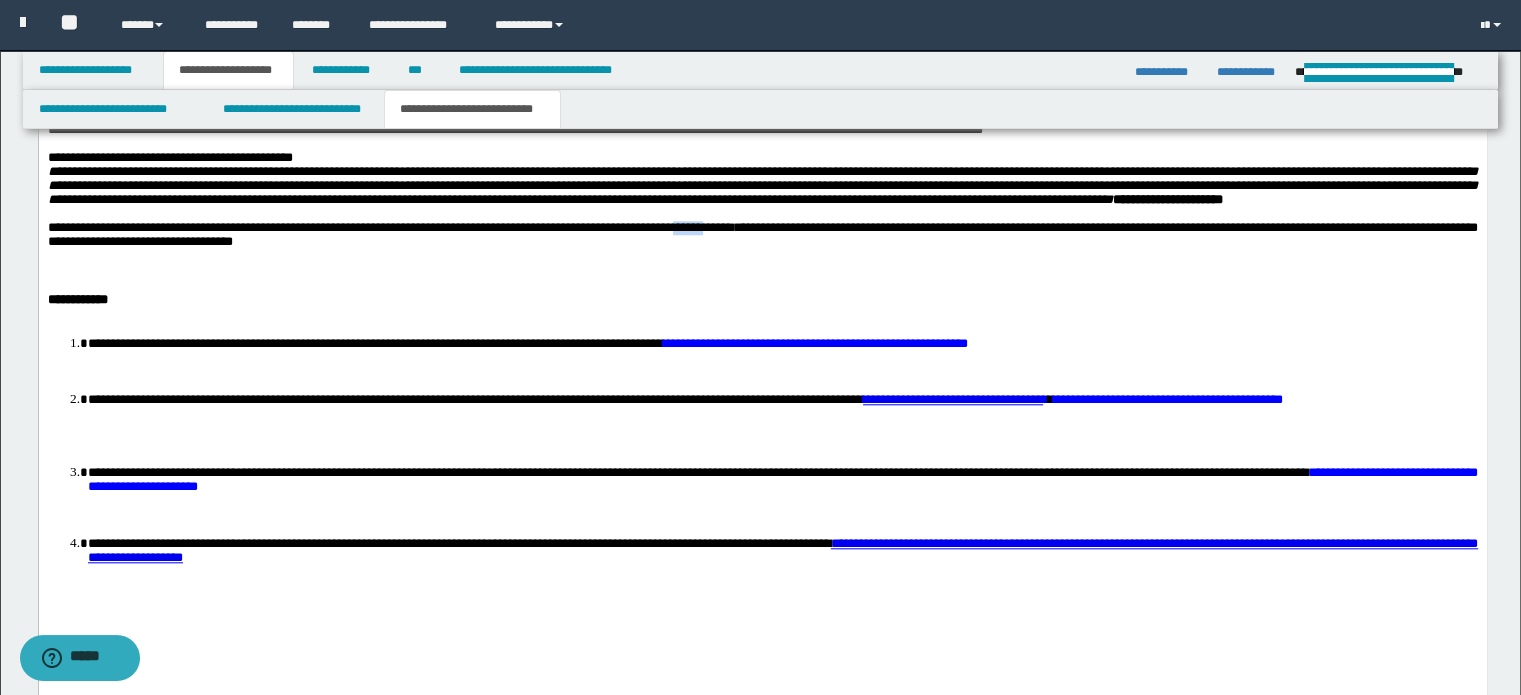 drag, startPoint x: 875, startPoint y: 446, endPoint x: 909, endPoint y: 442, distance: 34.234486 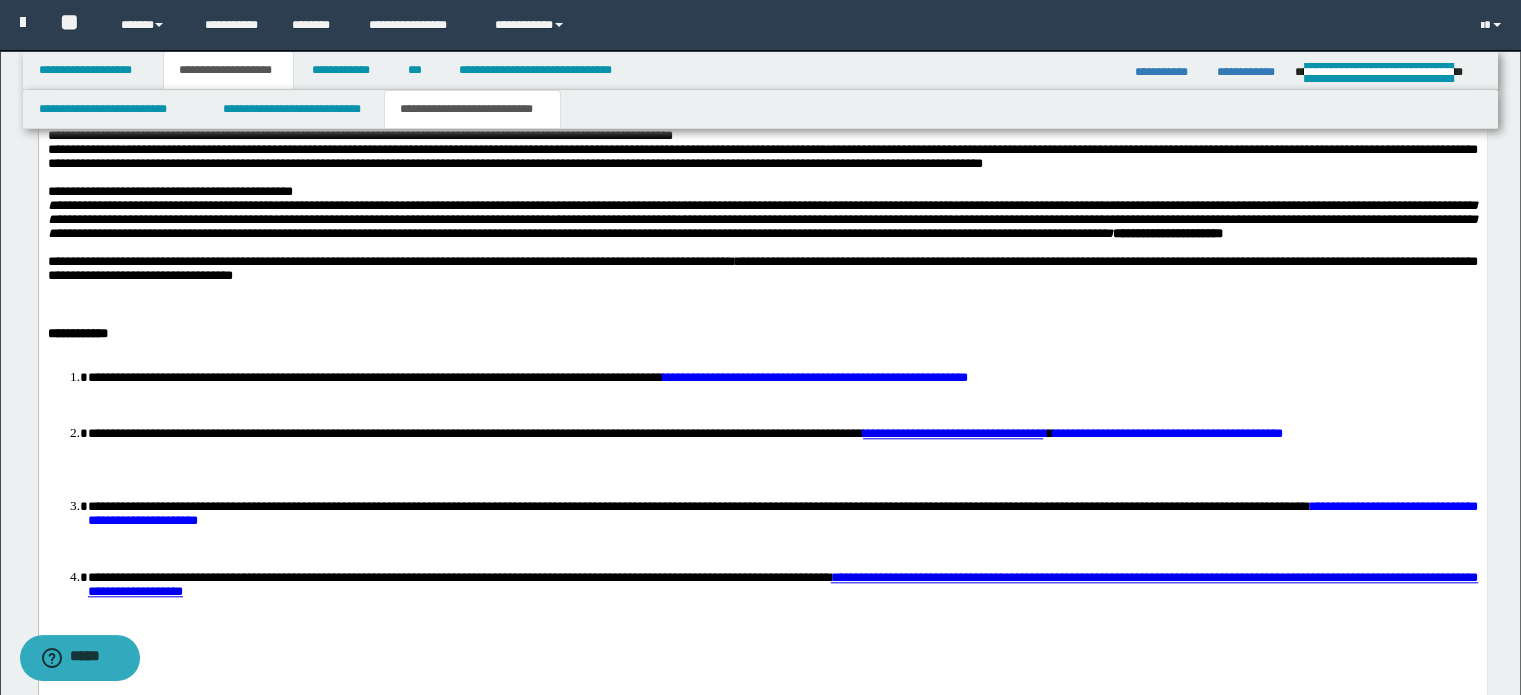 scroll, scrollTop: 1882, scrollLeft: 0, axis: vertical 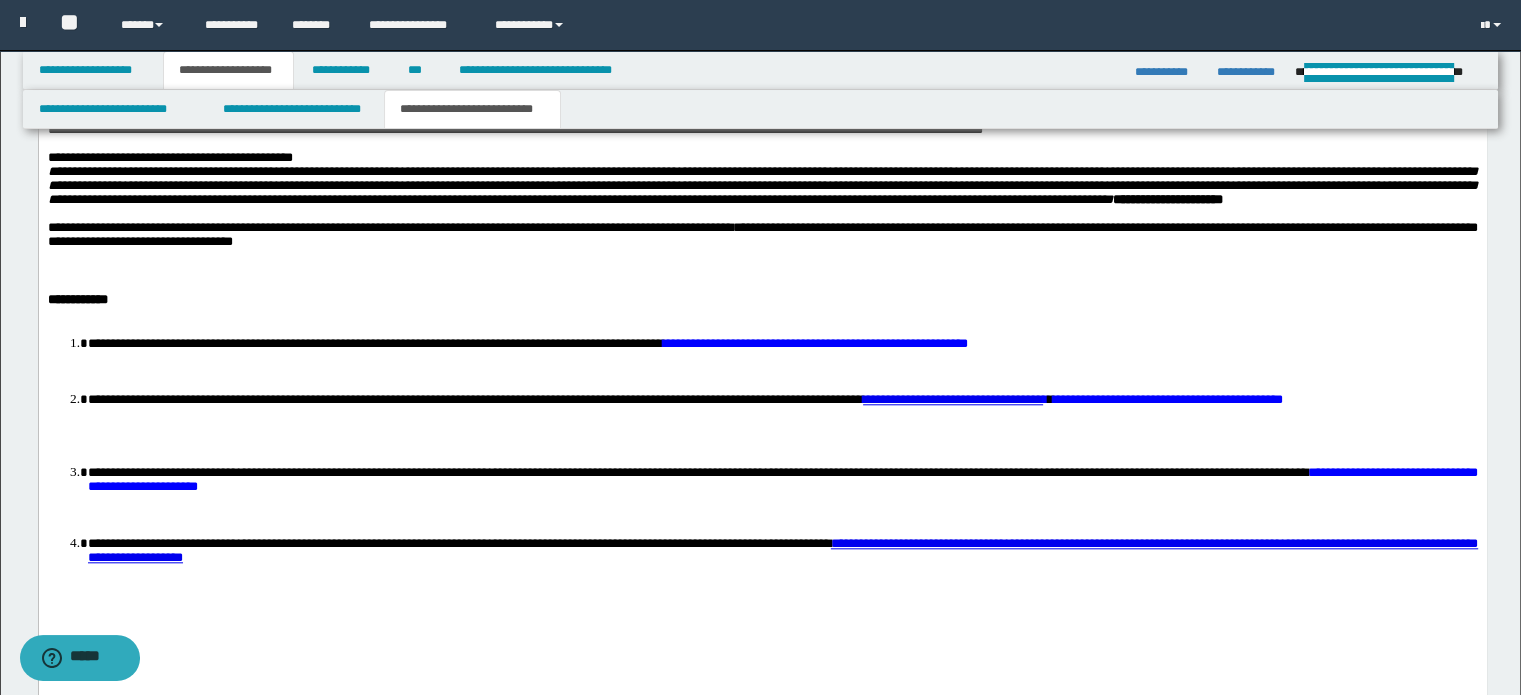 click at bounding box center [49, 213] 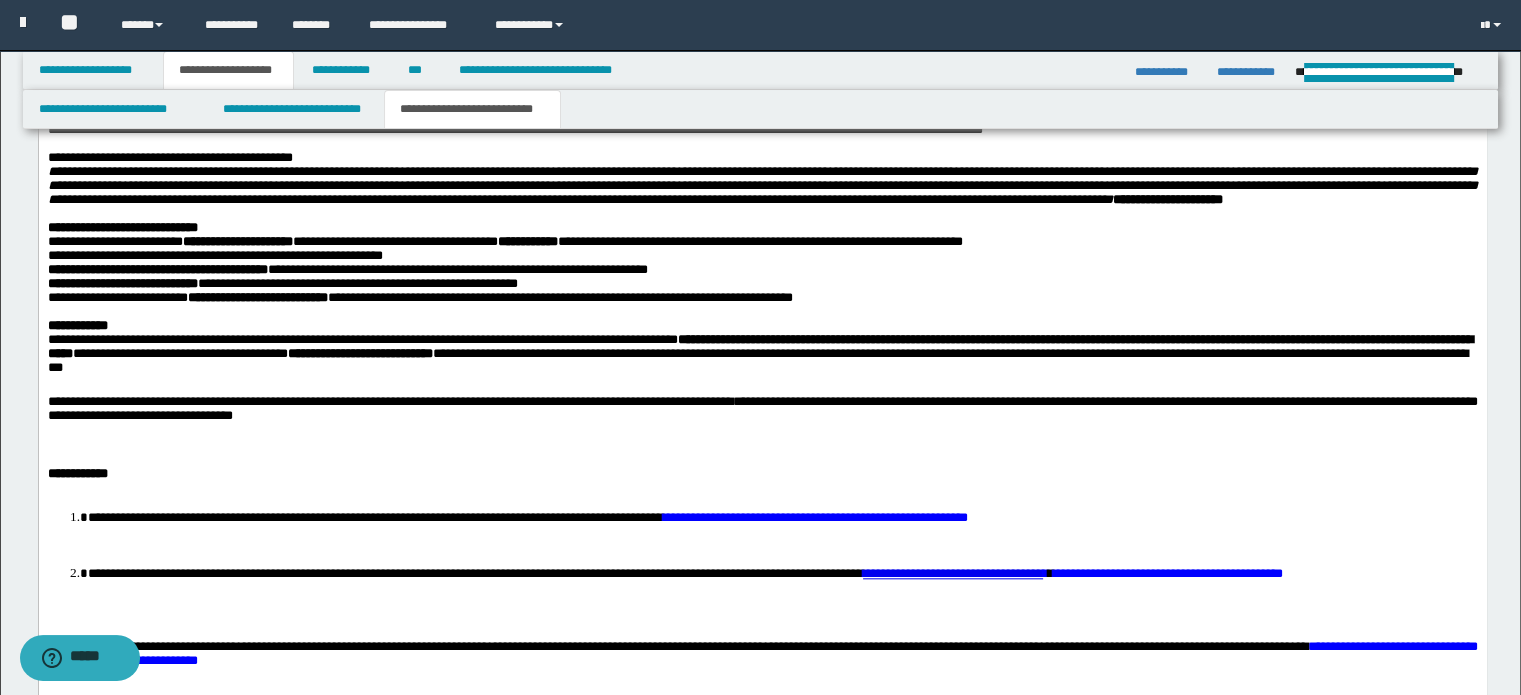 scroll, scrollTop: 1982, scrollLeft: 0, axis: vertical 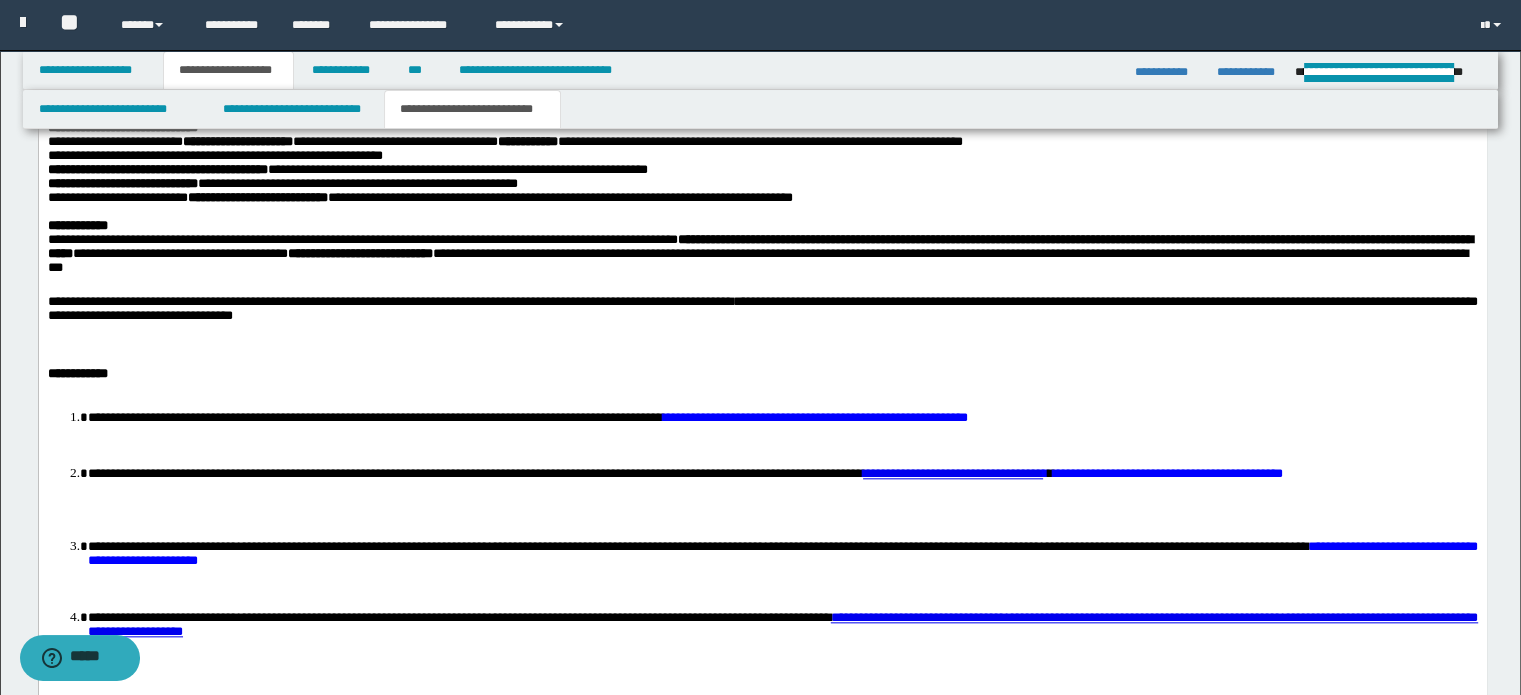 drag, startPoint x: 46, startPoint y: 246, endPoint x: 613, endPoint y: 318, distance: 571.55316 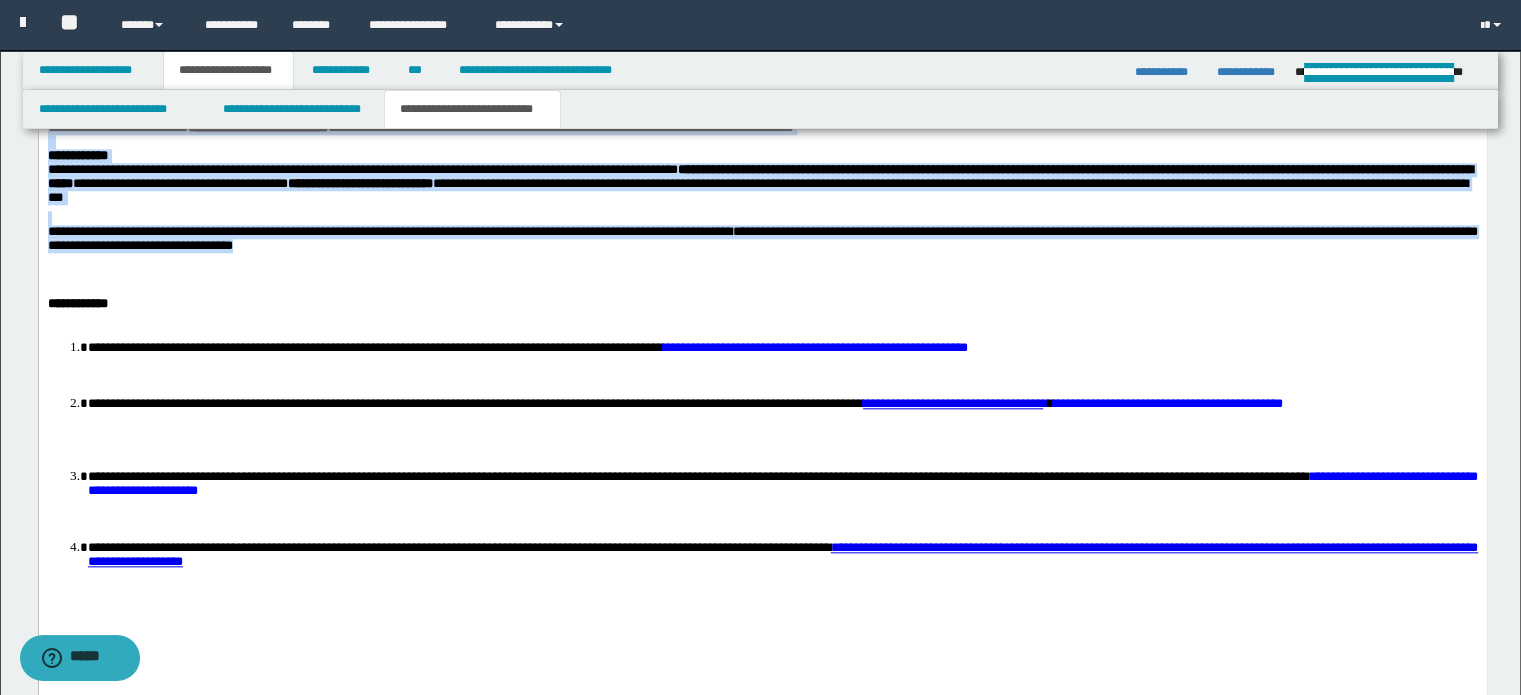 drag, startPoint x: 47, startPoint y: 261, endPoint x: 727, endPoint y: 461, distance: 708.8018 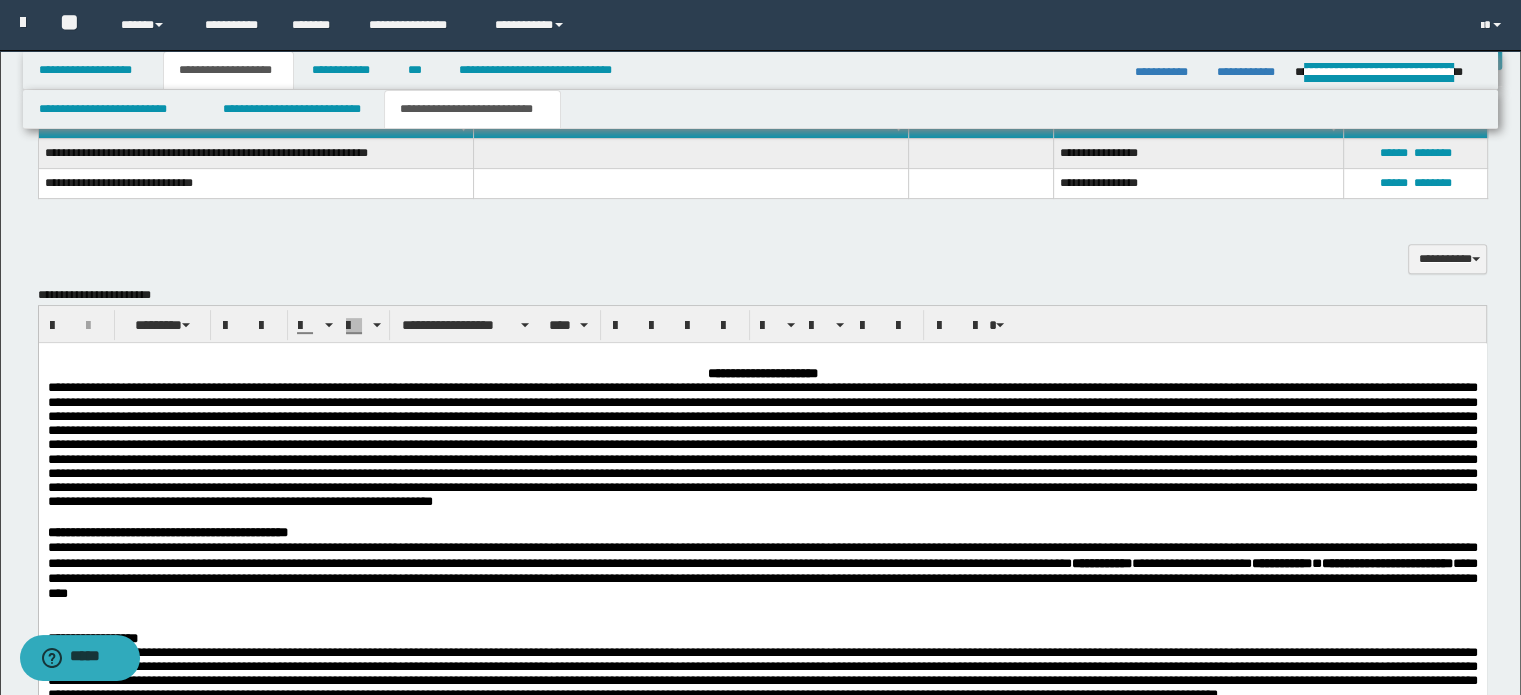 scroll, scrollTop: 782, scrollLeft: 0, axis: vertical 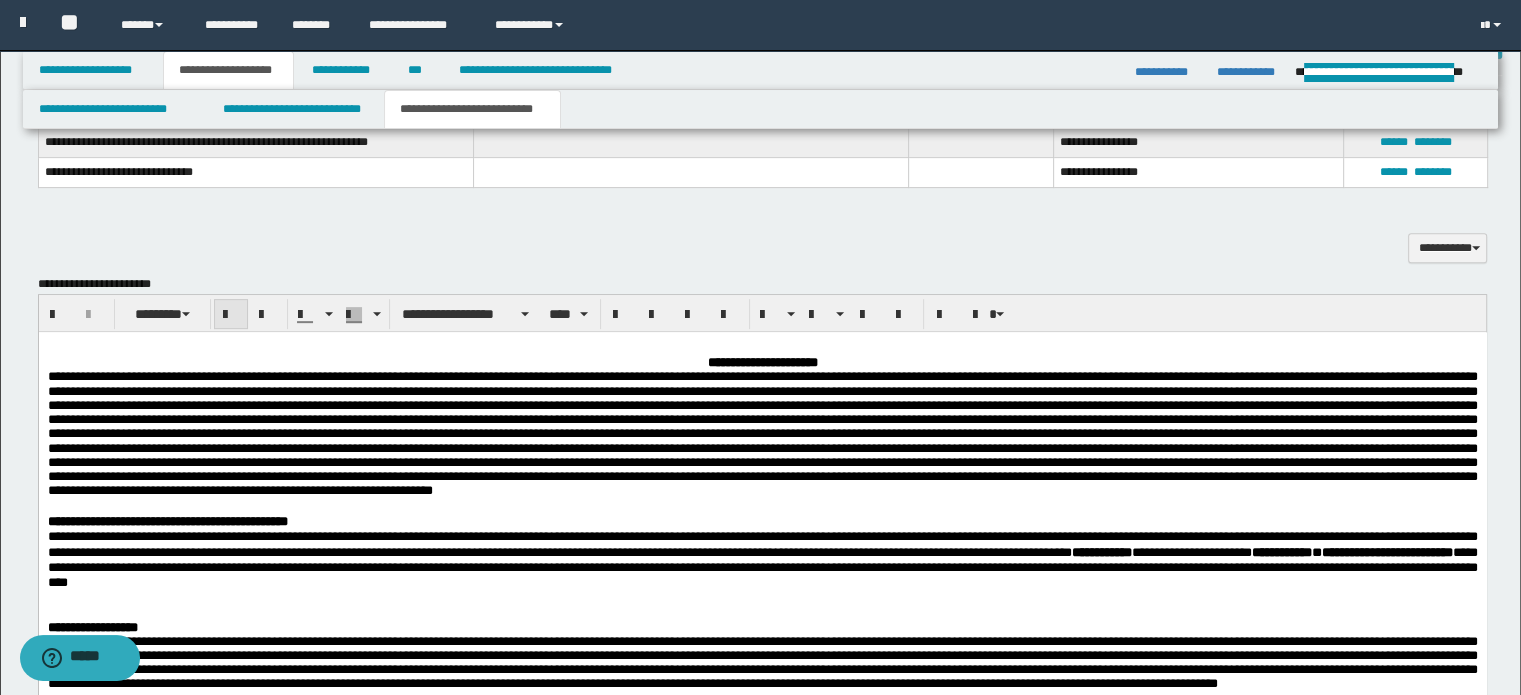click at bounding box center (231, 315) 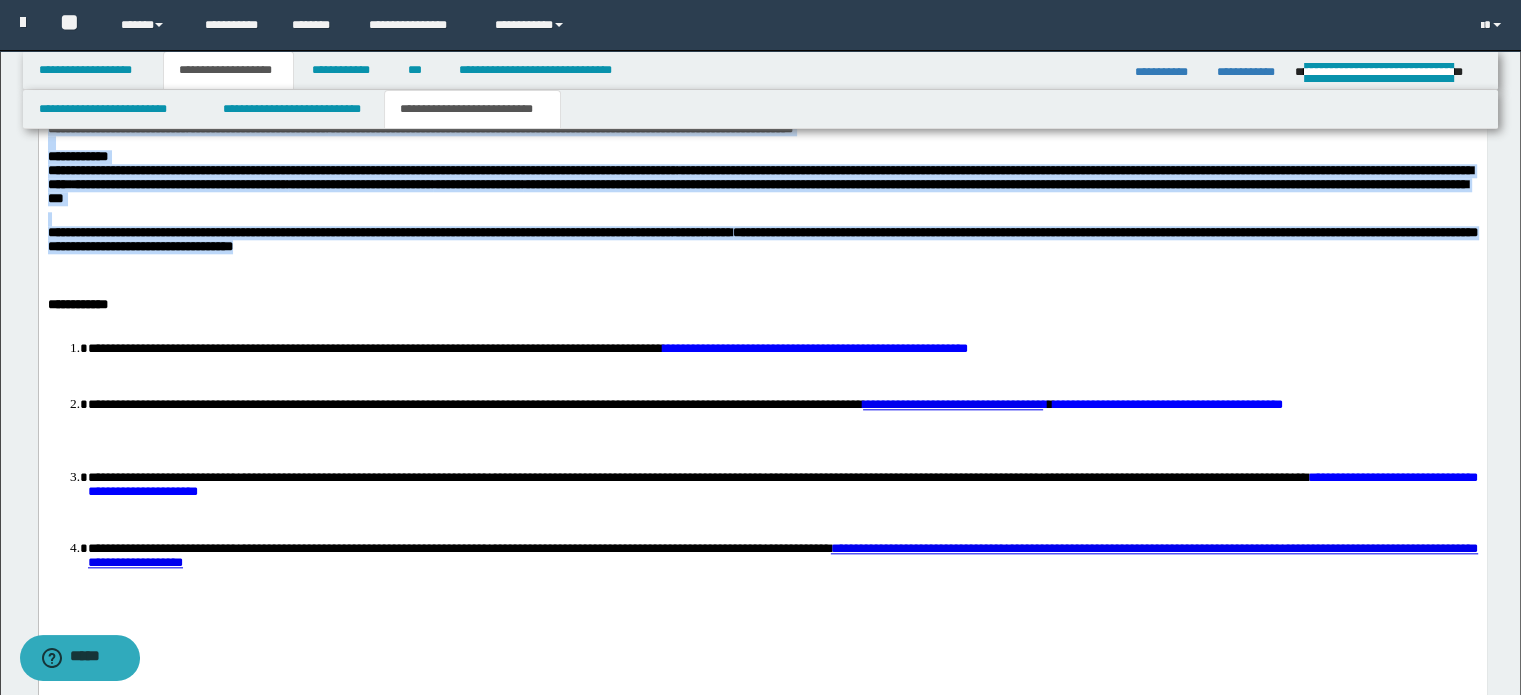 scroll, scrollTop: 1982, scrollLeft: 0, axis: vertical 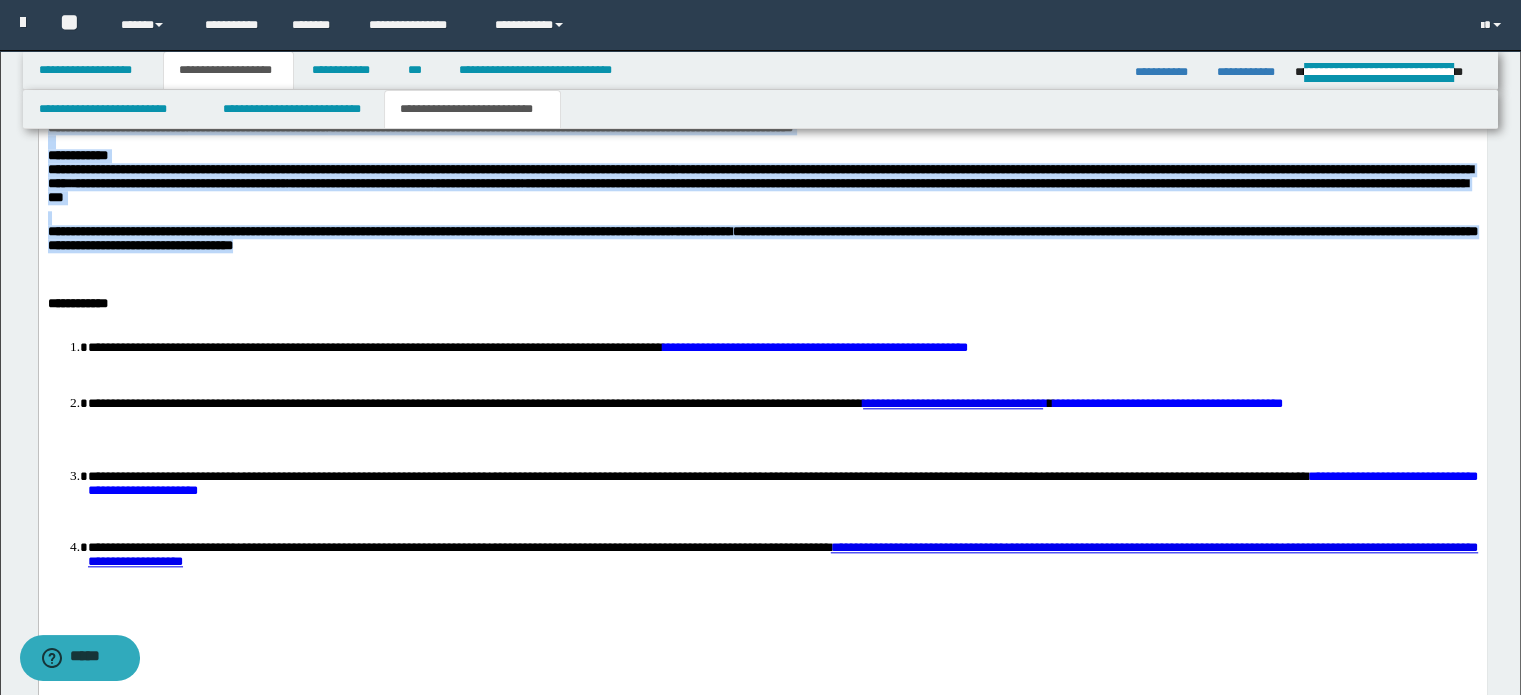 click on "**********" at bounding box center (762, 156) 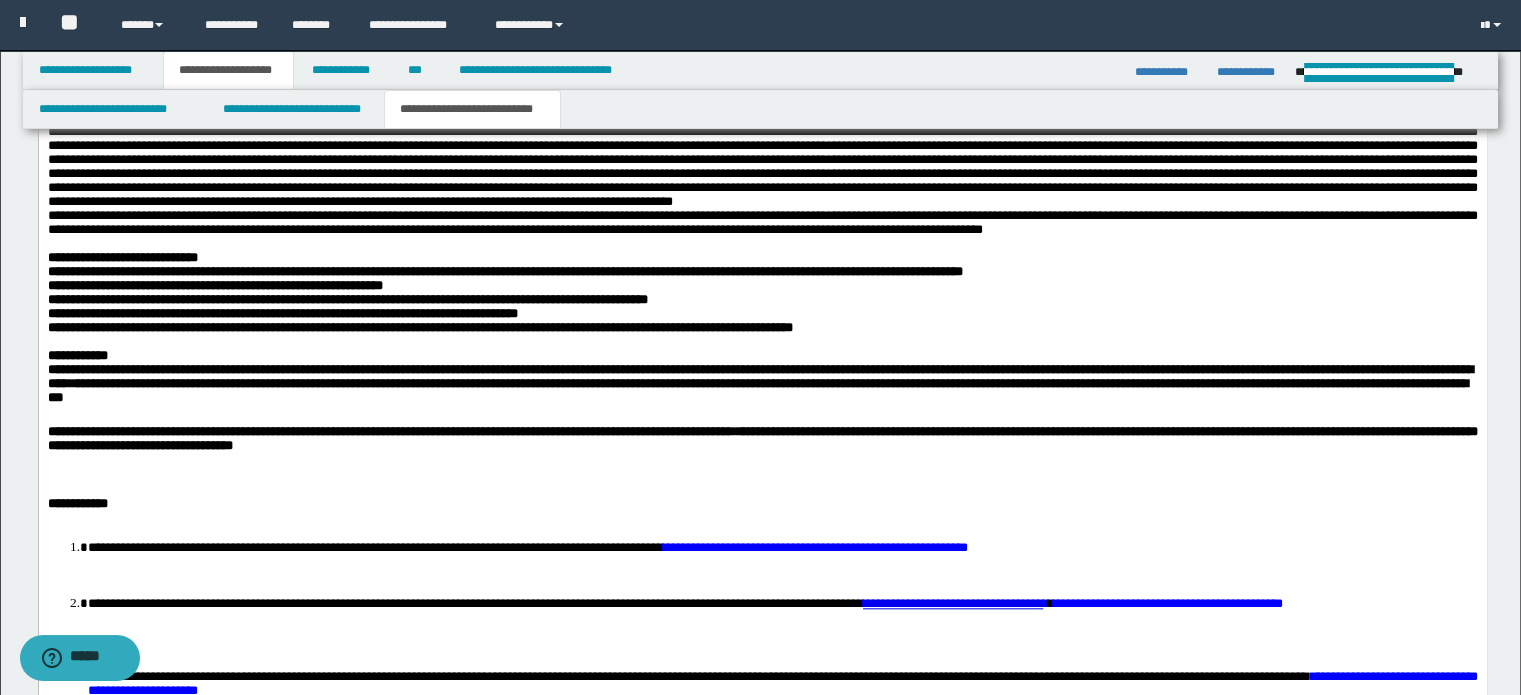 scroll, scrollTop: 1982, scrollLeft: 0, axis: vertical 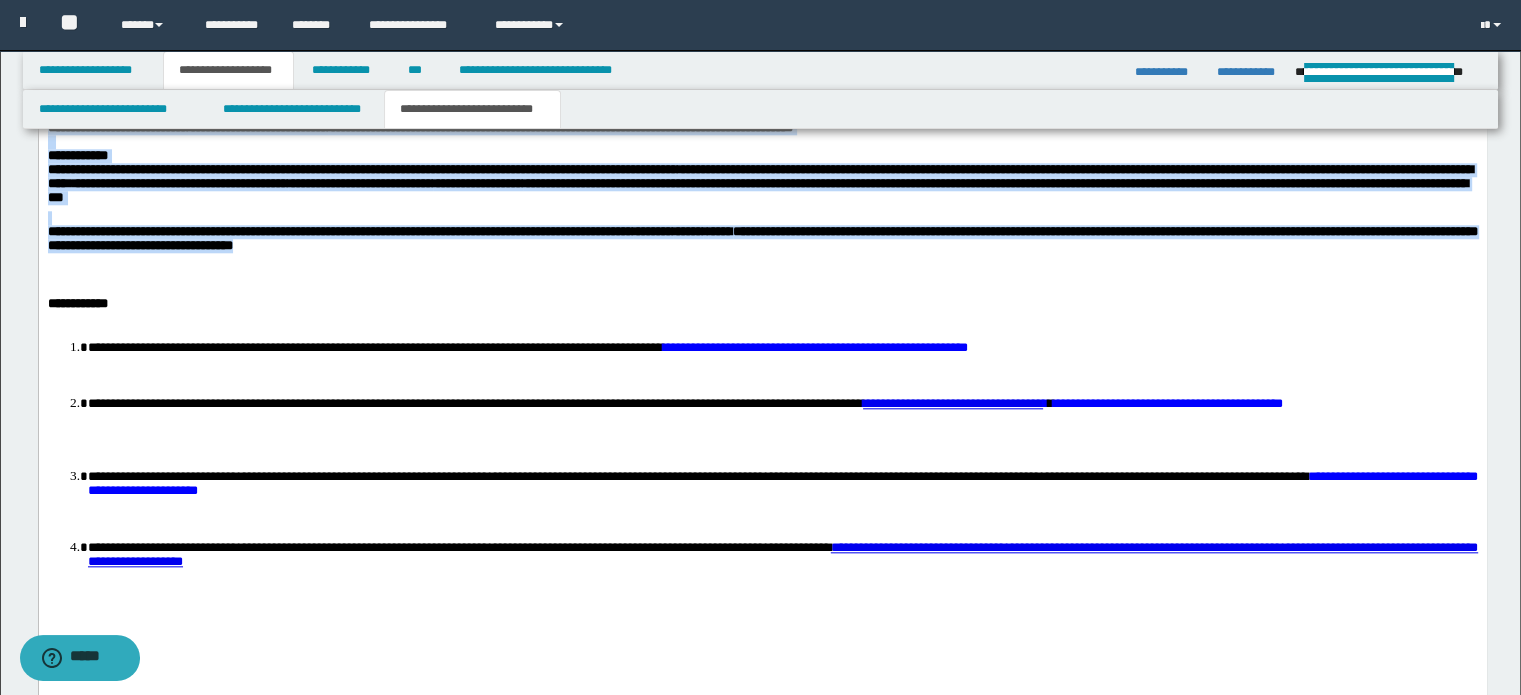 drag, startPoint x: 48, startPoint y: 262, endPoint x: 895, endPoint y: 456, distance: 868.9332 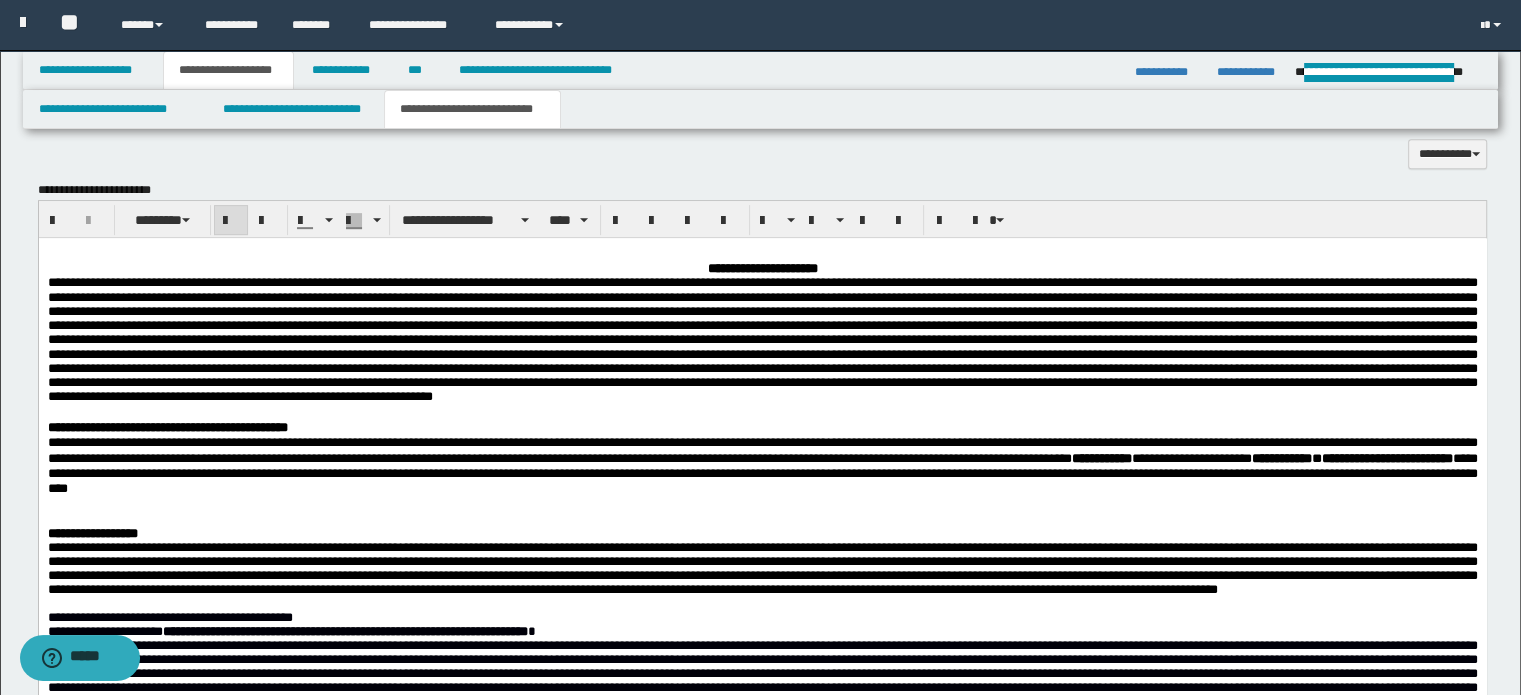 scroll, scrollTop: 582, scrollLeft: 0, axis: vertical 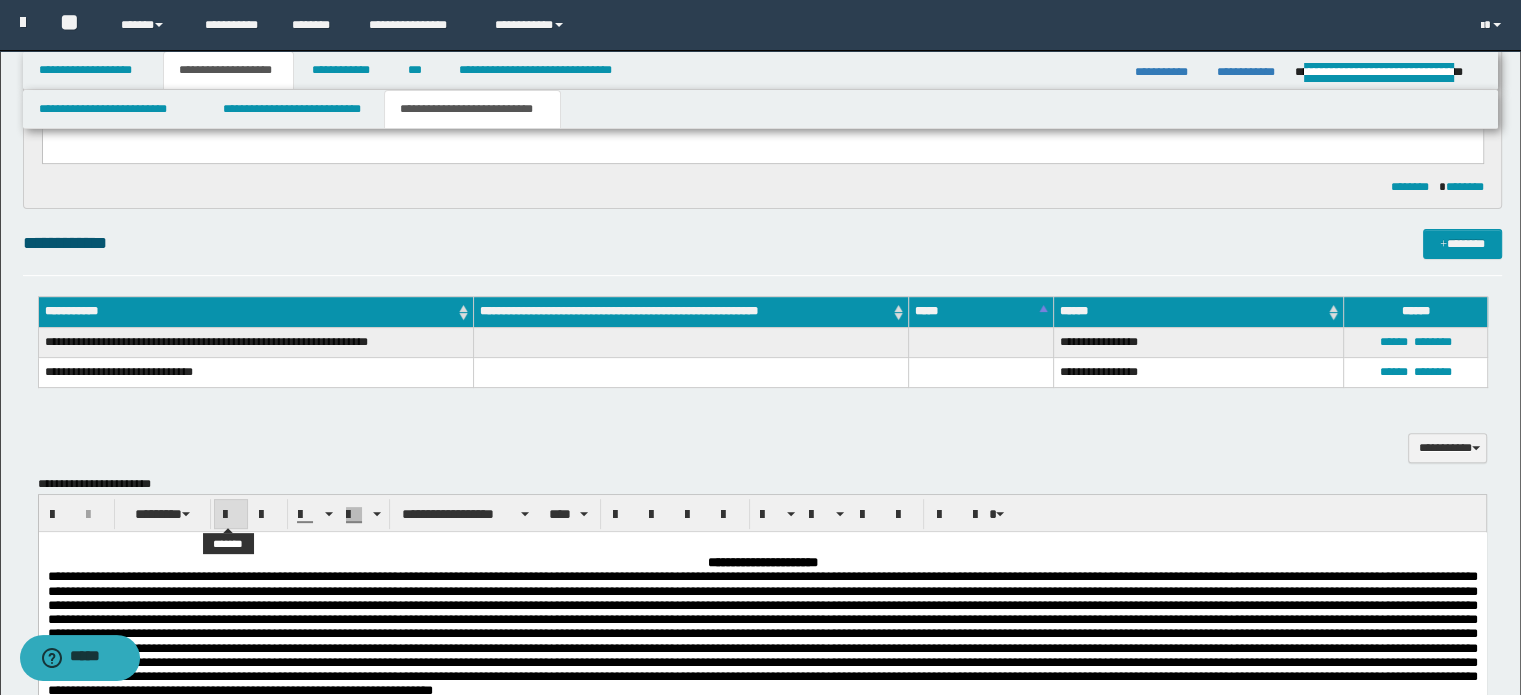 click at bounding box center (231, 515) 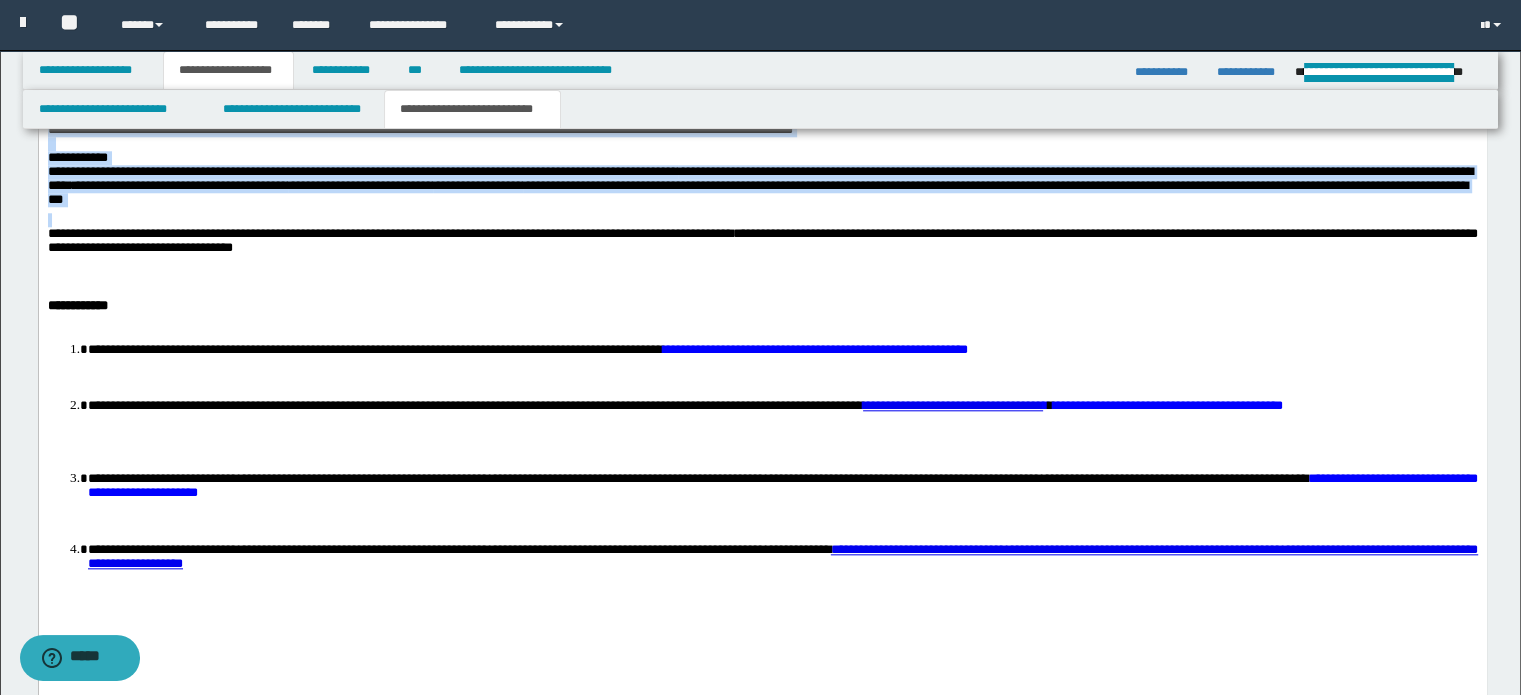 scroll, scrollTop: 1982, scrollLeft: 0, axis: vertical 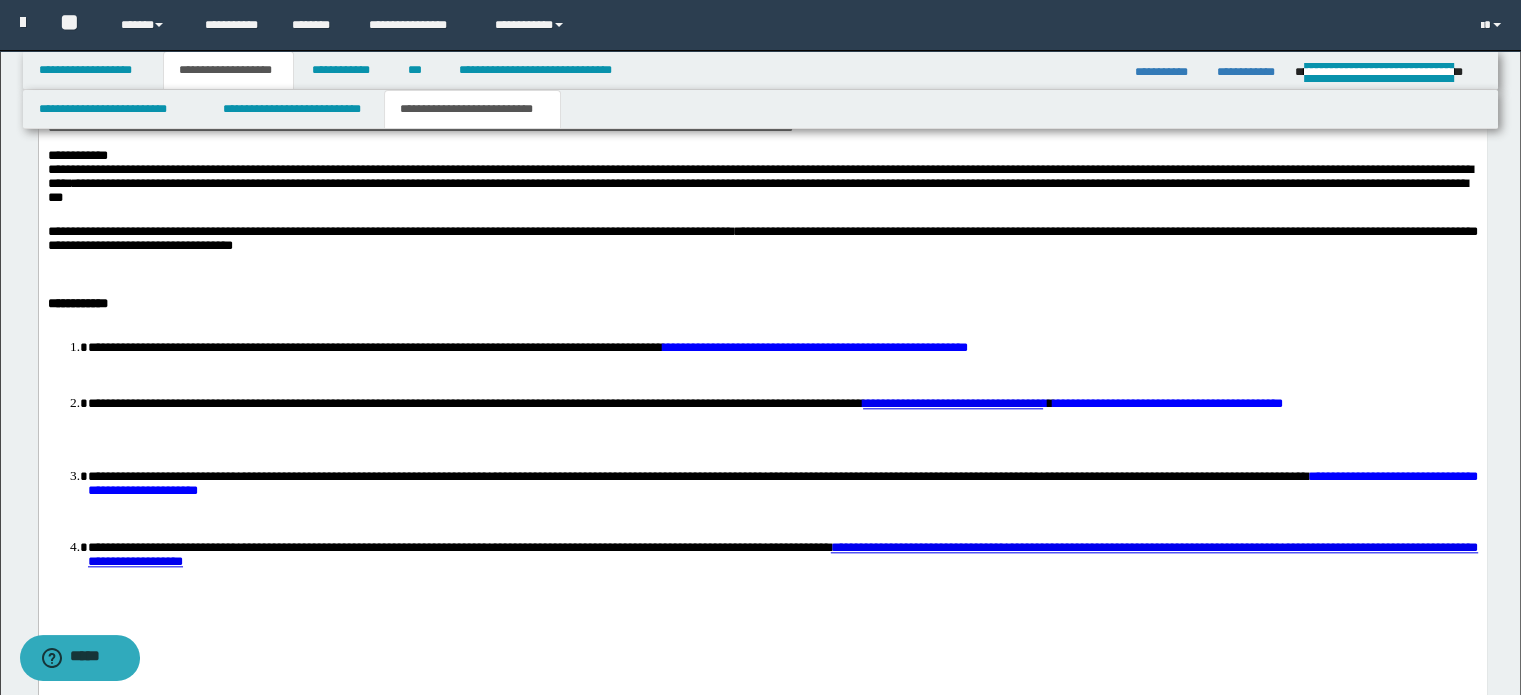 click at bounding box center (762, 275) 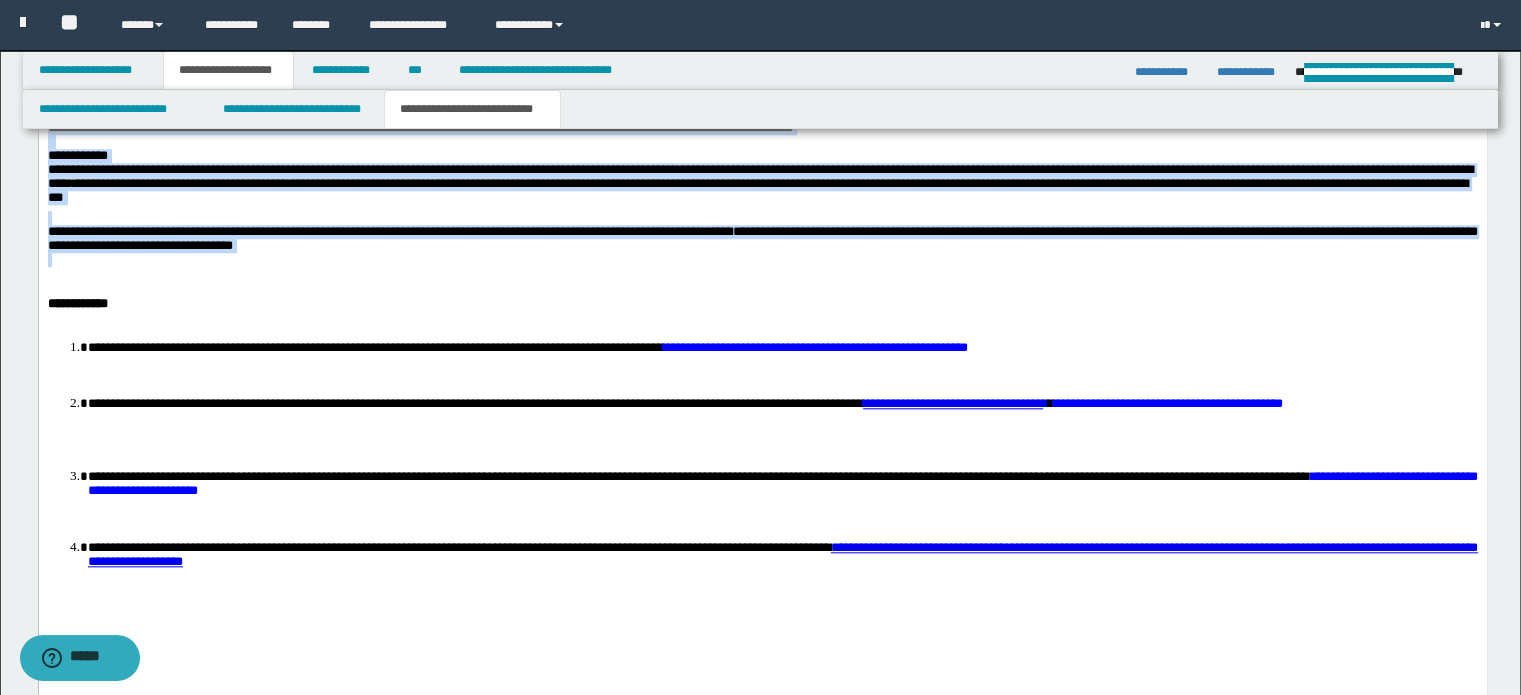drag, startPoint x: 47, startPoint y: 268, endPoint x: 783, endPoint y: 470, distance: 763.21686 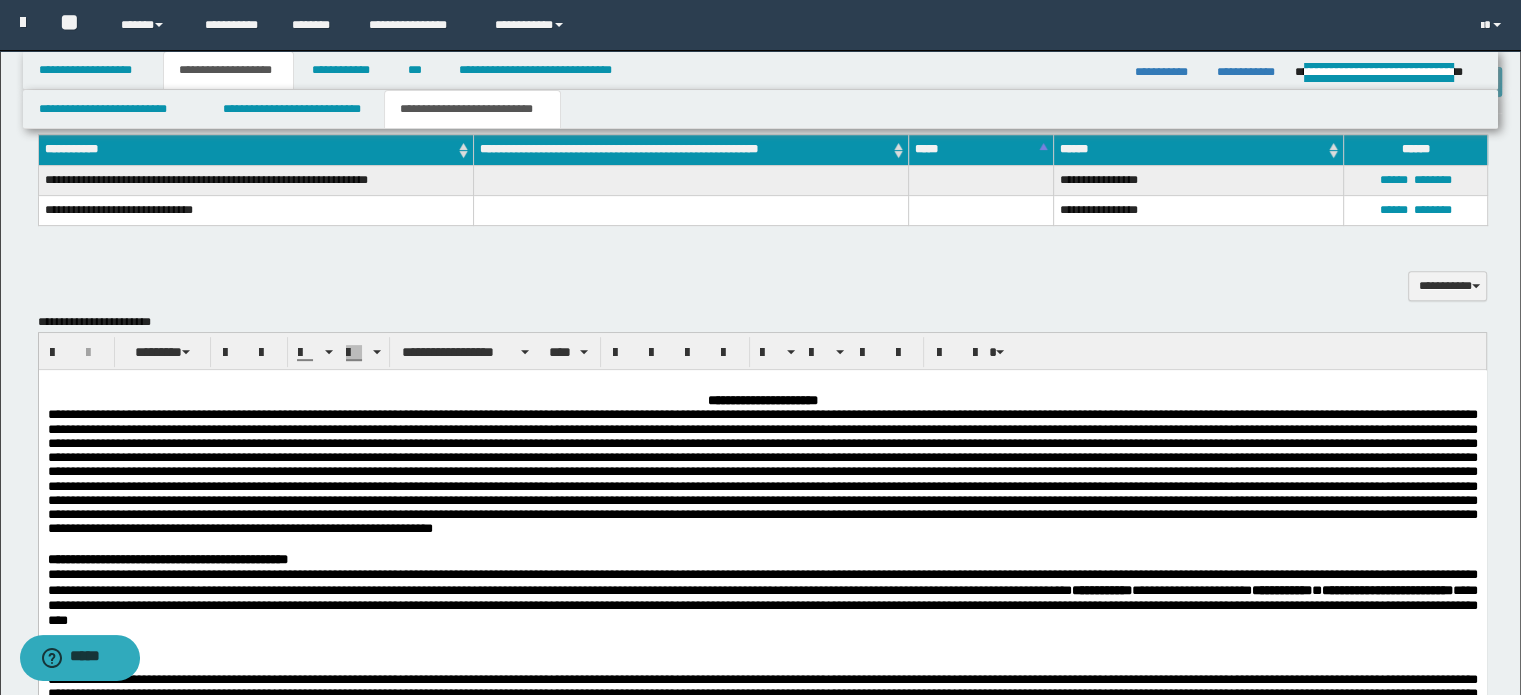 scroll, scrollTop: 782, scrollLeft: 0, axis: vertical 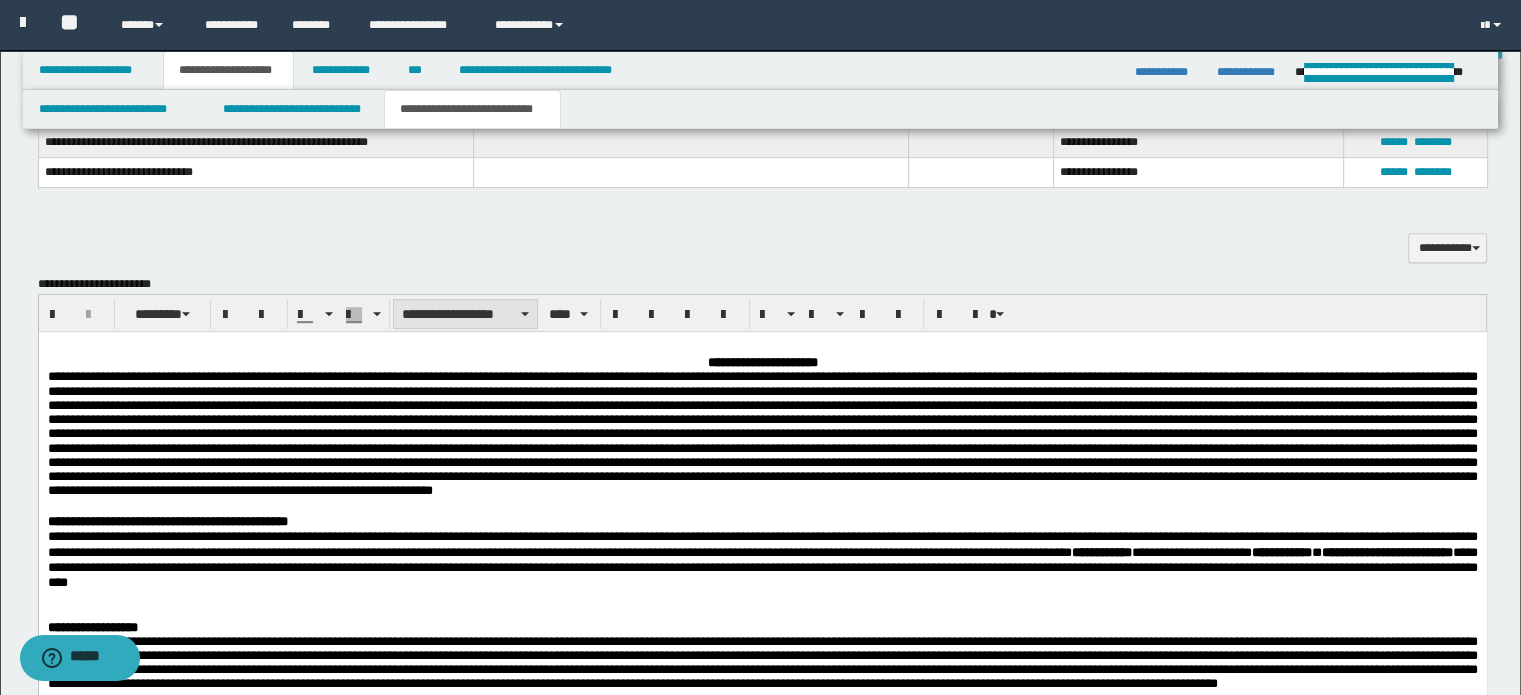 click on "**********" at bounding box center (465, 314) 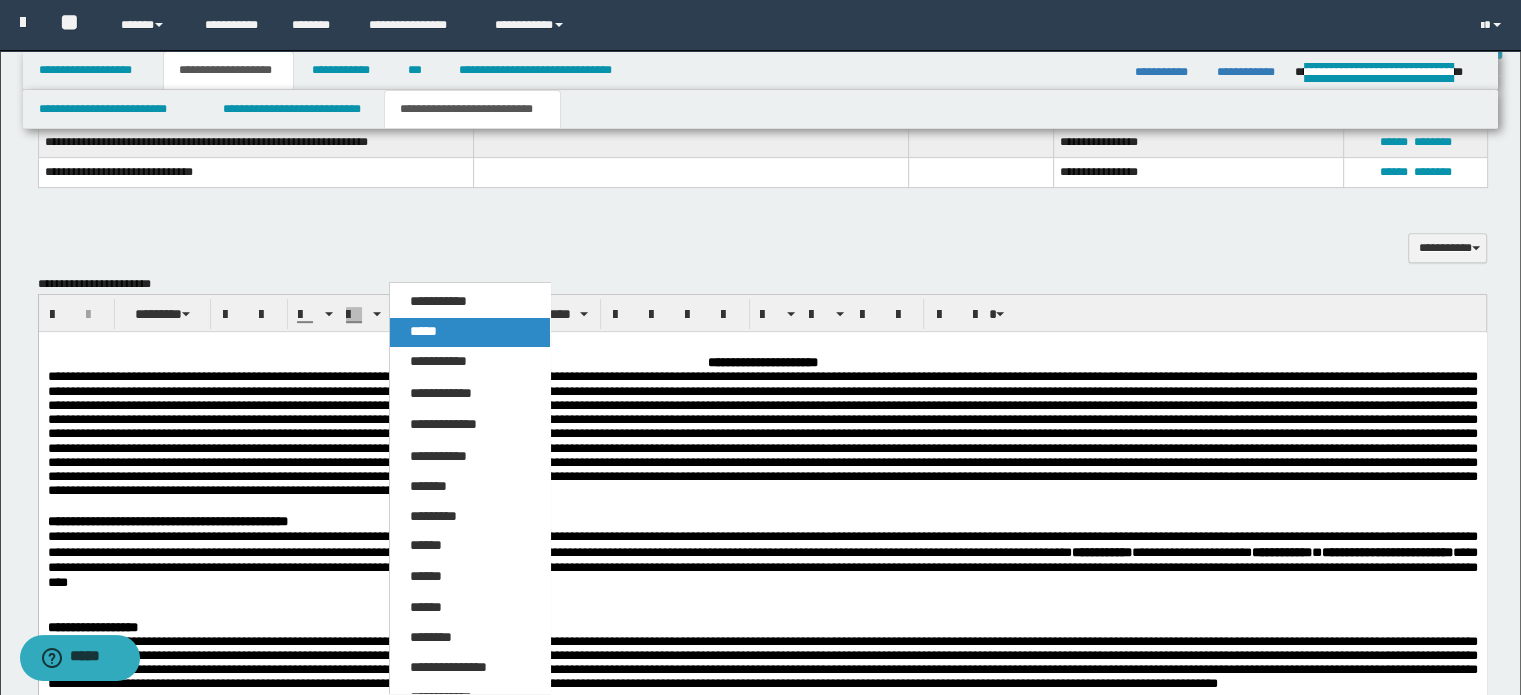 click on "*****" at bounding box center (423, 331) 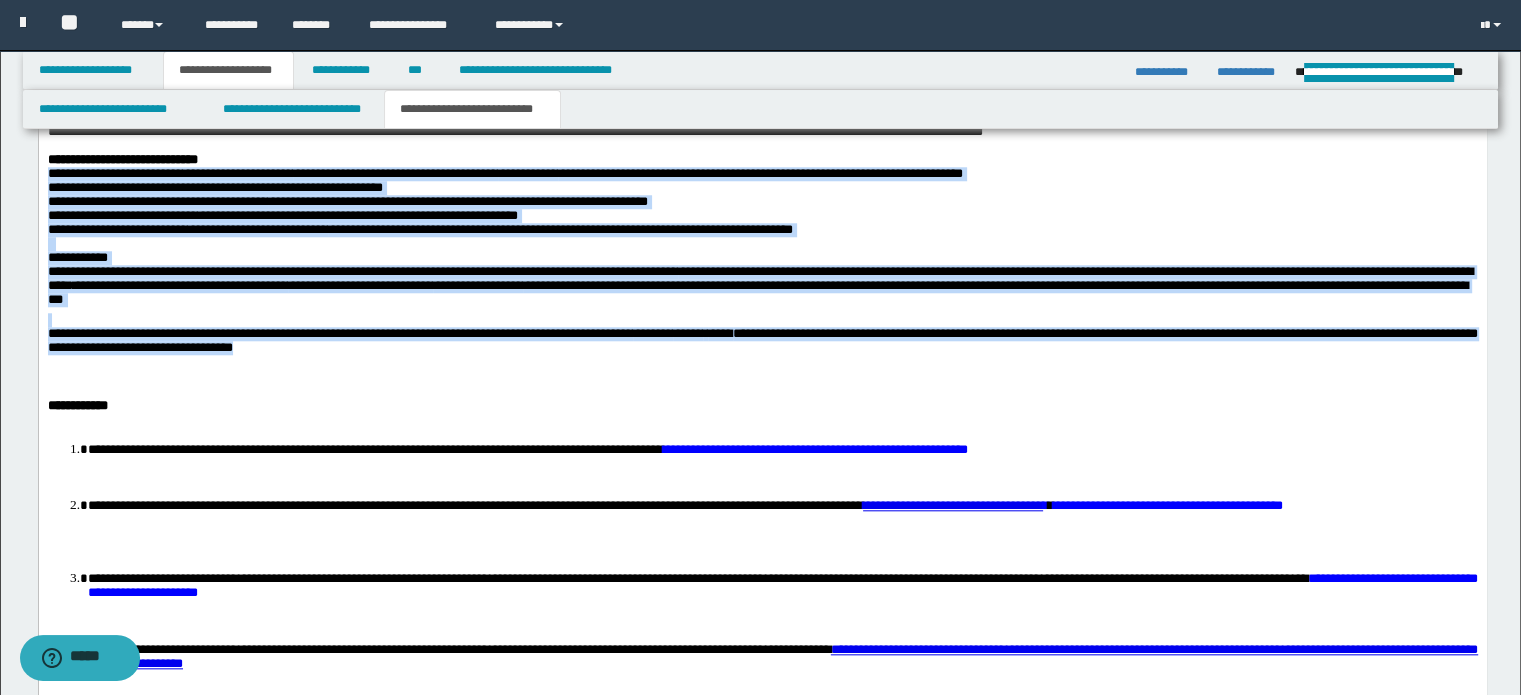 scroll, scrollTop: 1882, scrollLeft: 0, axis: vertical 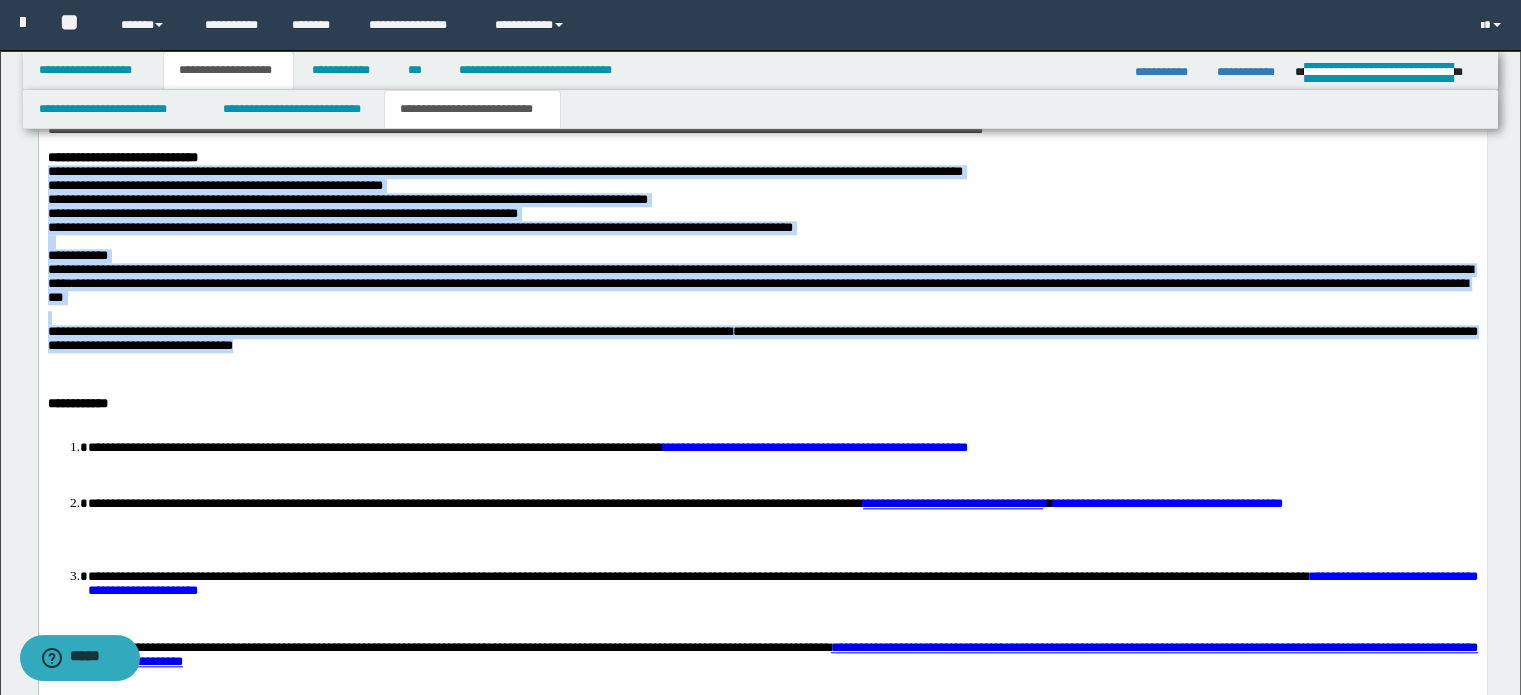 click on "**********" at bounding box center (762, 256) 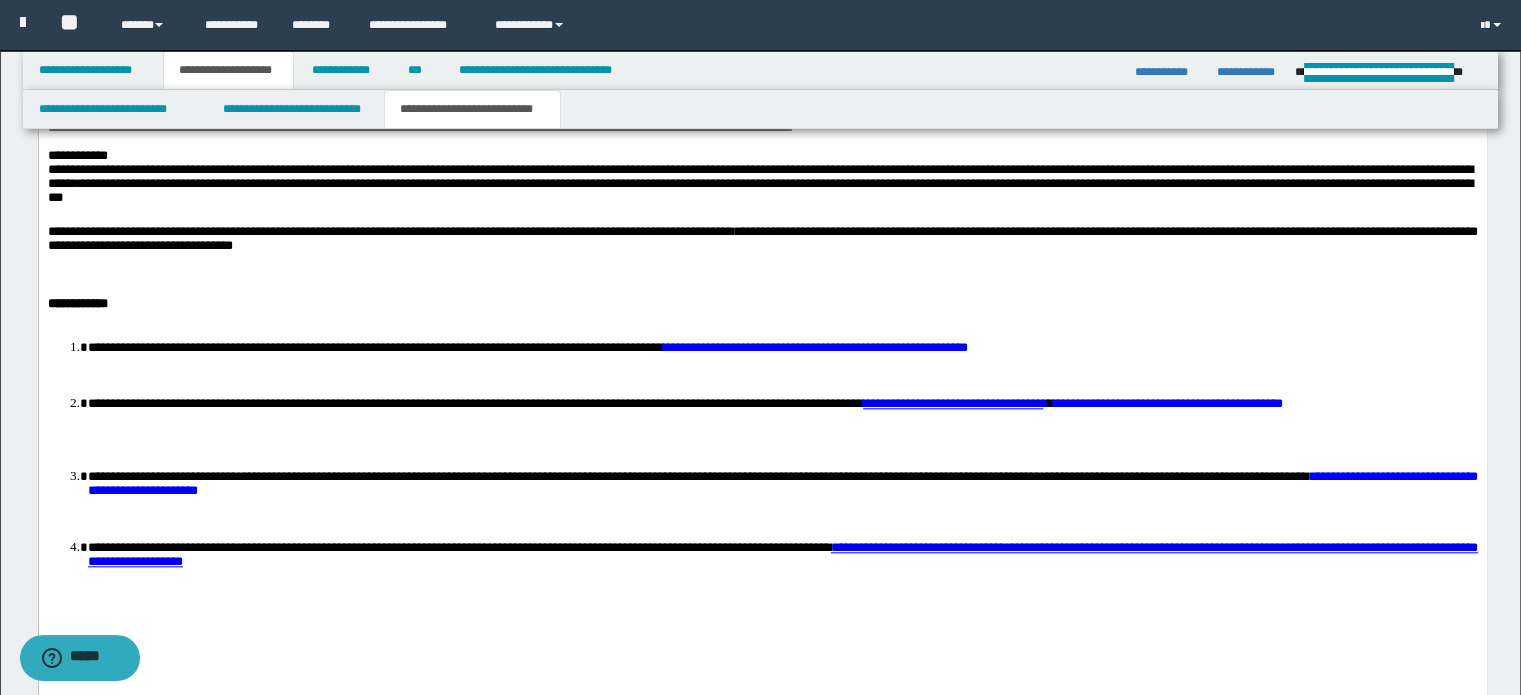scroll, scrollTop: 1882, scrollLeft: 0, axis: vertical 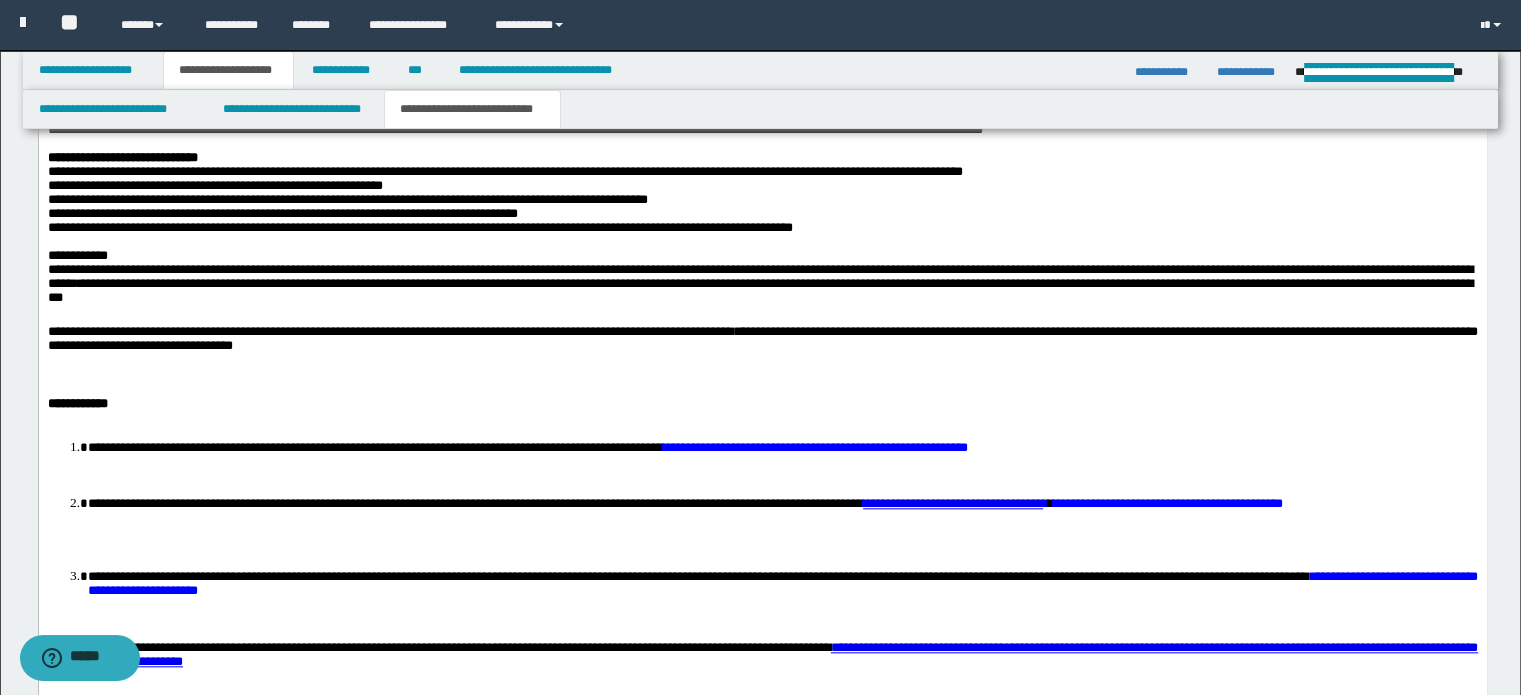 click on "**********" at bounding box center [762, 339] 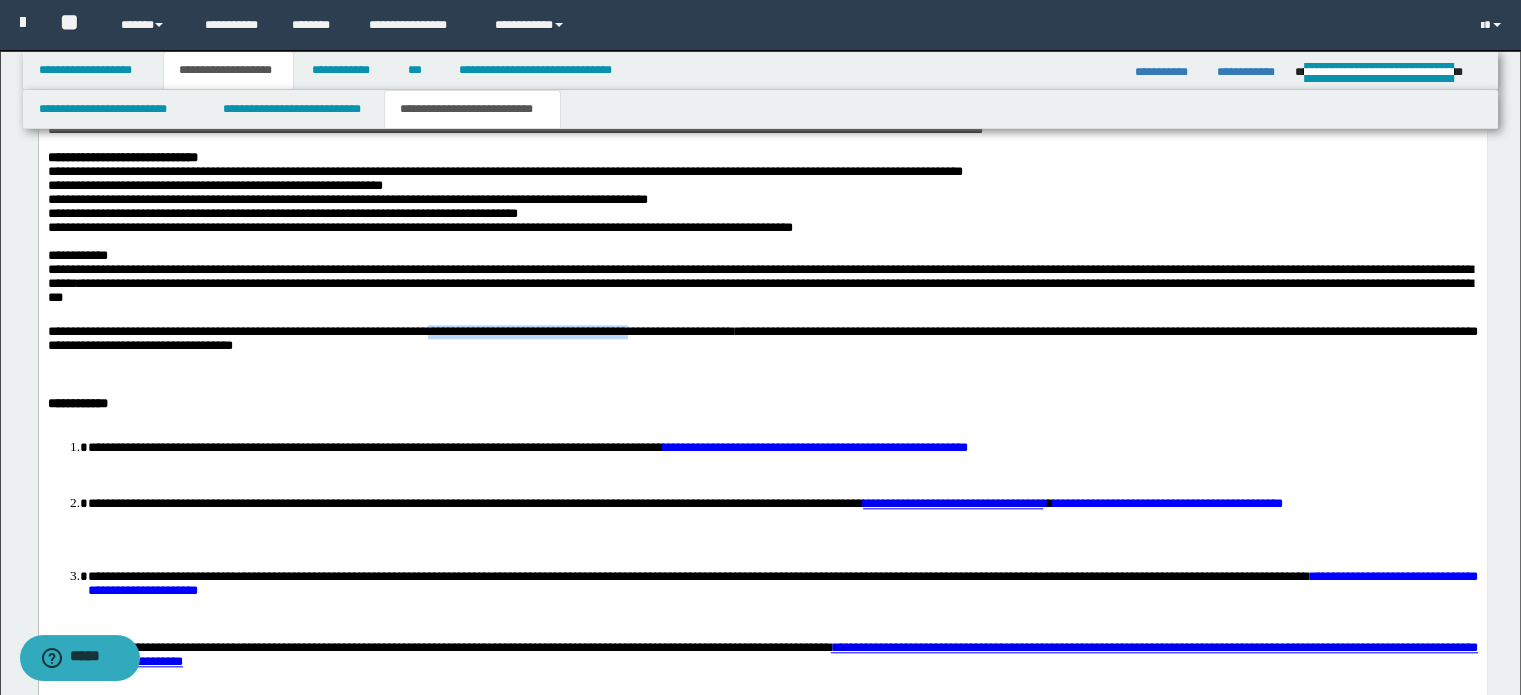 drag, startPoint x: 535, startPoint y: 538, endPoint x: 851, endPoint y: 533, distance: 316.03955 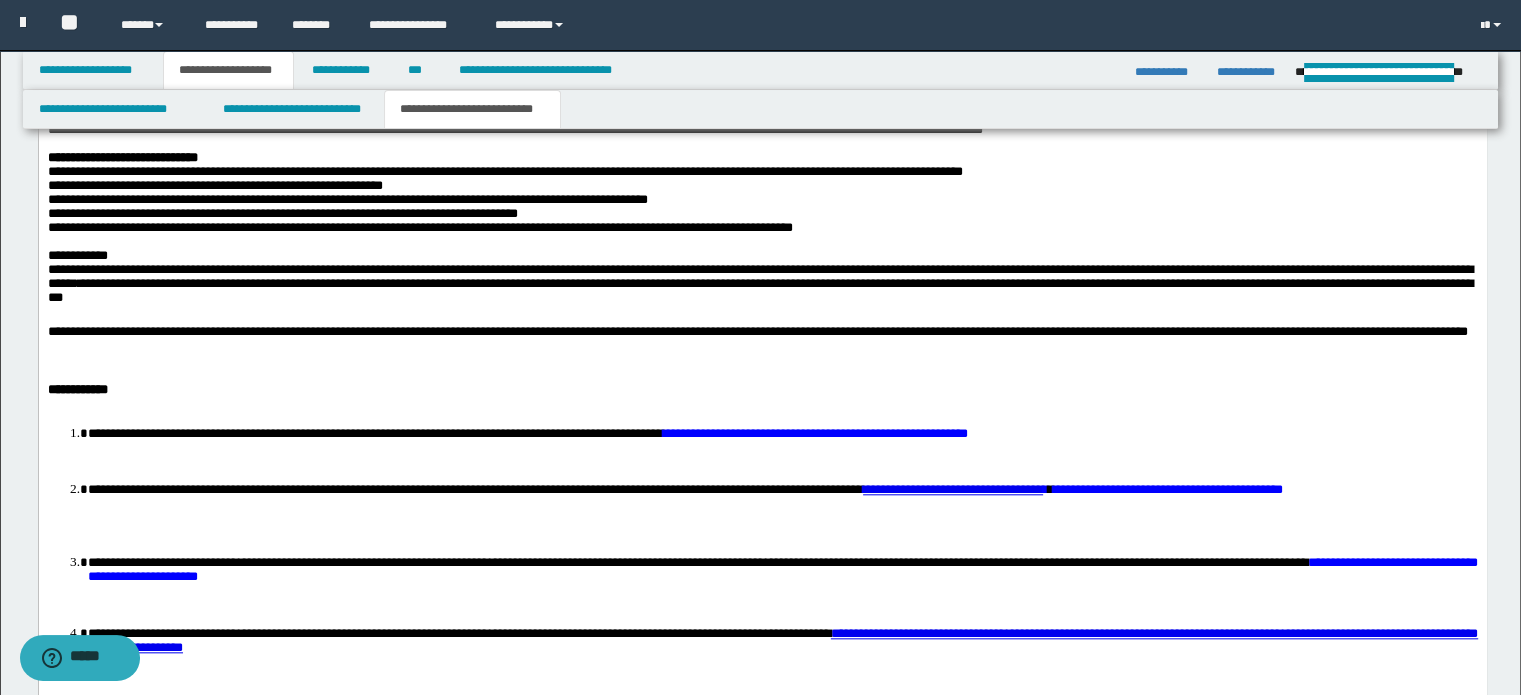 click on "**********" at bounding box center [759, 276] 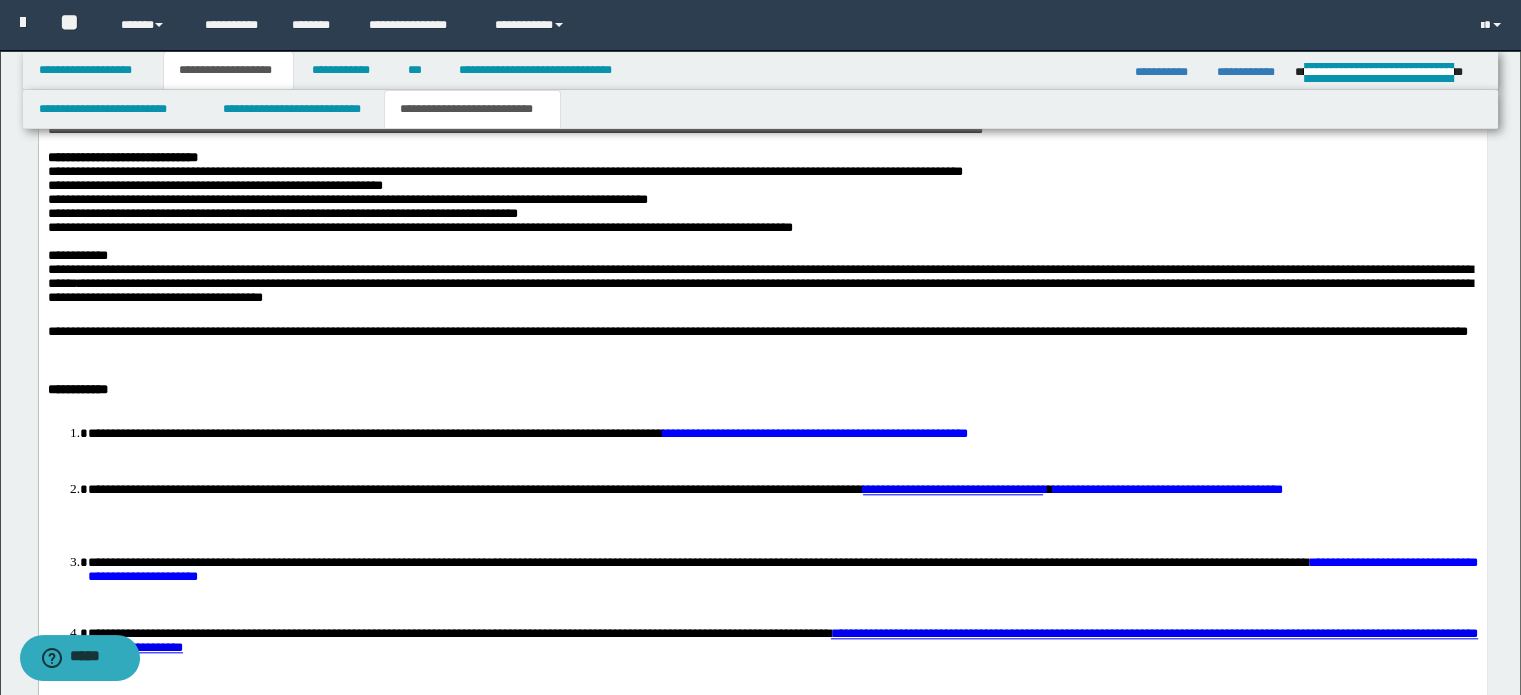 click on "**********" at bounding box center [759, 276] 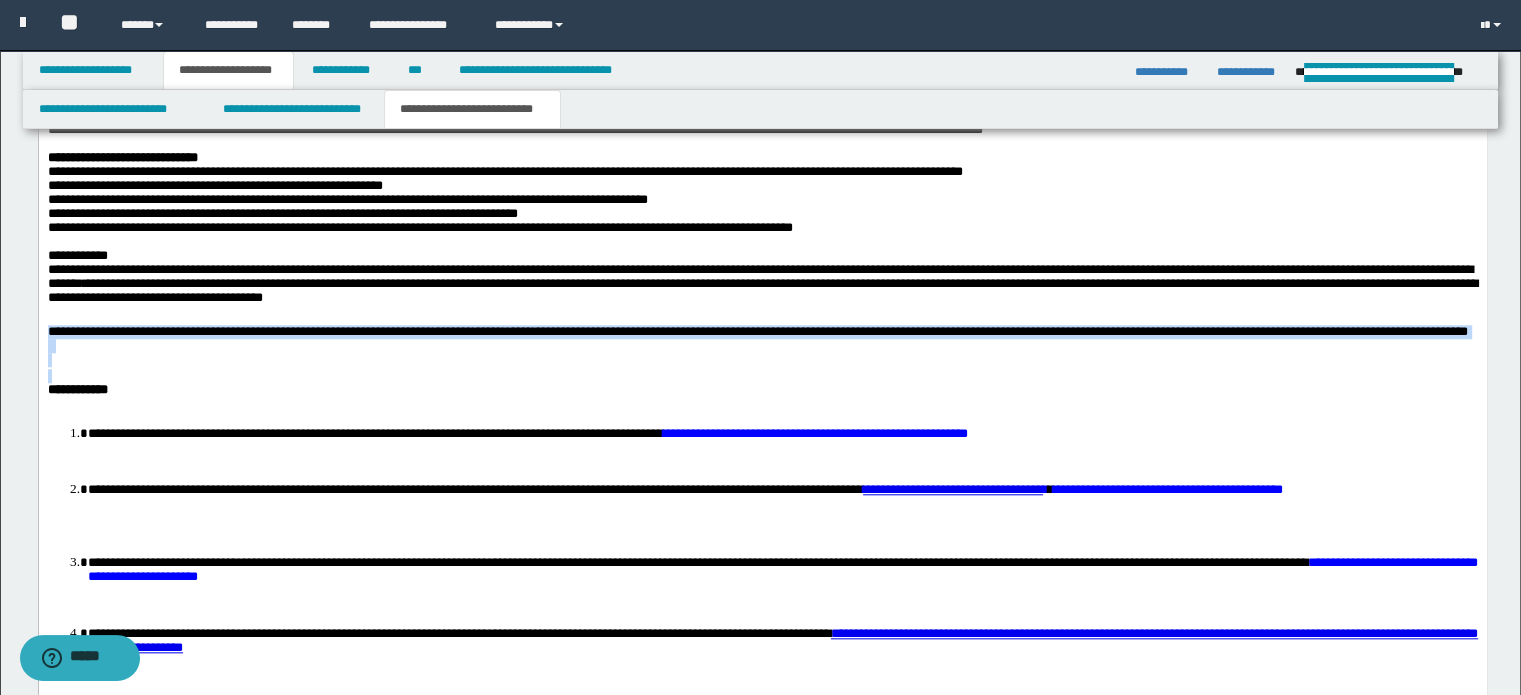 drag, startPoint x: 51, startPoint y: 538, endPoint x: 375, endPoint y: 601, distance: 330.06818 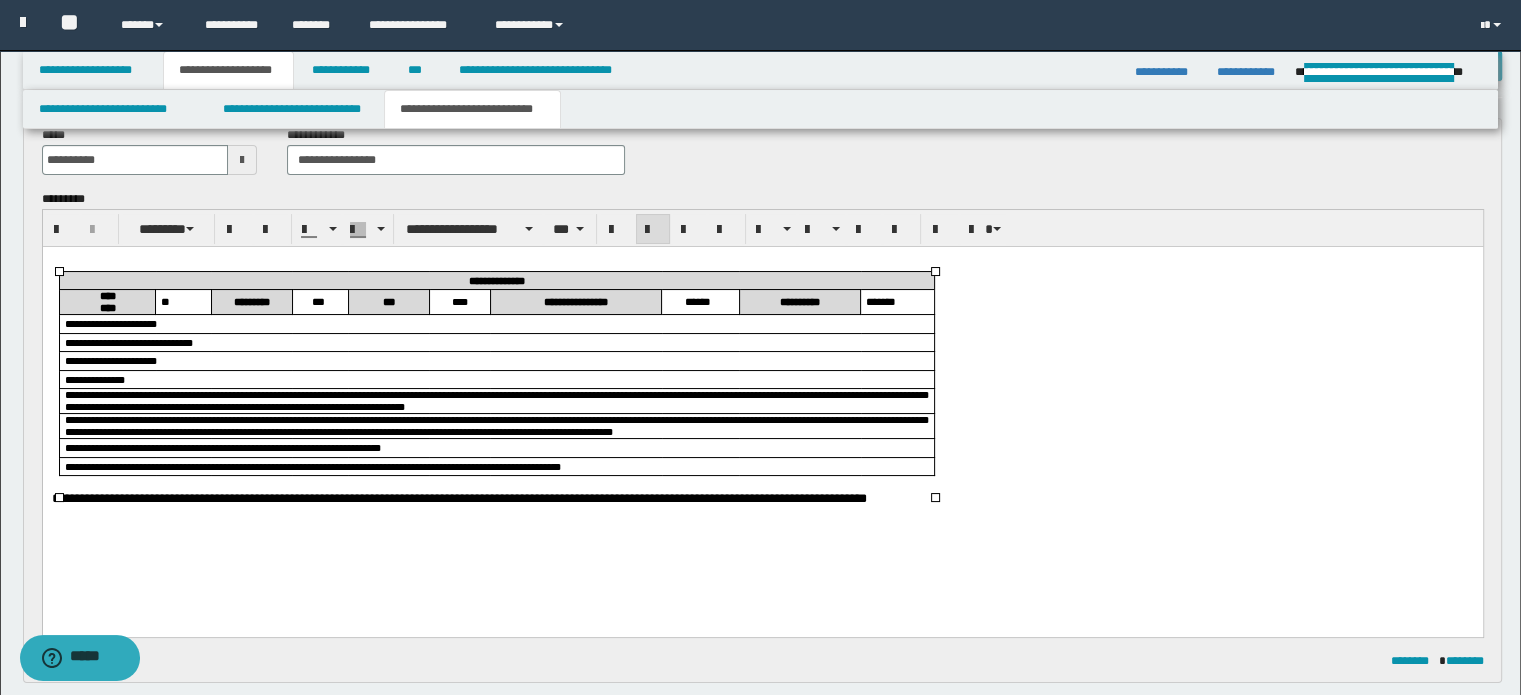 scroll, scrollTop: 77, scrollLeft: 0, axis: vertical 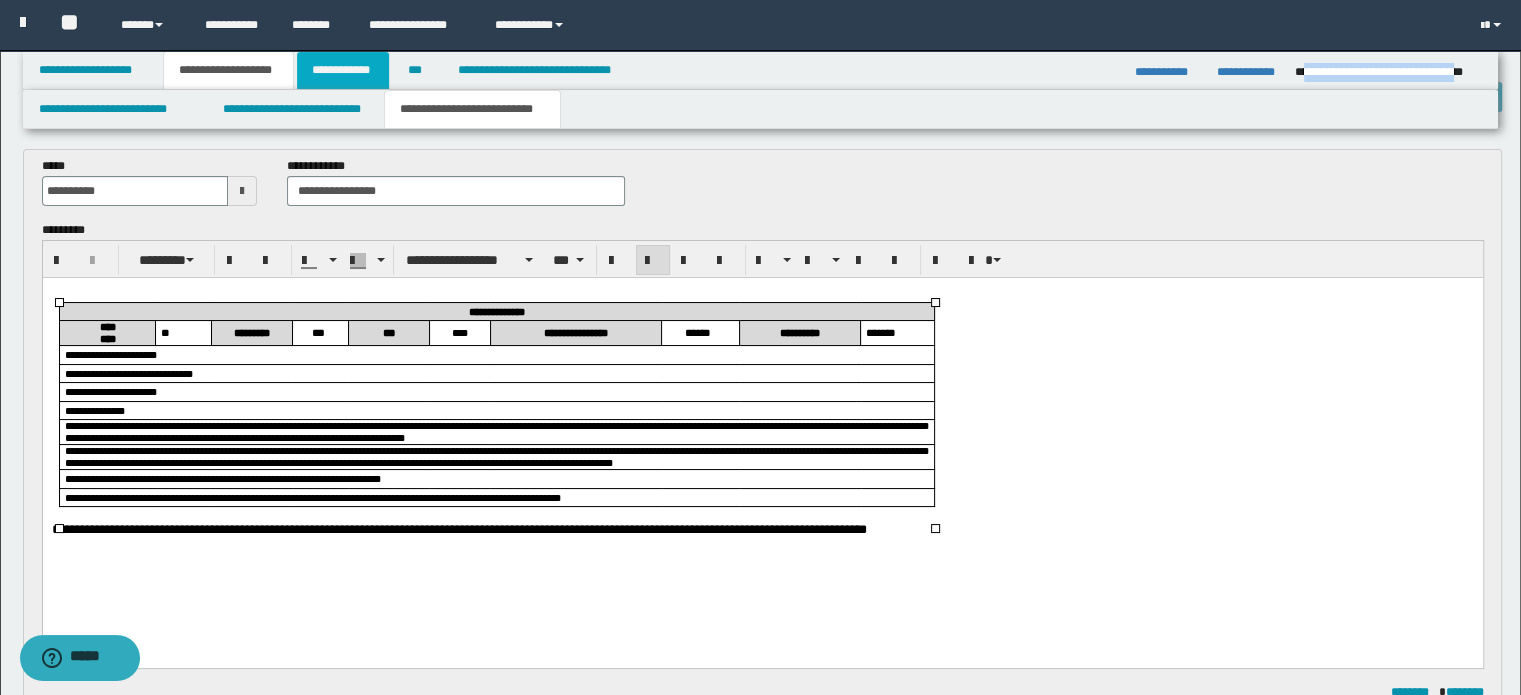 click on "**********" at bounding box center (343, 70) 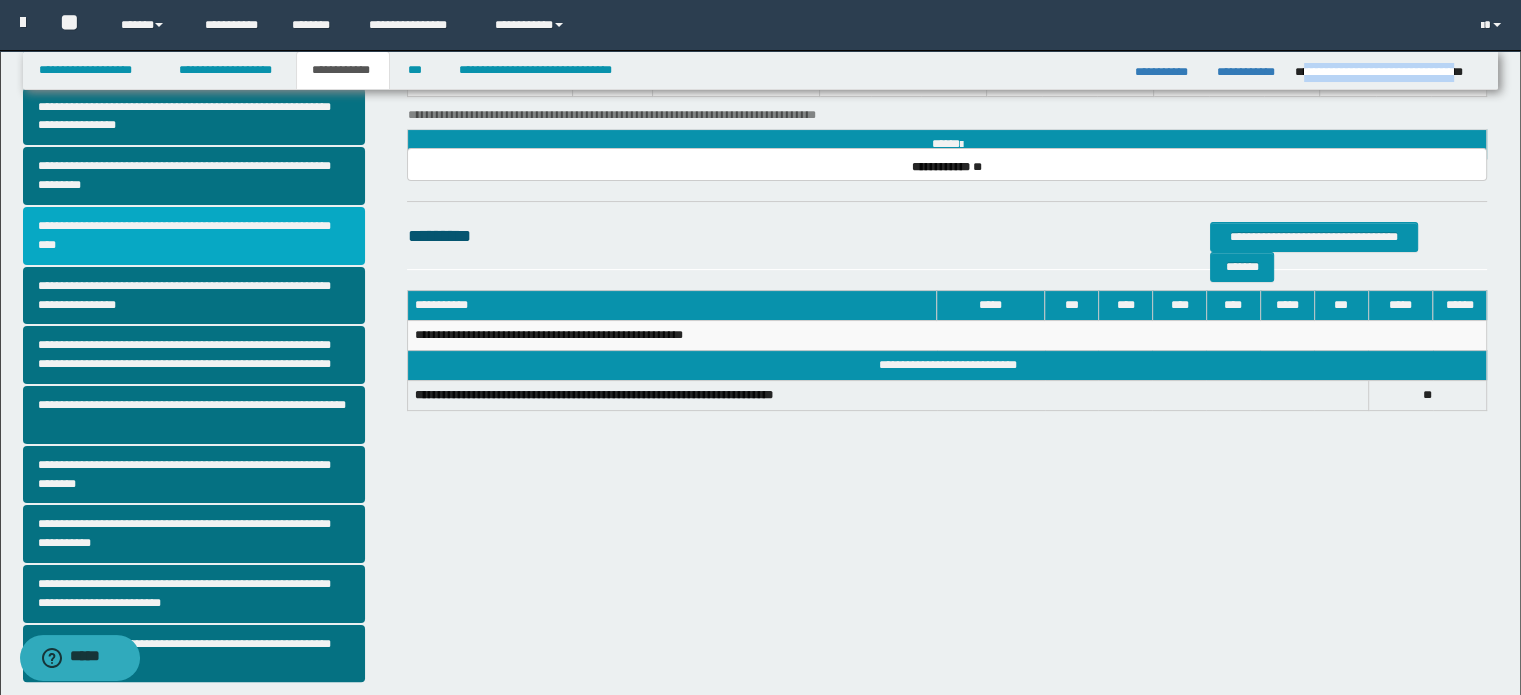 scroll, scrollTop: 416, scrollLeft: 0, axis: vertical 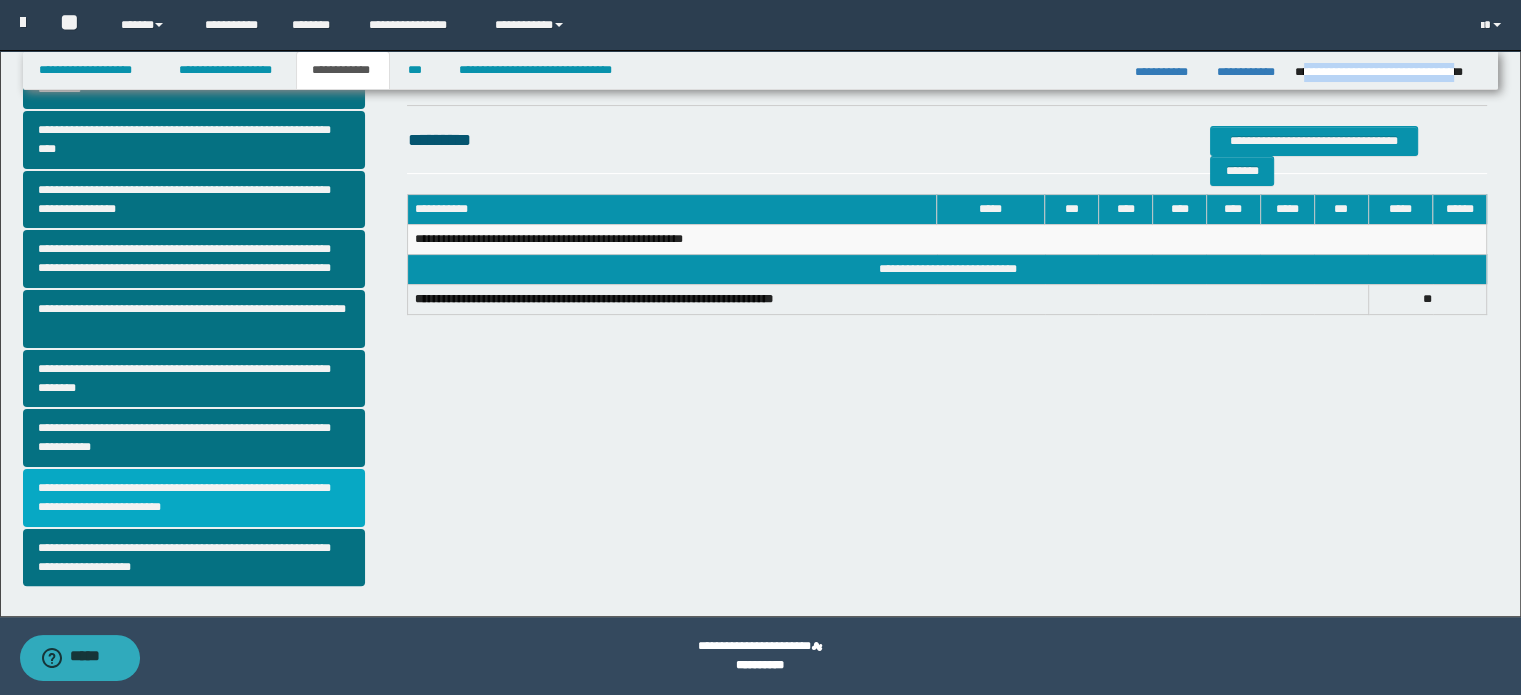 click on "**********" at bounding box center (194, 498) 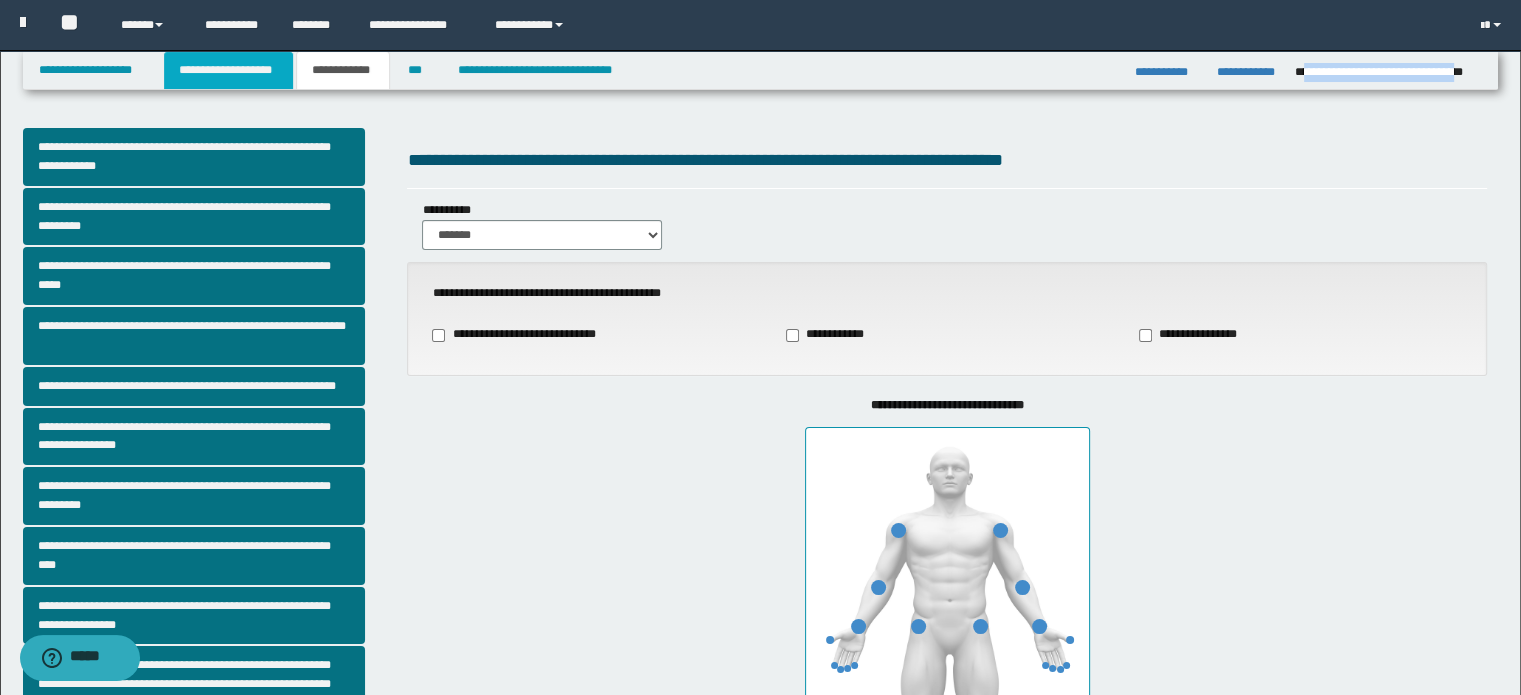 click on "**********" at bounding box center [228, 70] 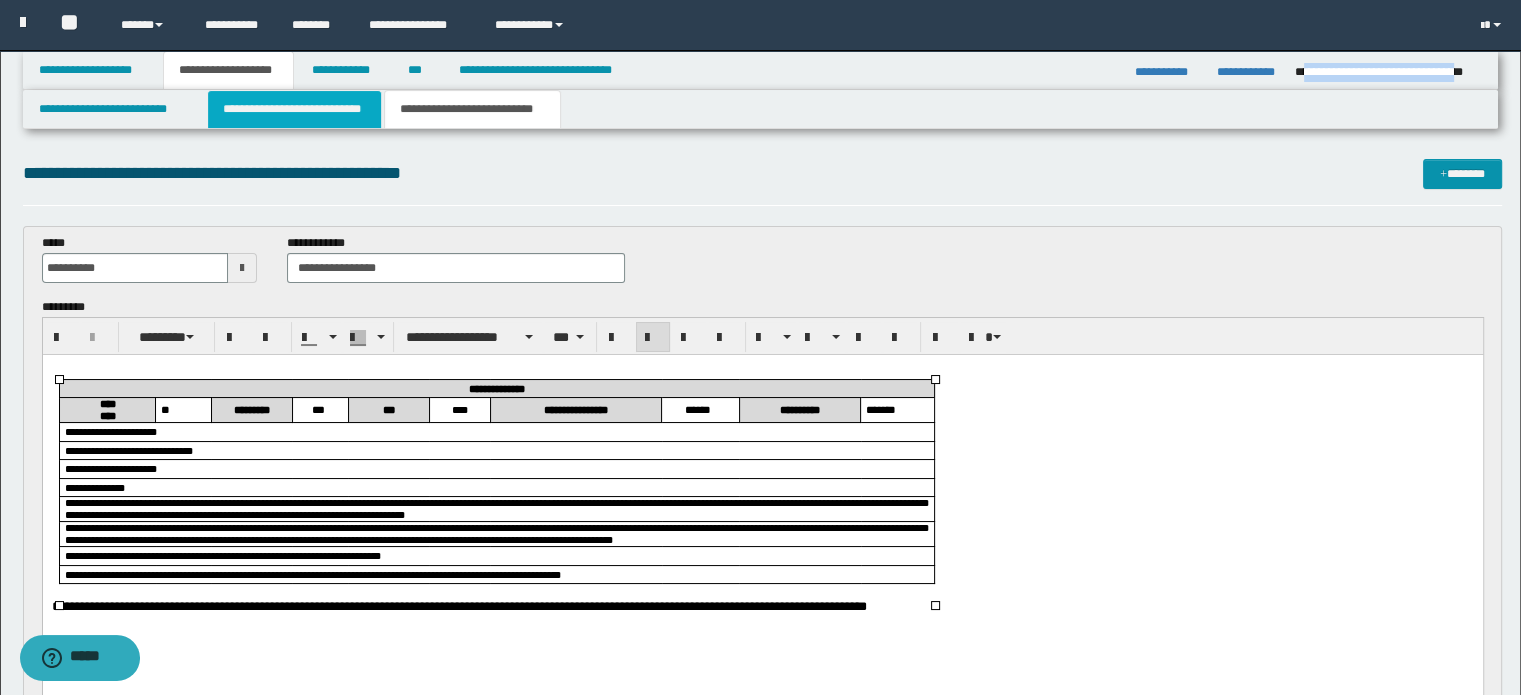 click on "**********" at bounding box center [294, 109] 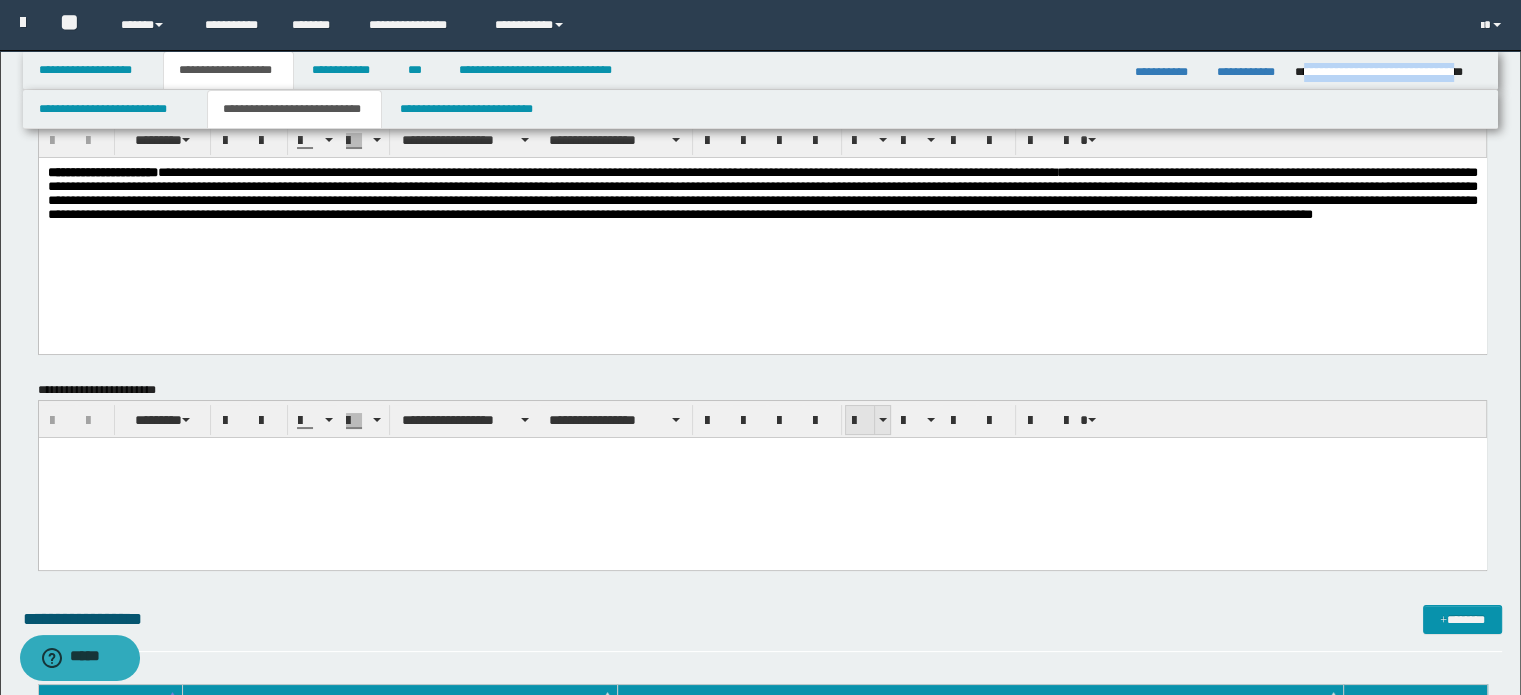 scroll, scrollTop: 0, scrollLeft: 0, axis: both 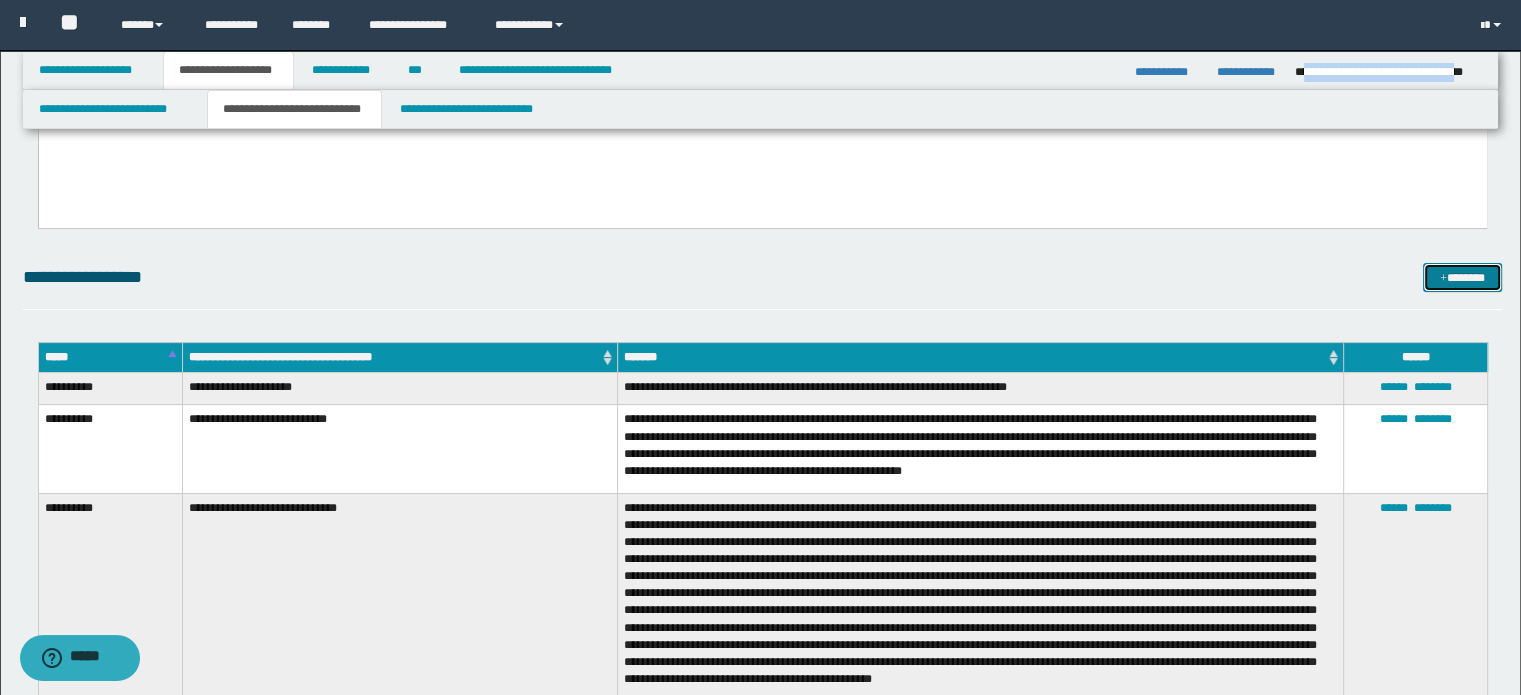click on "*******" at bounding box center [1462, 278] 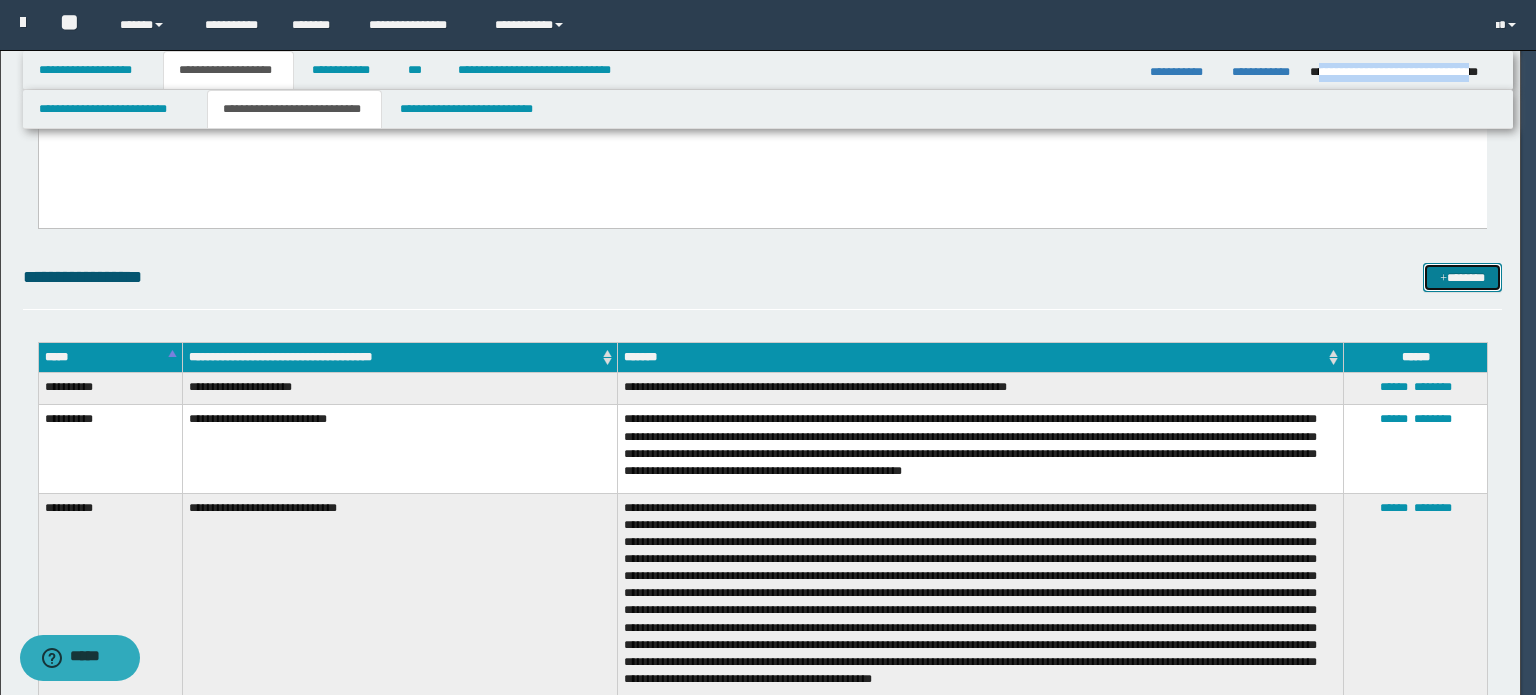 scroll, scrollTop: 0, scrollLeft: 0, axis: both 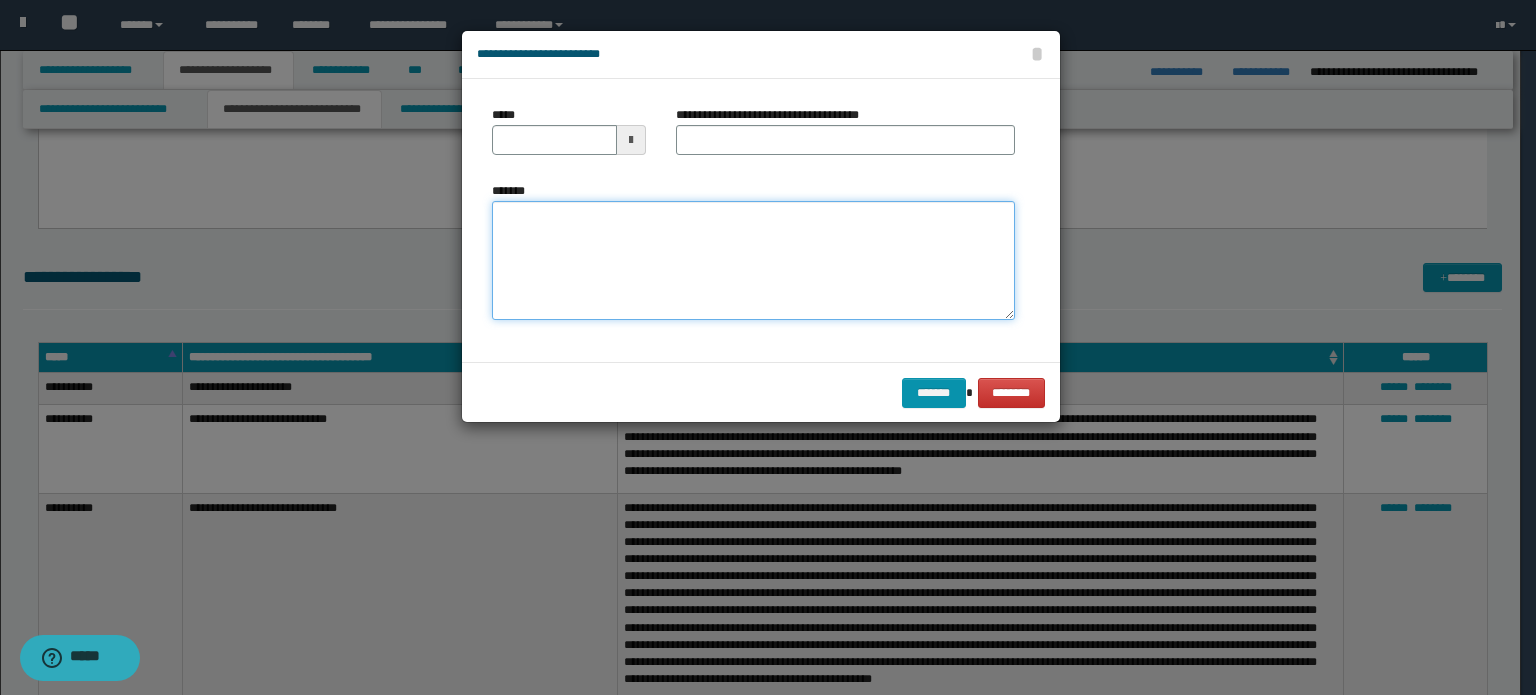 click on "*******" at bounding box center [753, 261] 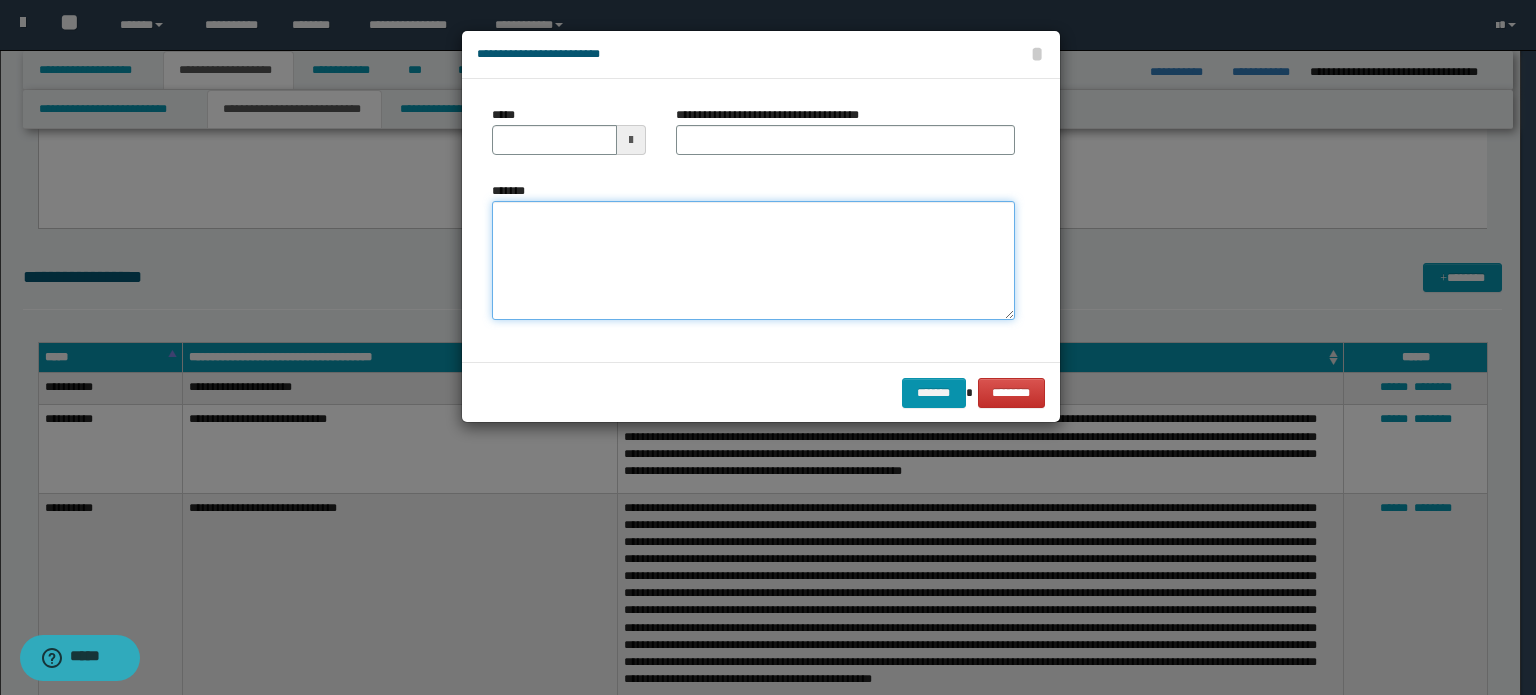 paste on "**********" 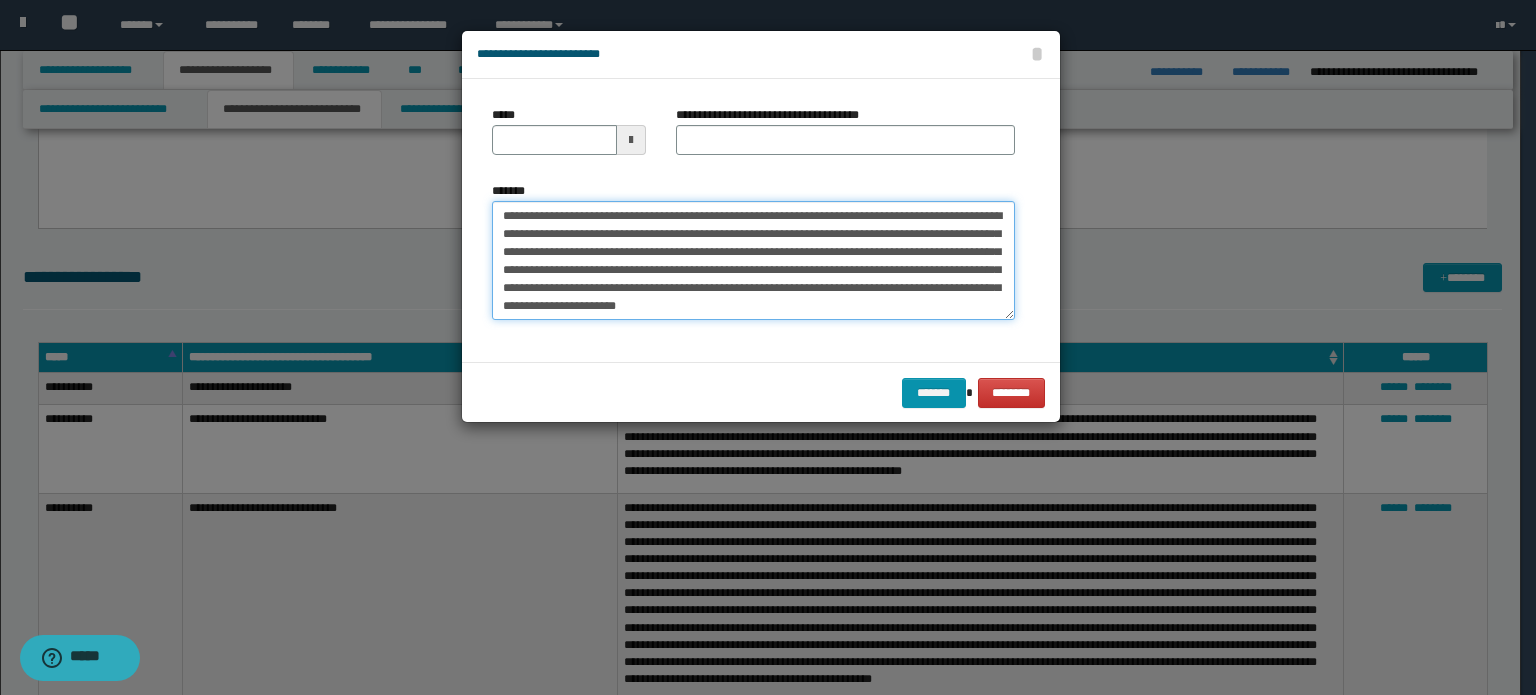scroll, scrollTop: 0, scrollLeft: 0, axis: both 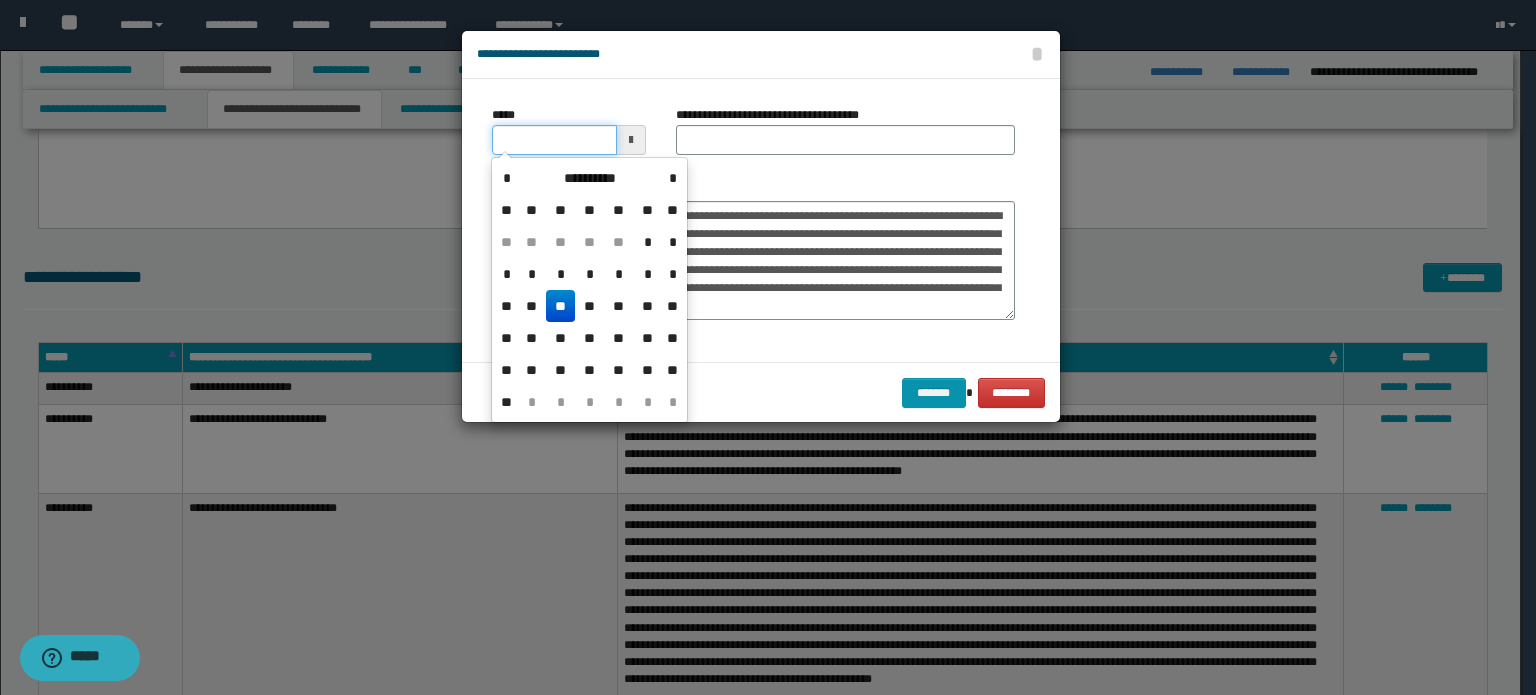 click on "*****" at bounding box center (554, 140) 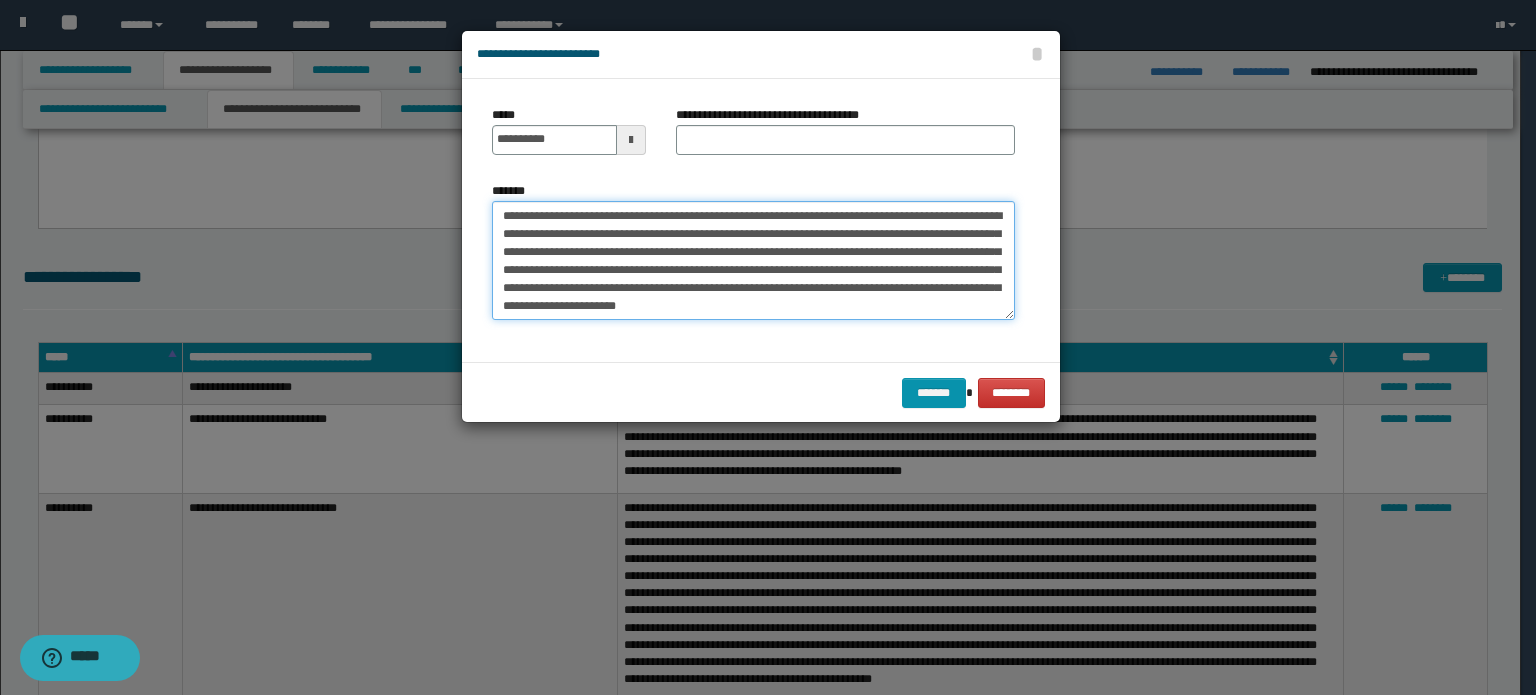 click on "**********" at bounding box center (753, 261) 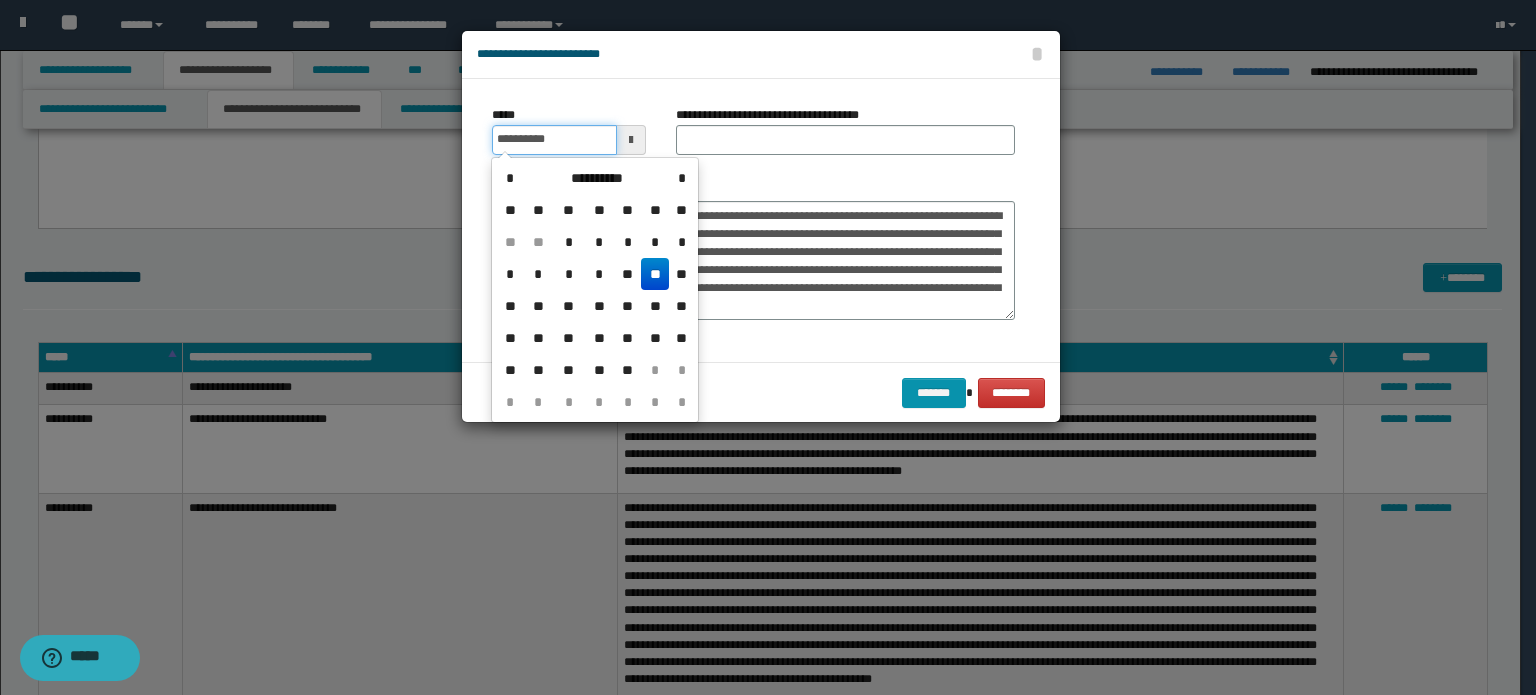 click on "**********" at bounding box center [554, 140] 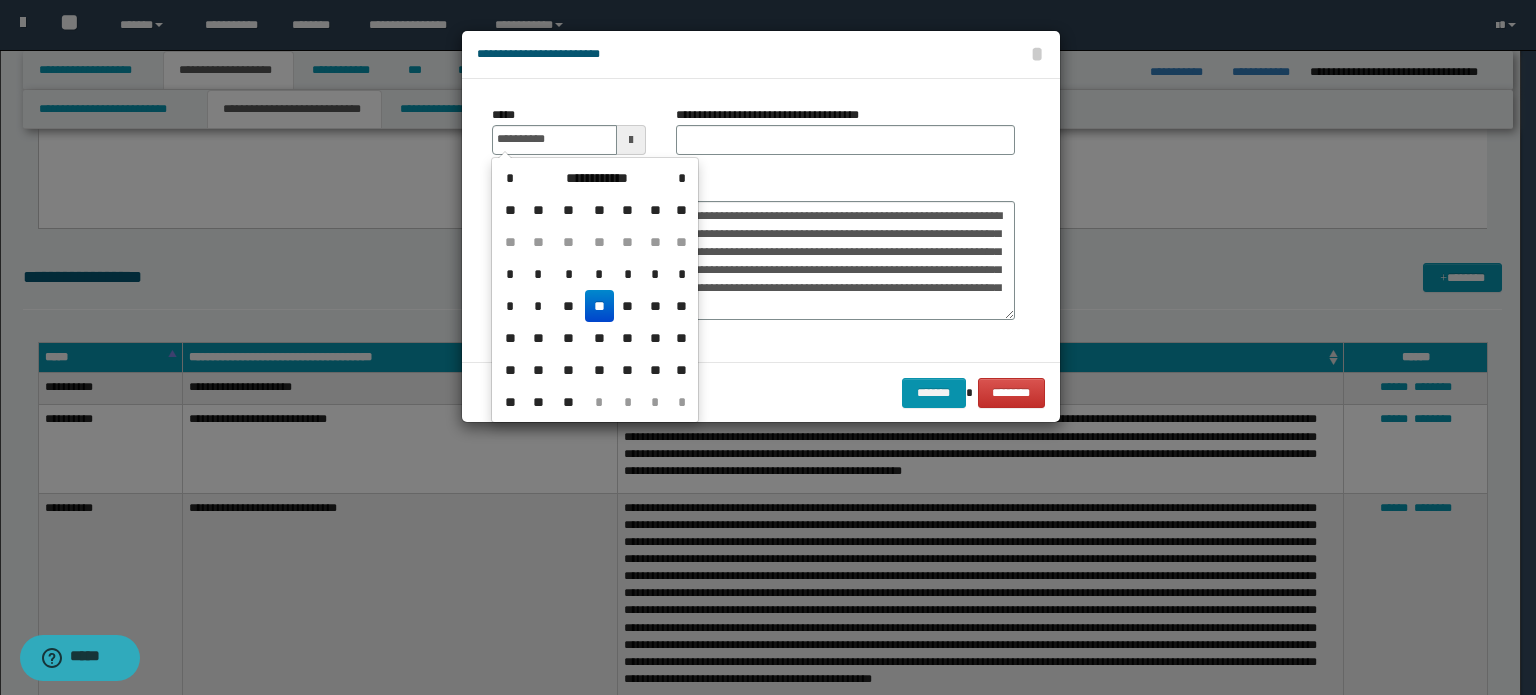 click on "**" at bounding box center (599, 306) 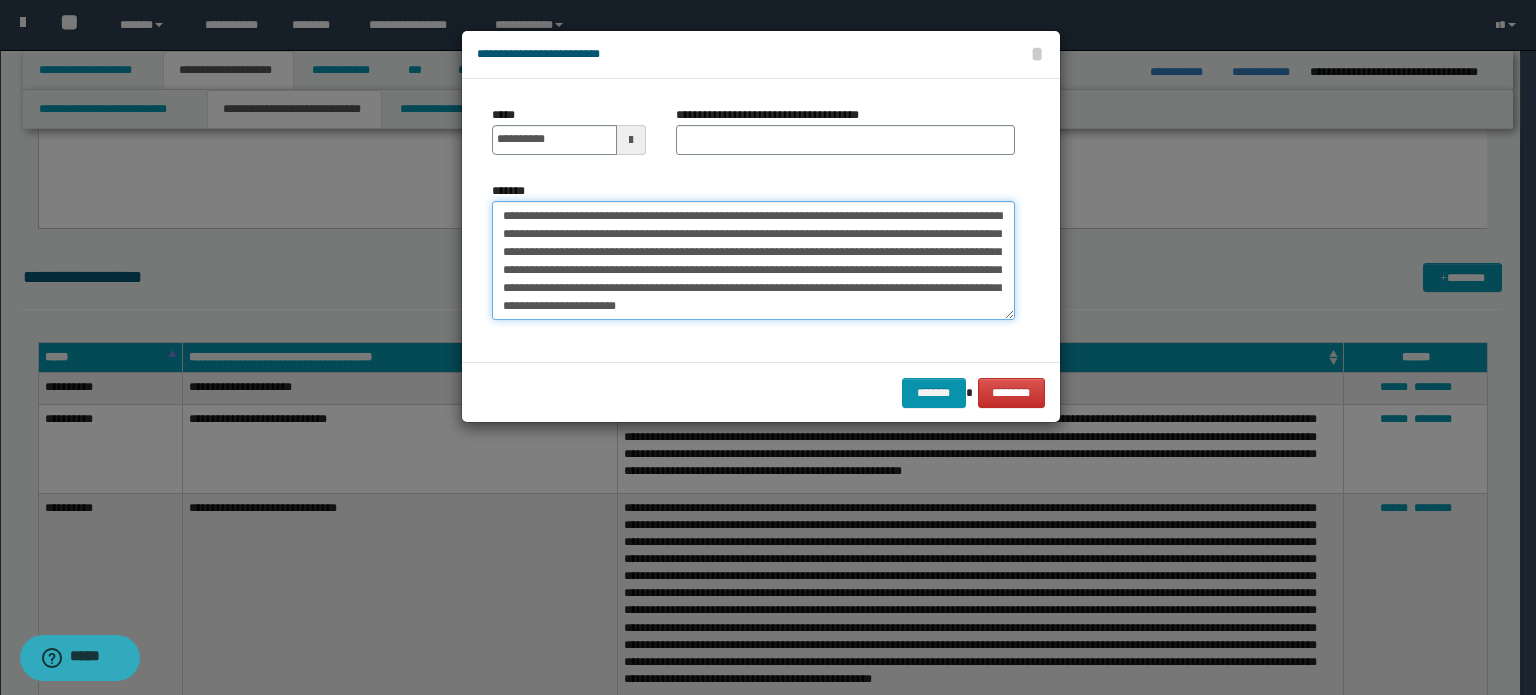 drag, startPoint x: 504, startPoint y: 215, endPoint x: 630, endPoint y: 210, distance: 126.09917 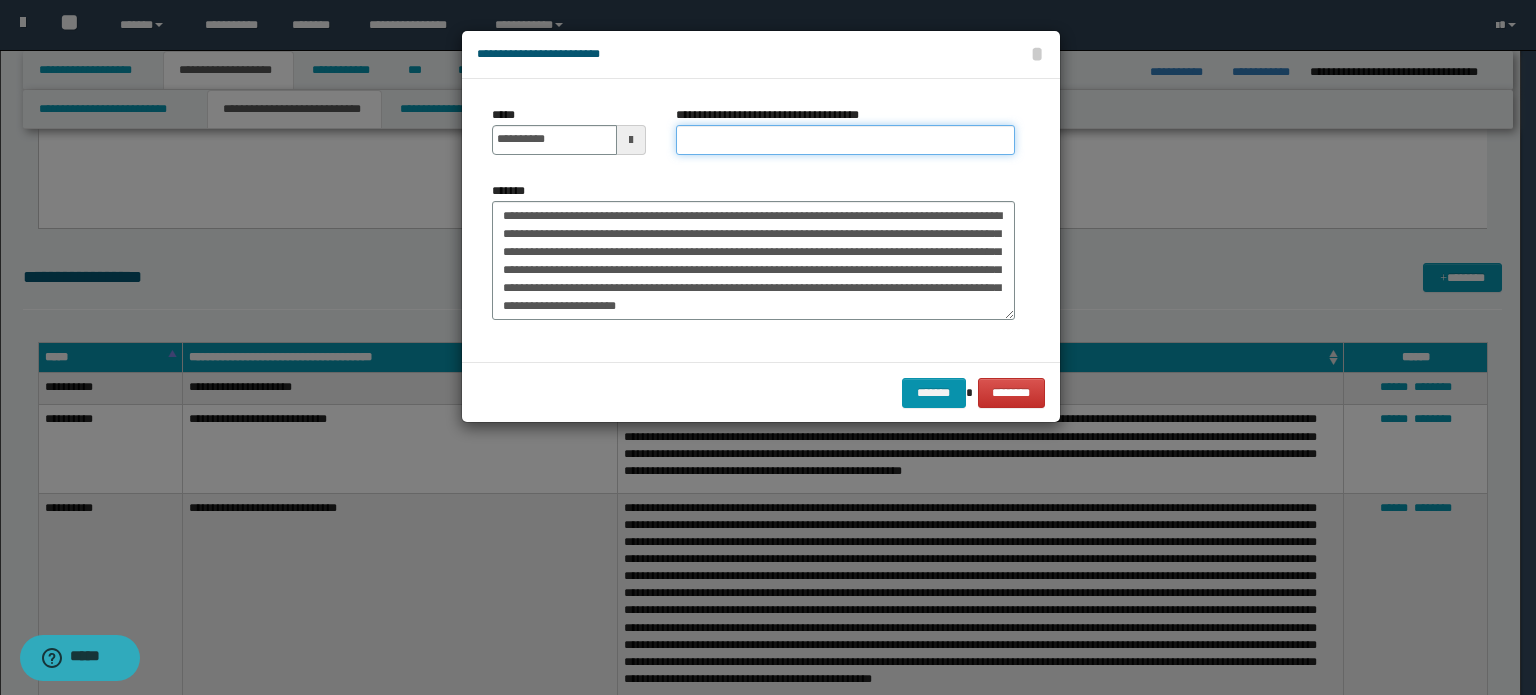 click on "**********" at bounding box center [845, 140] 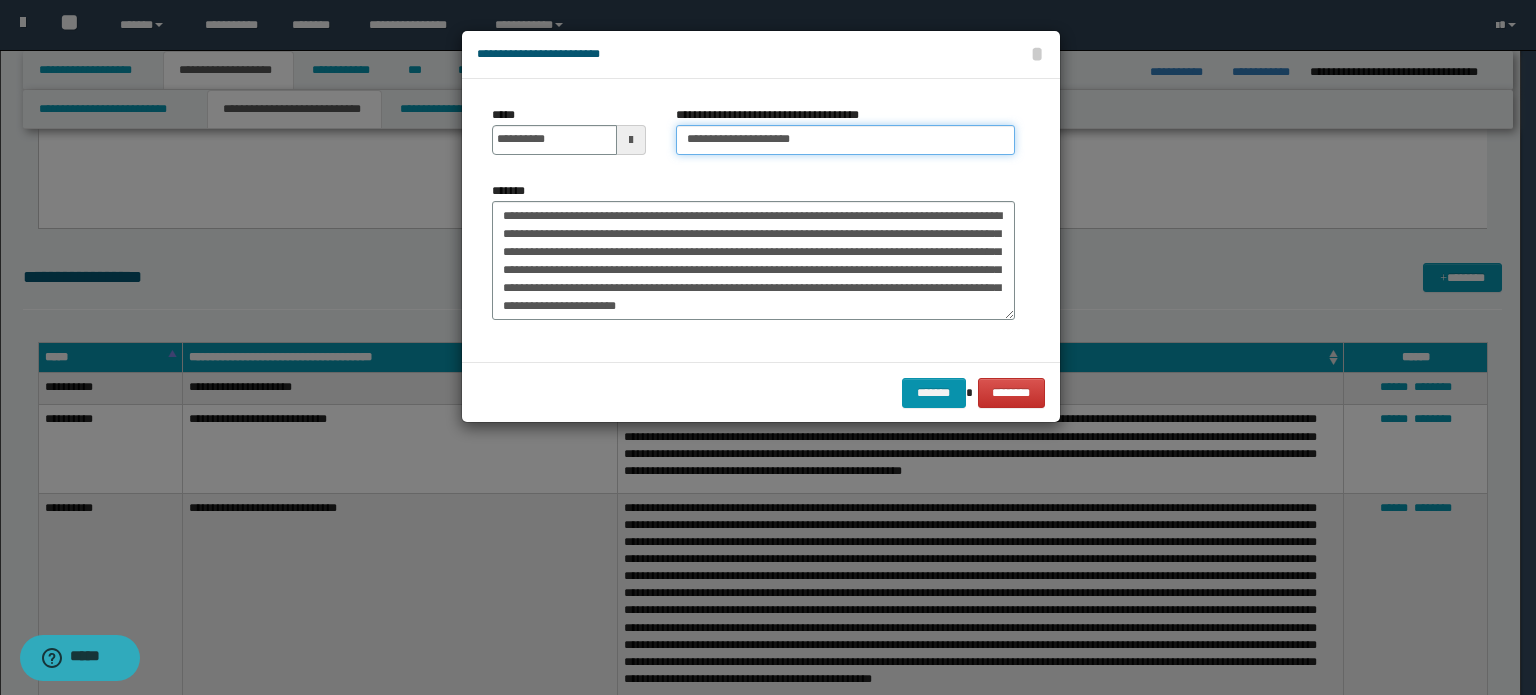 type on "**********" 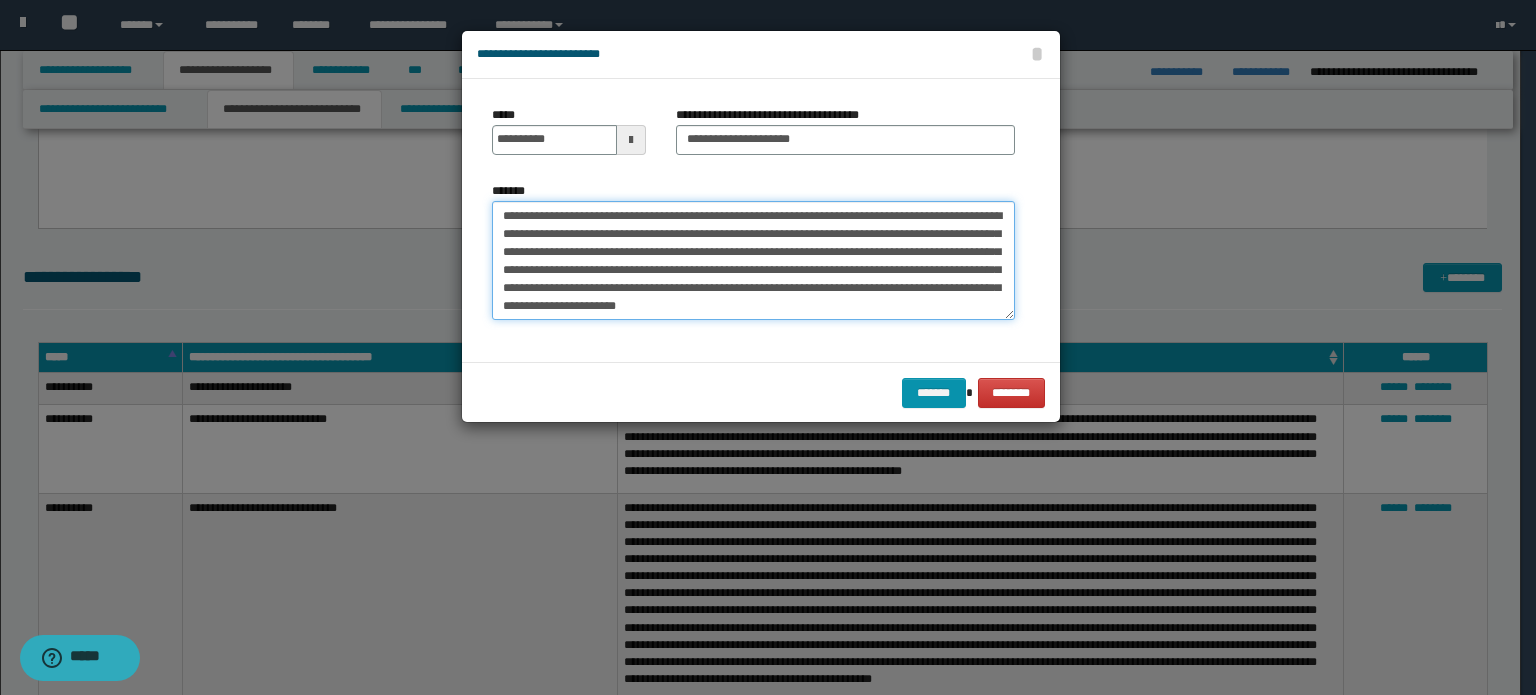 drag, startPoint x: 632, startPoint y: 212, endPoint x: 704, endPoint y: 210, distance: 72.02777 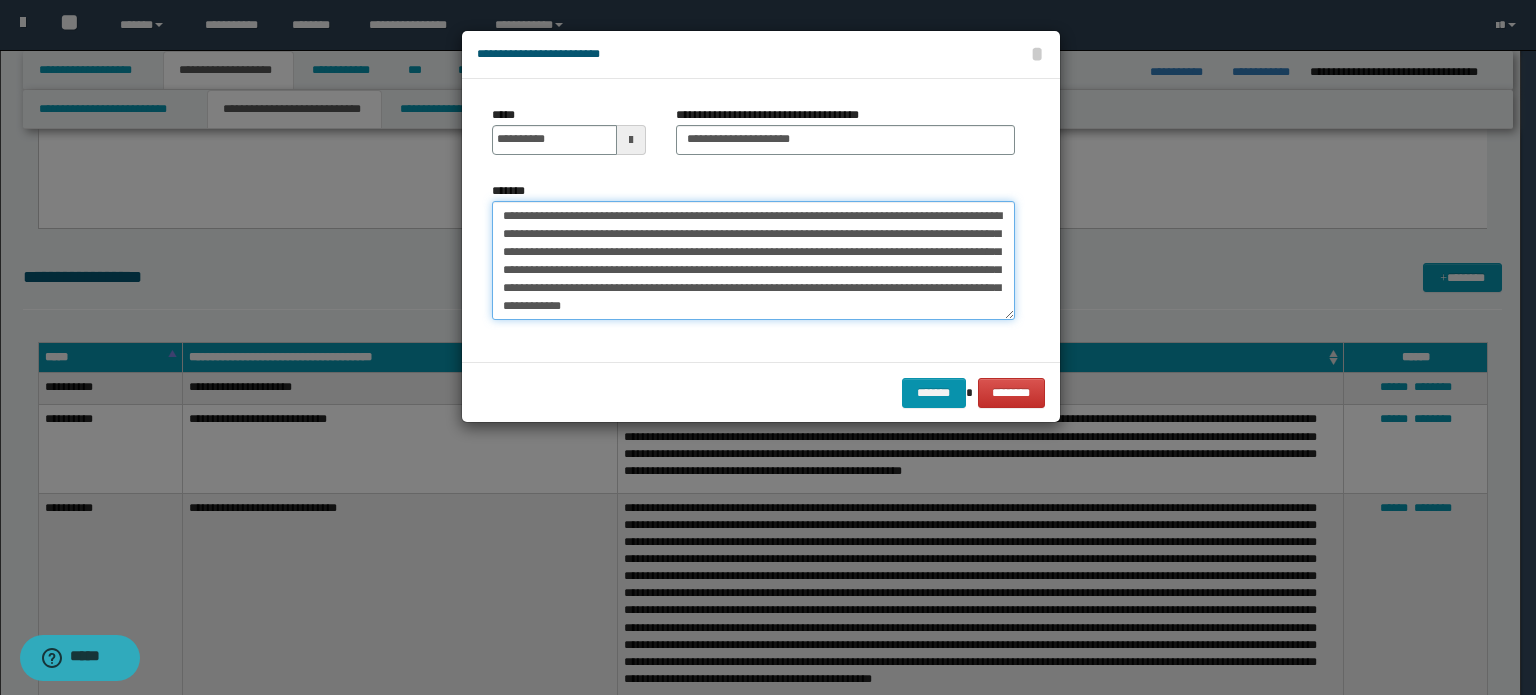 drag, startPoint x: 711, startPoint y: 273, endPoint x: 900, endPoint y: 248, distance: 190.64627 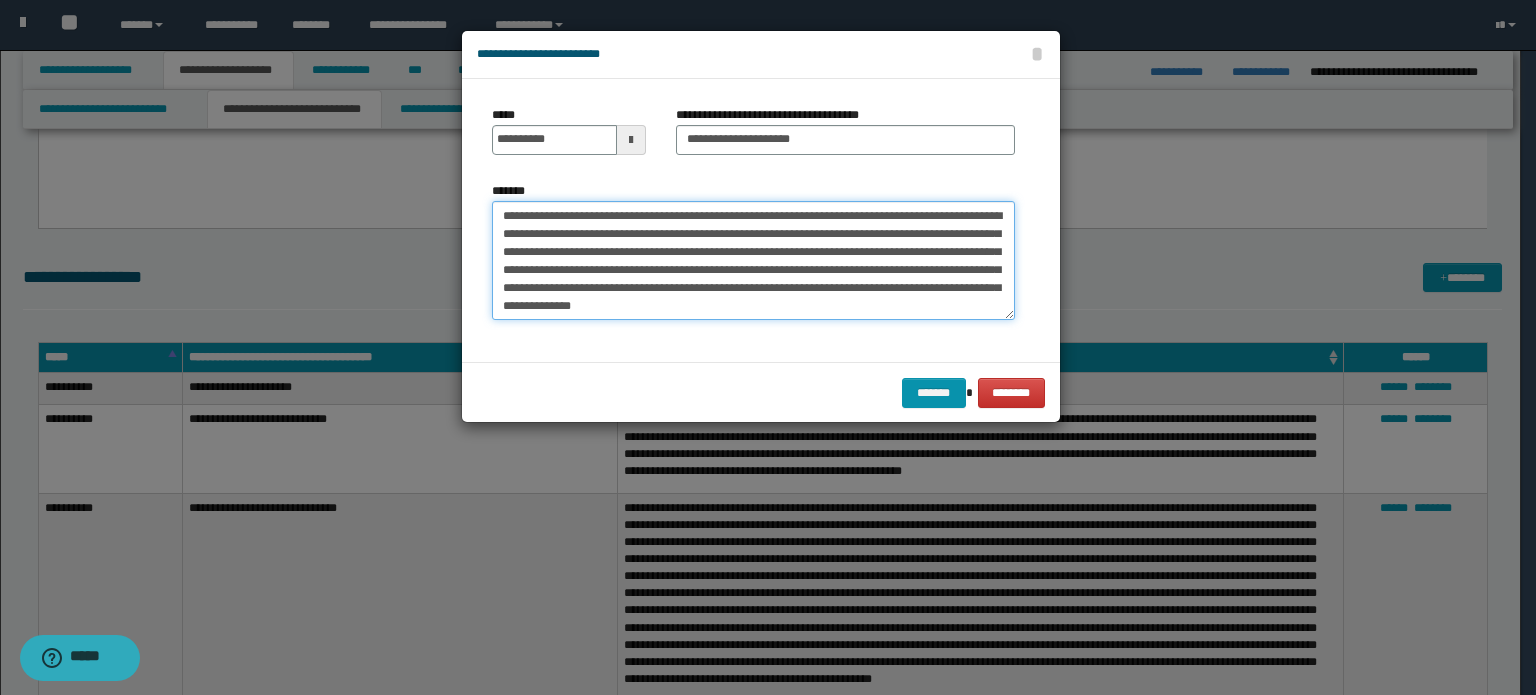 drag, startPoint x: 765, startPoint y: 284, endPoint x: 680, endPoint y: 289, distance: 85.146935 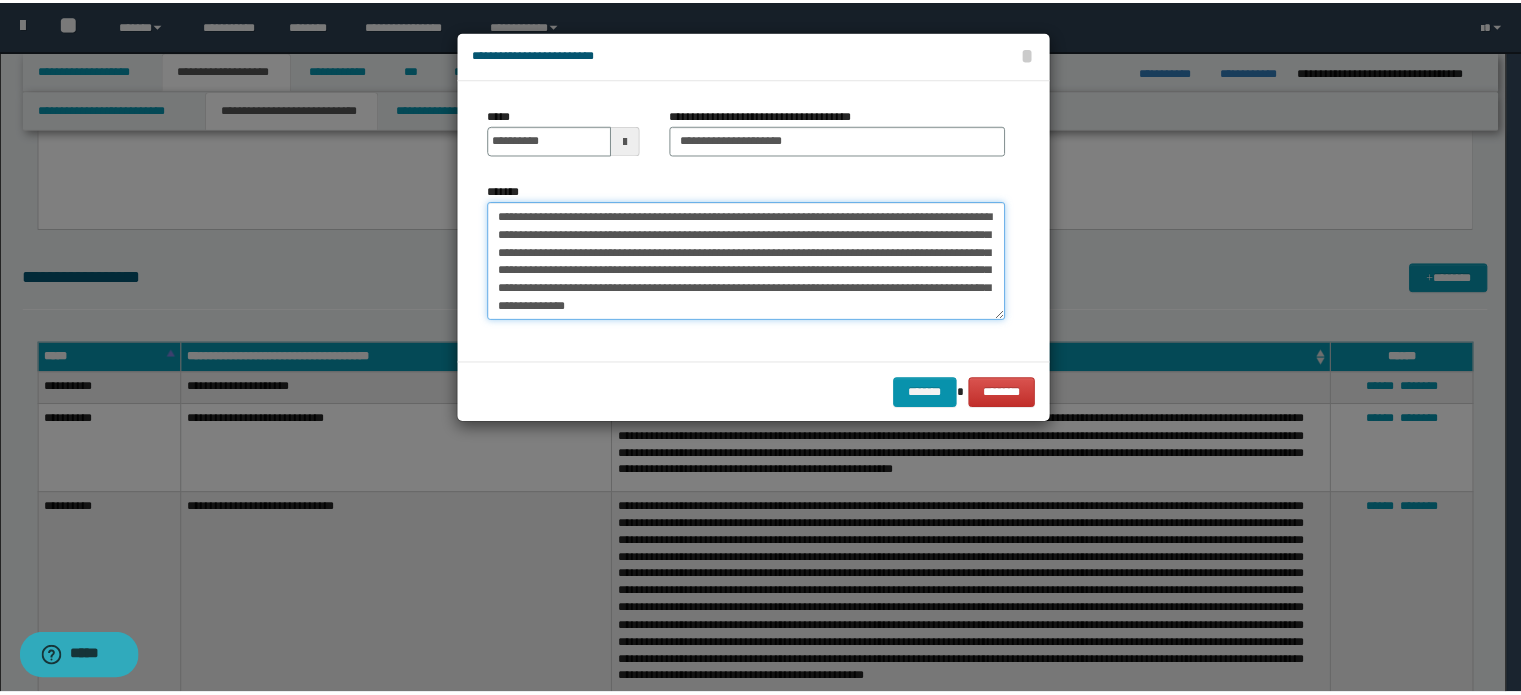 scroll, scrollTop: 17, scrollLeft: 0, axis: vertical 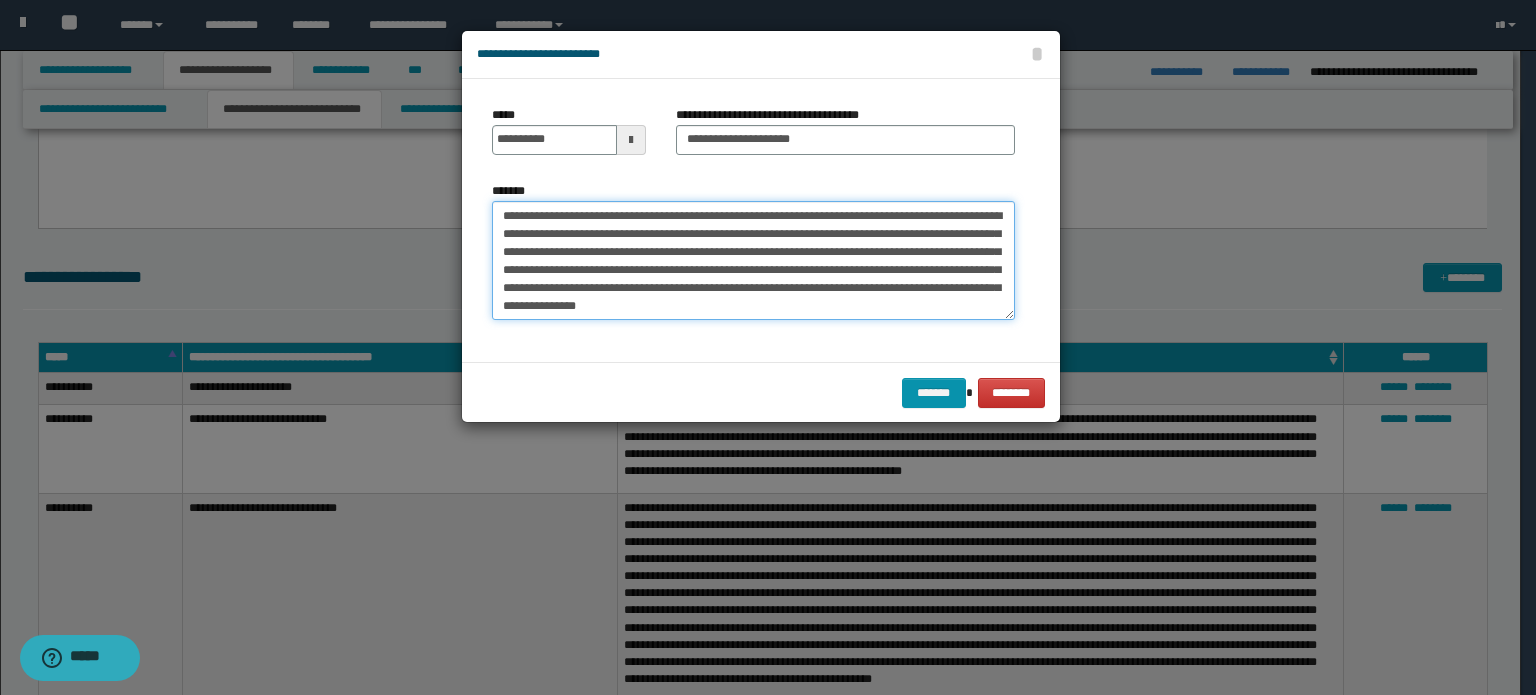 drag, startPoint x: 787, startPoint y: 288, endPoint x: 735, endPoint y: 307, distance: 55.362442 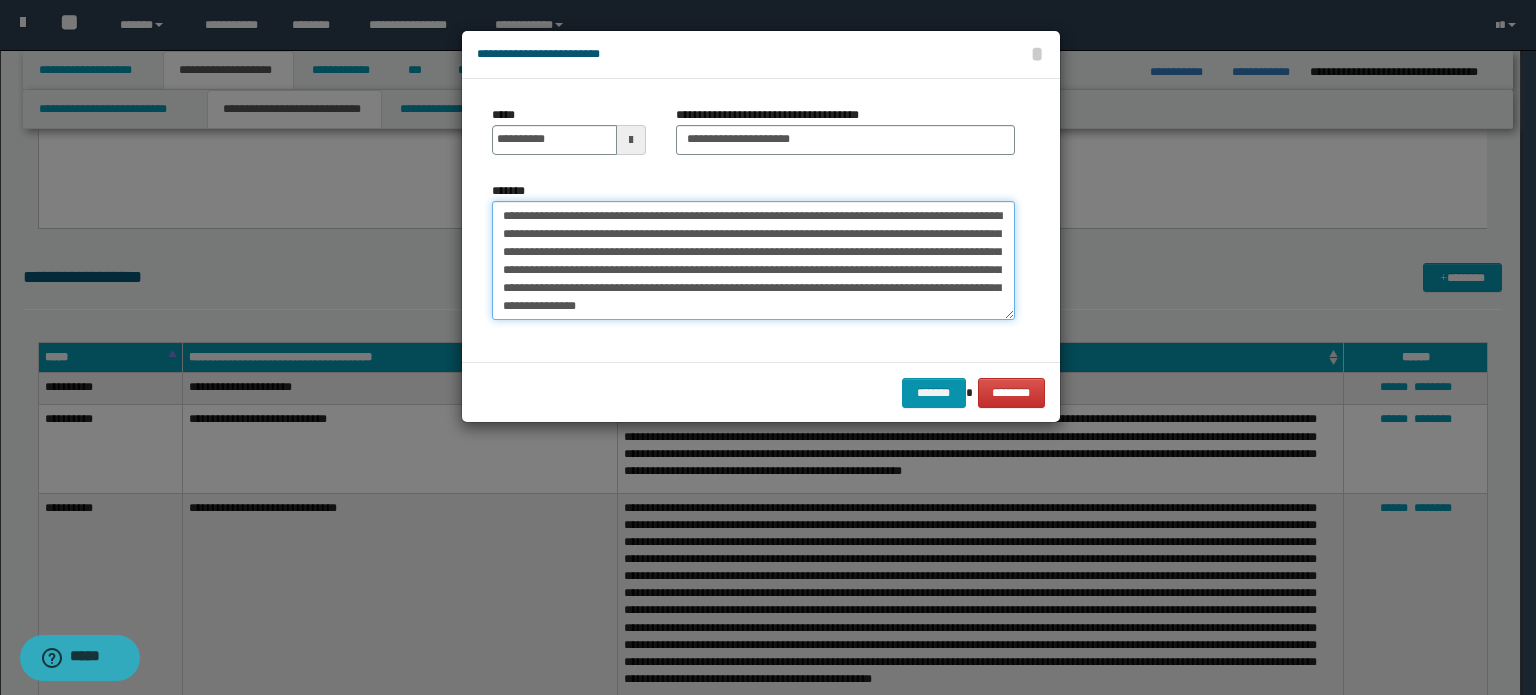 click on "**********" at bounding box center [753, 261] 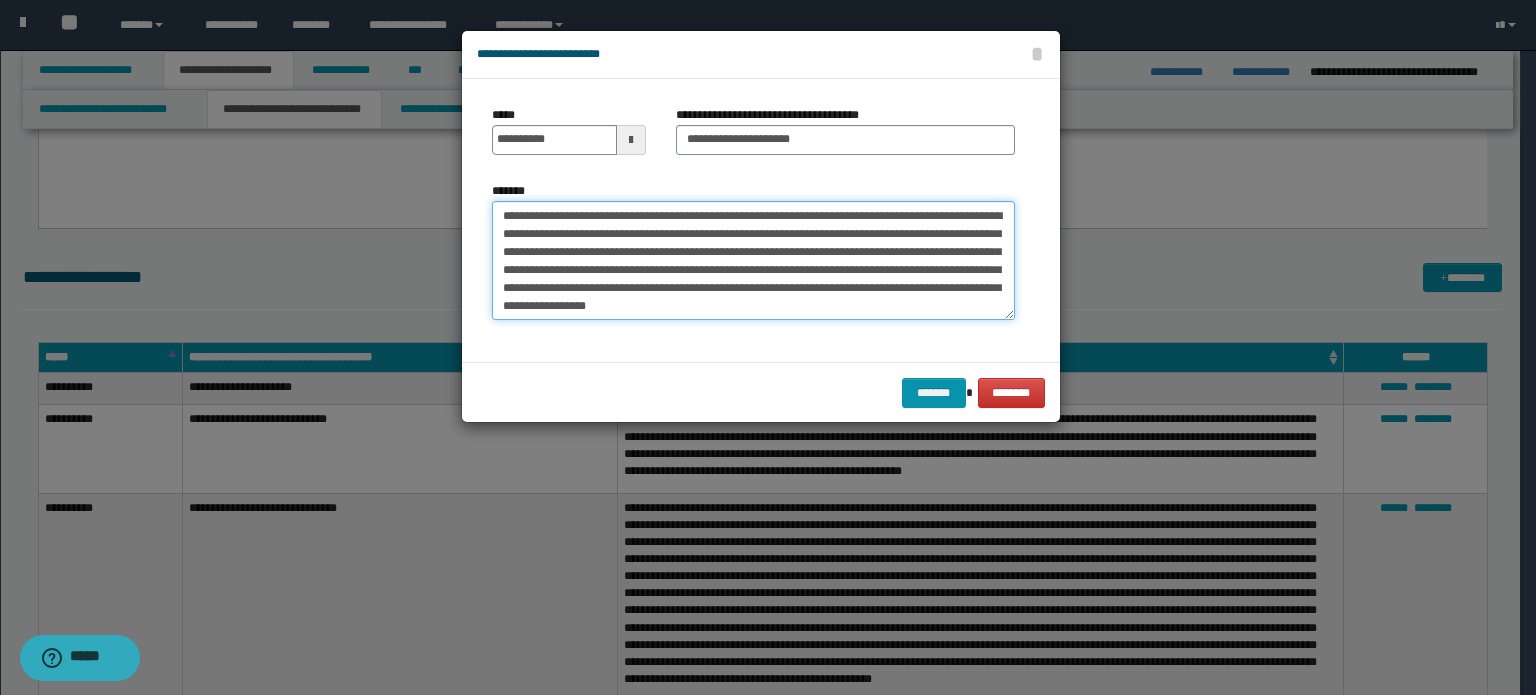 click on "**********" at bounding box center [753, 261] 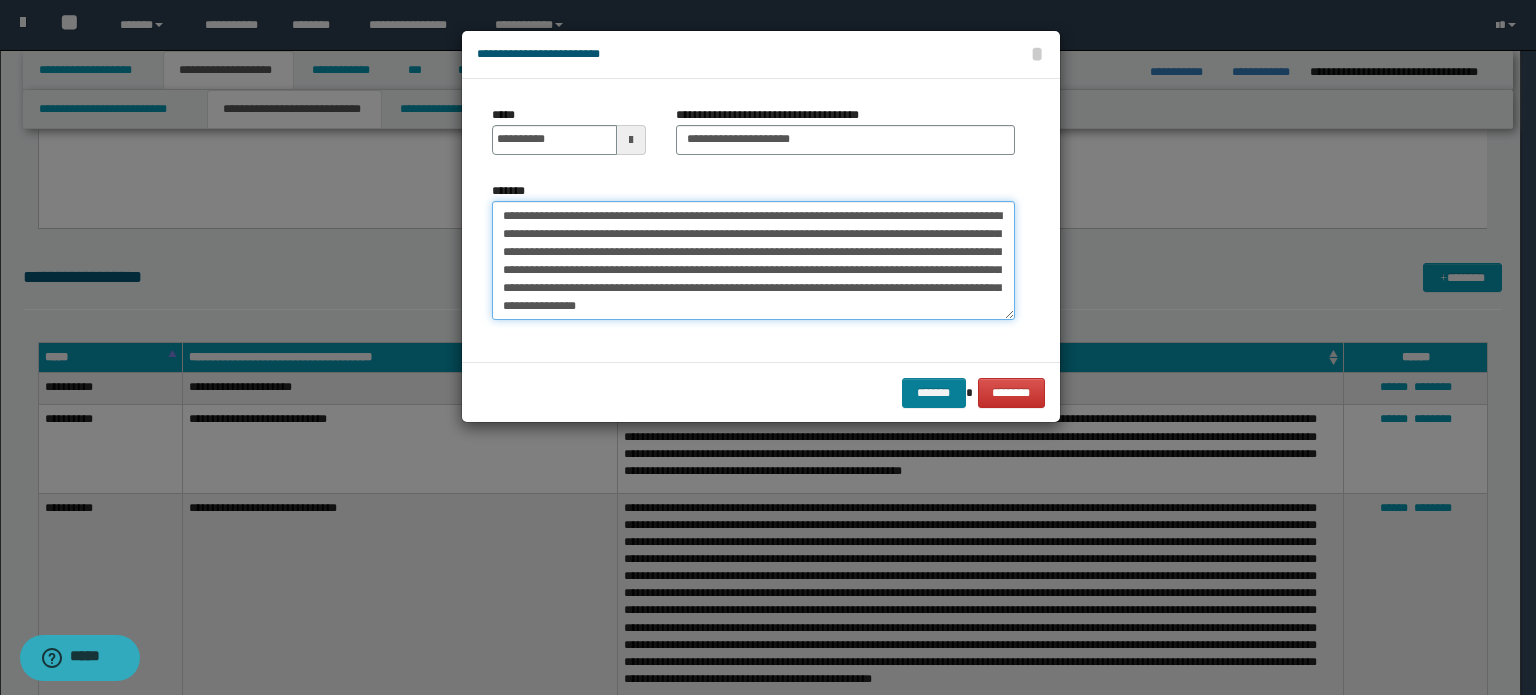 type on "**********" 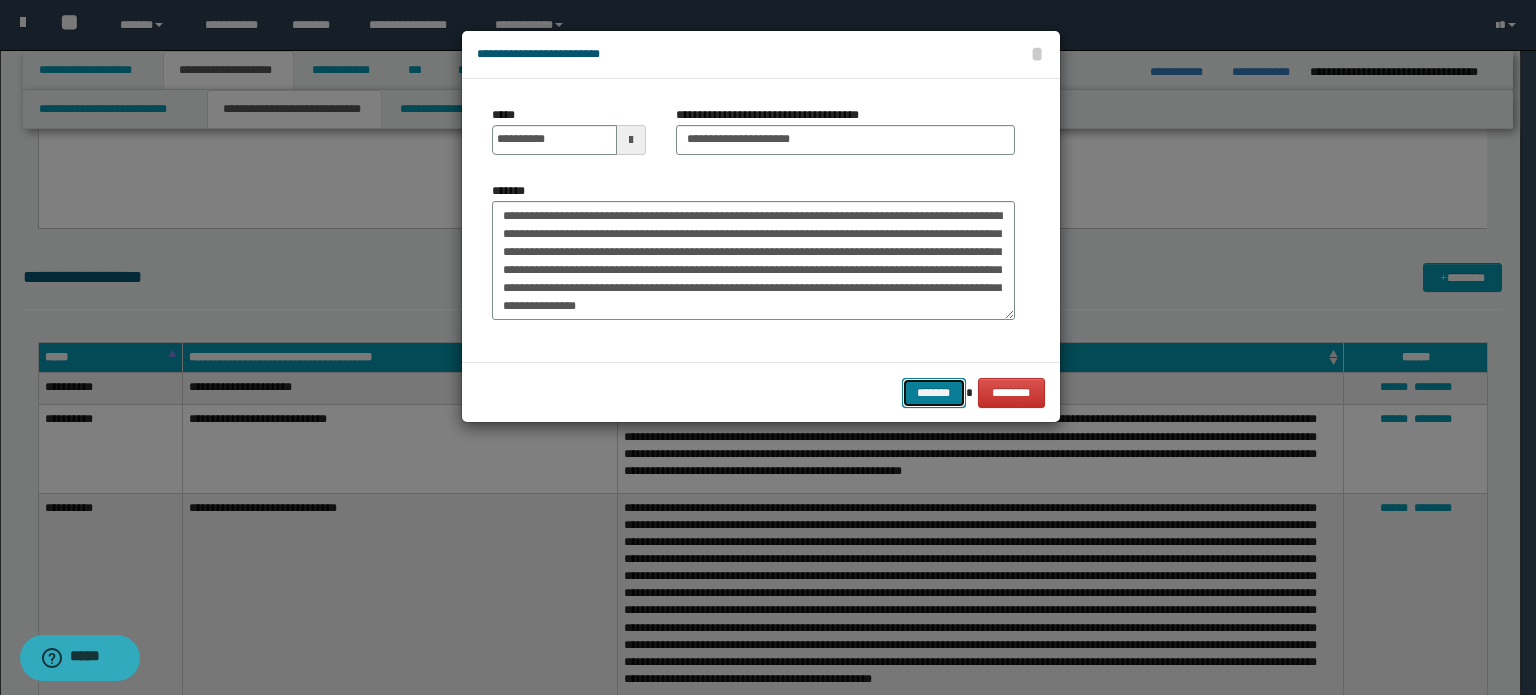 click on "*******" at bounding box center (934, 393) 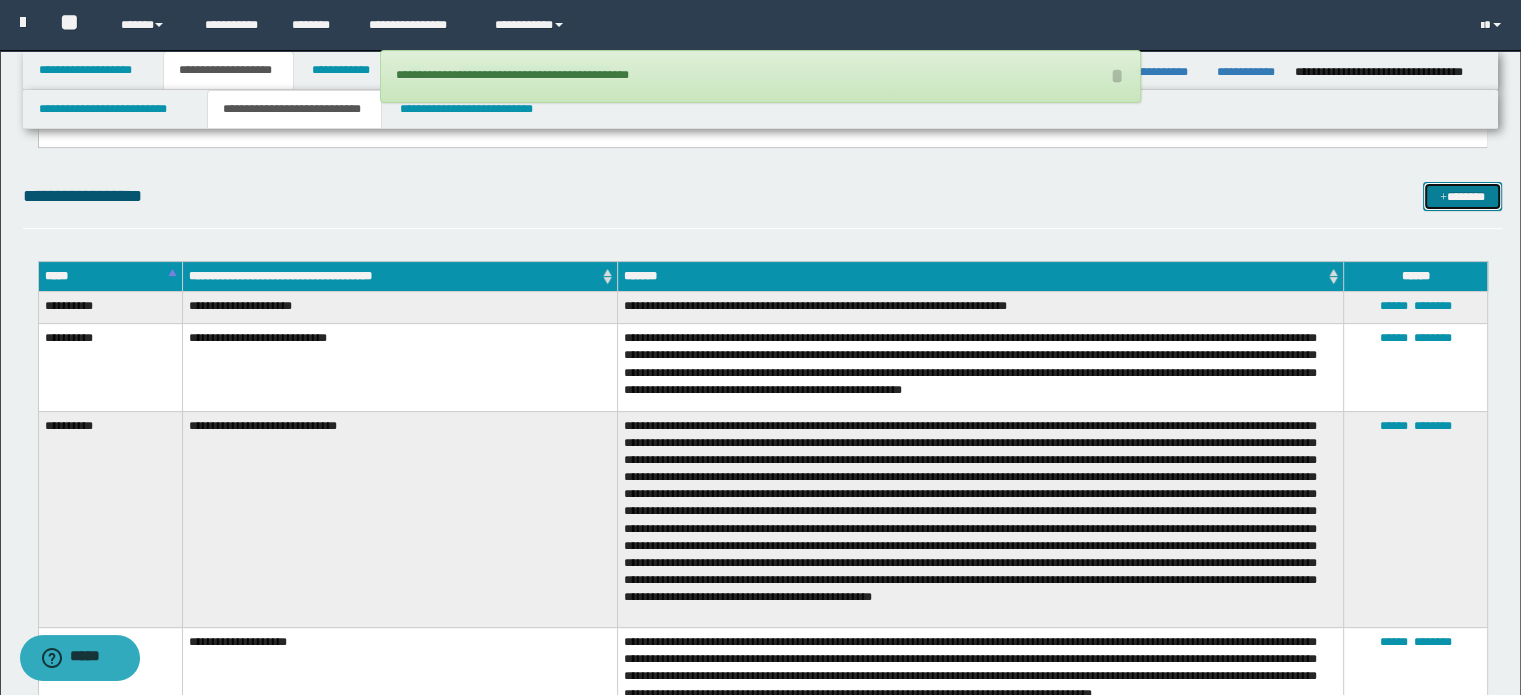 scroll, scrollTop: 600, scrollLeft: 0, axis: vertical 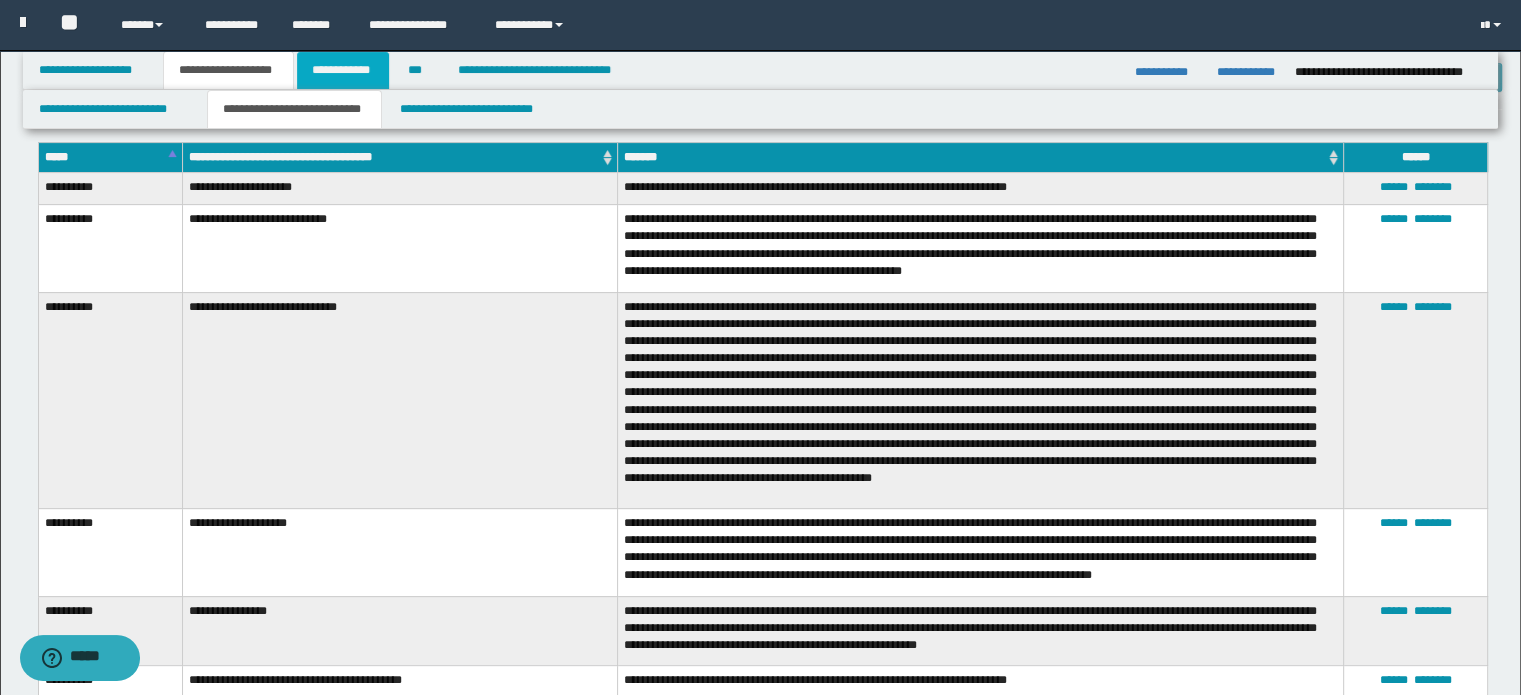 click on "**********" at bounding box center [343, 70] 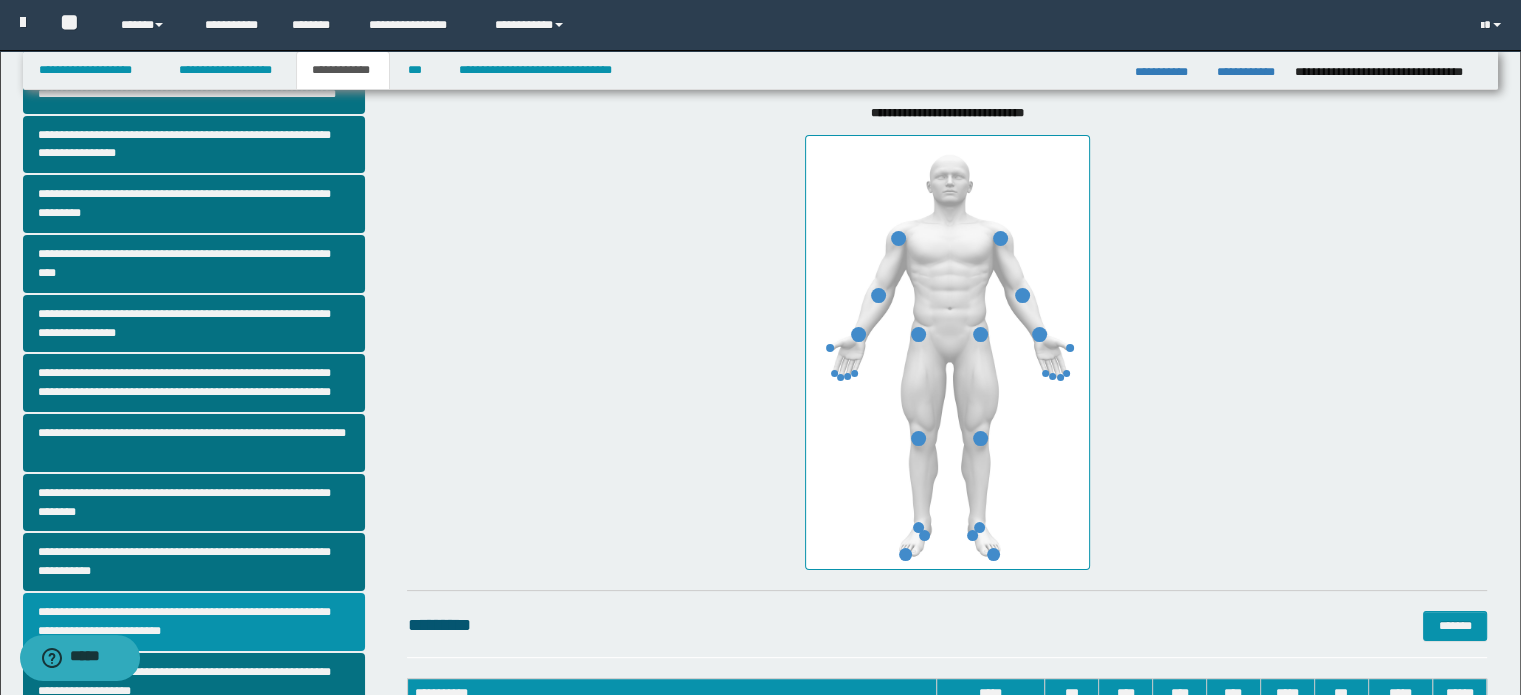 scroll, scrollTop: 400, scrollLeft: 0, axis: vertical 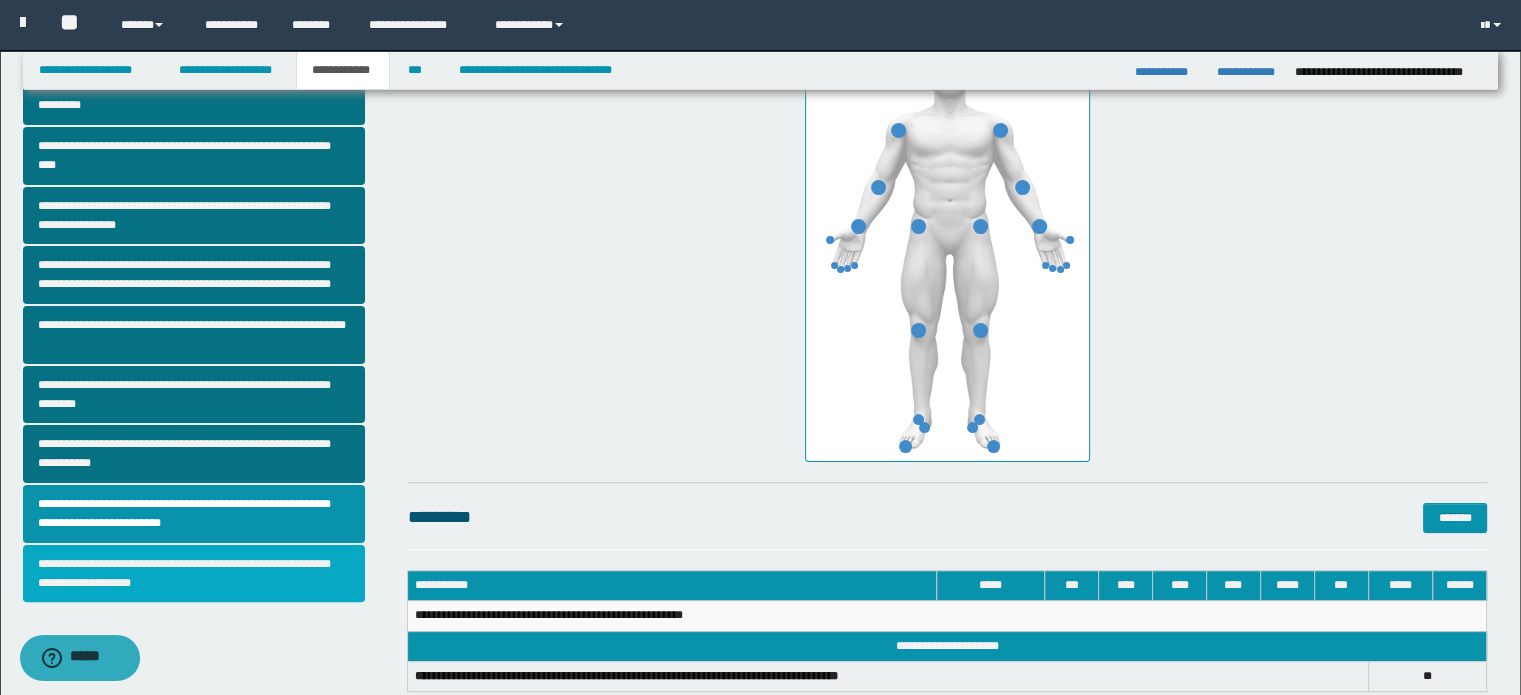 click on "**********" at bounding box center [194, 574] 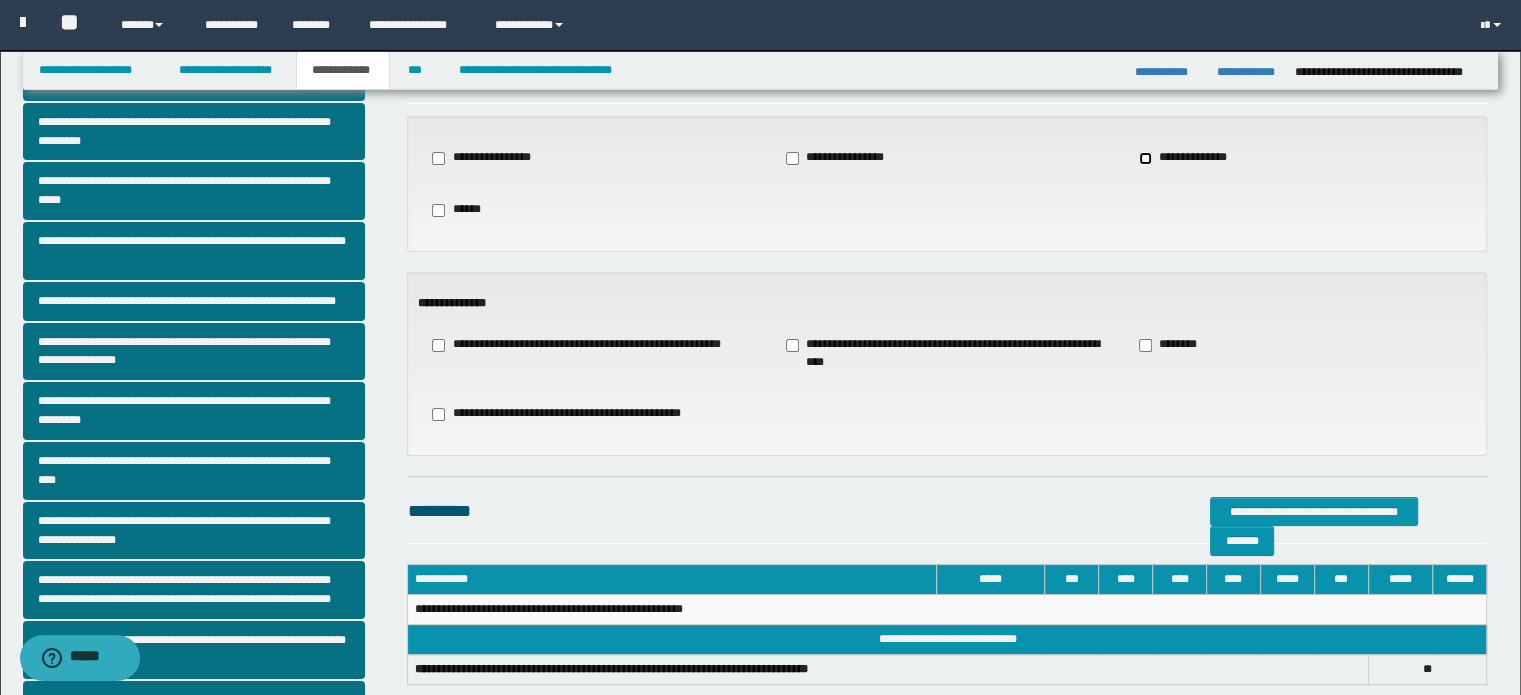 scroll, scrollTop: 200, scrollLeft: 0, axis: vertical 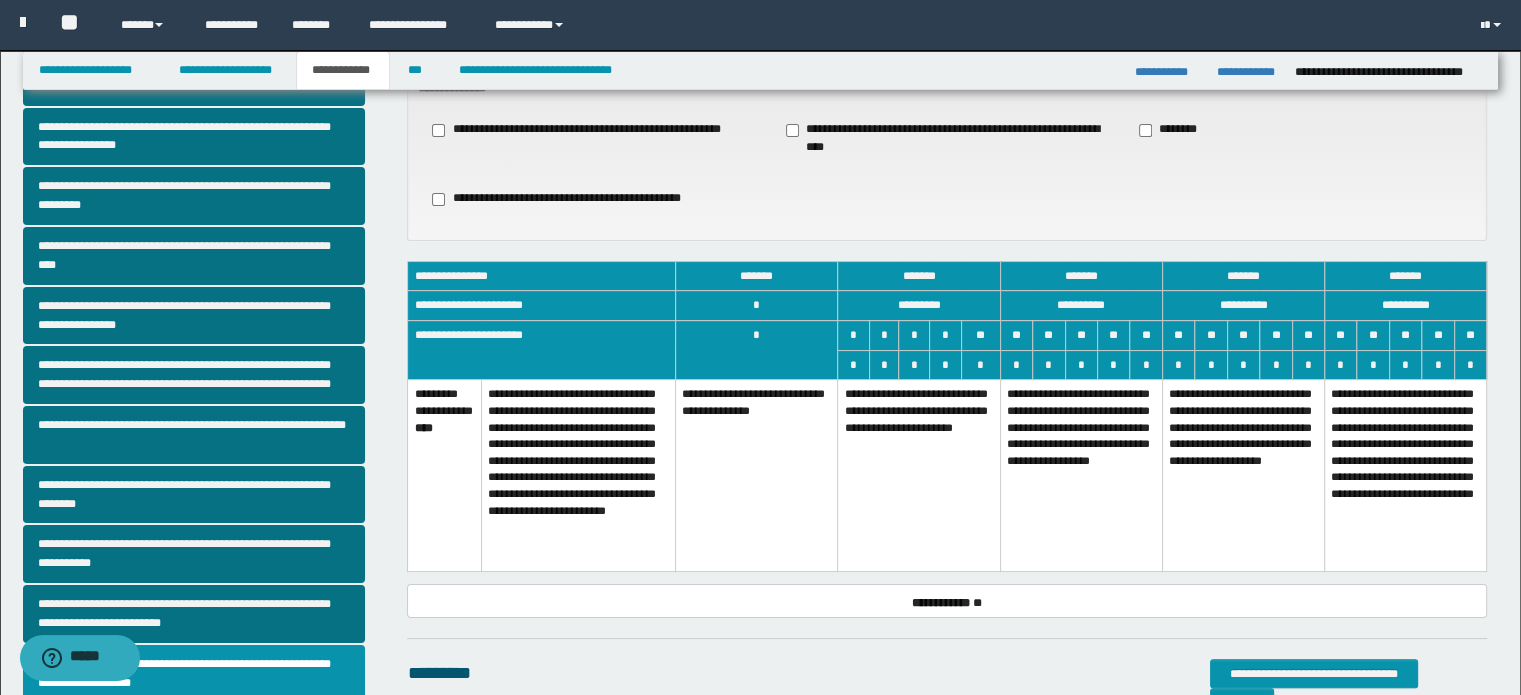click on "**********" at bounding box center [1081, 476] 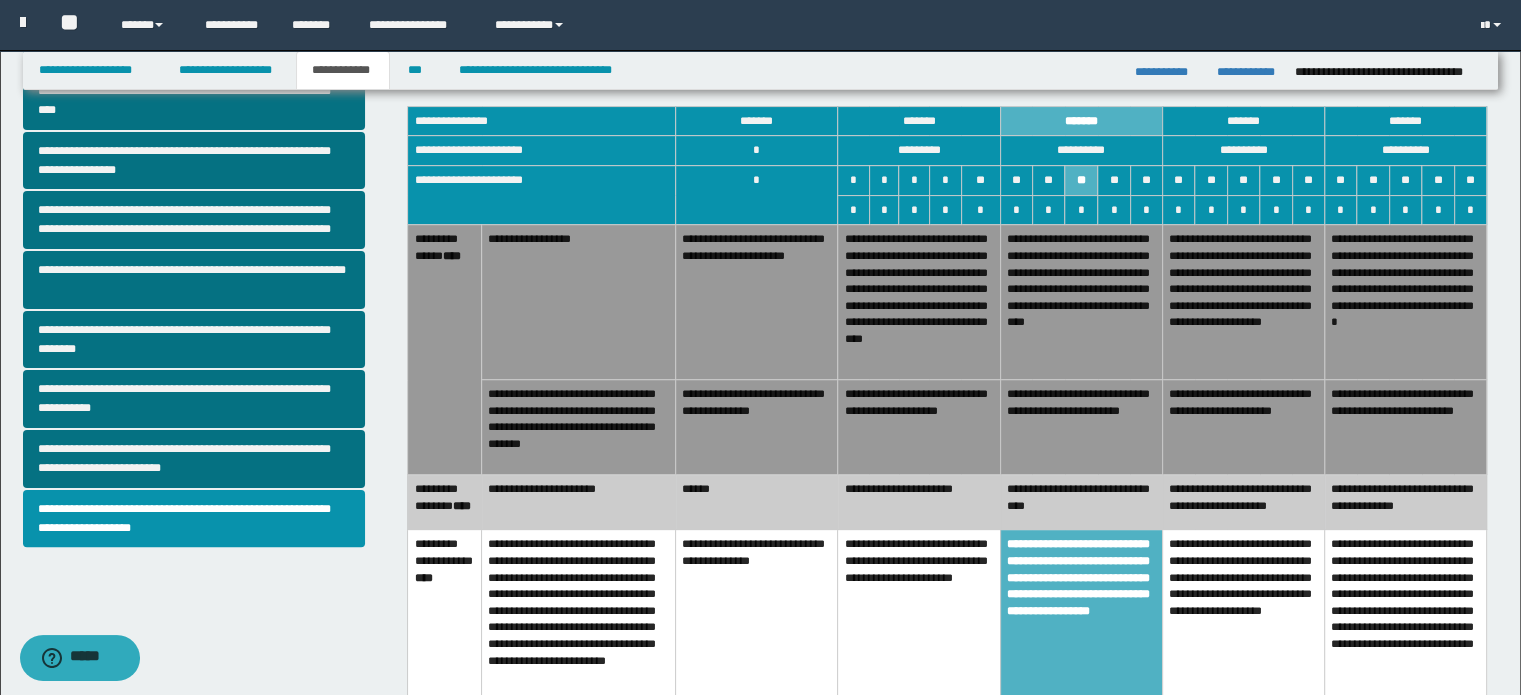 scroll, scrollTop: 500, scrollLeft: 0, axis: vertical 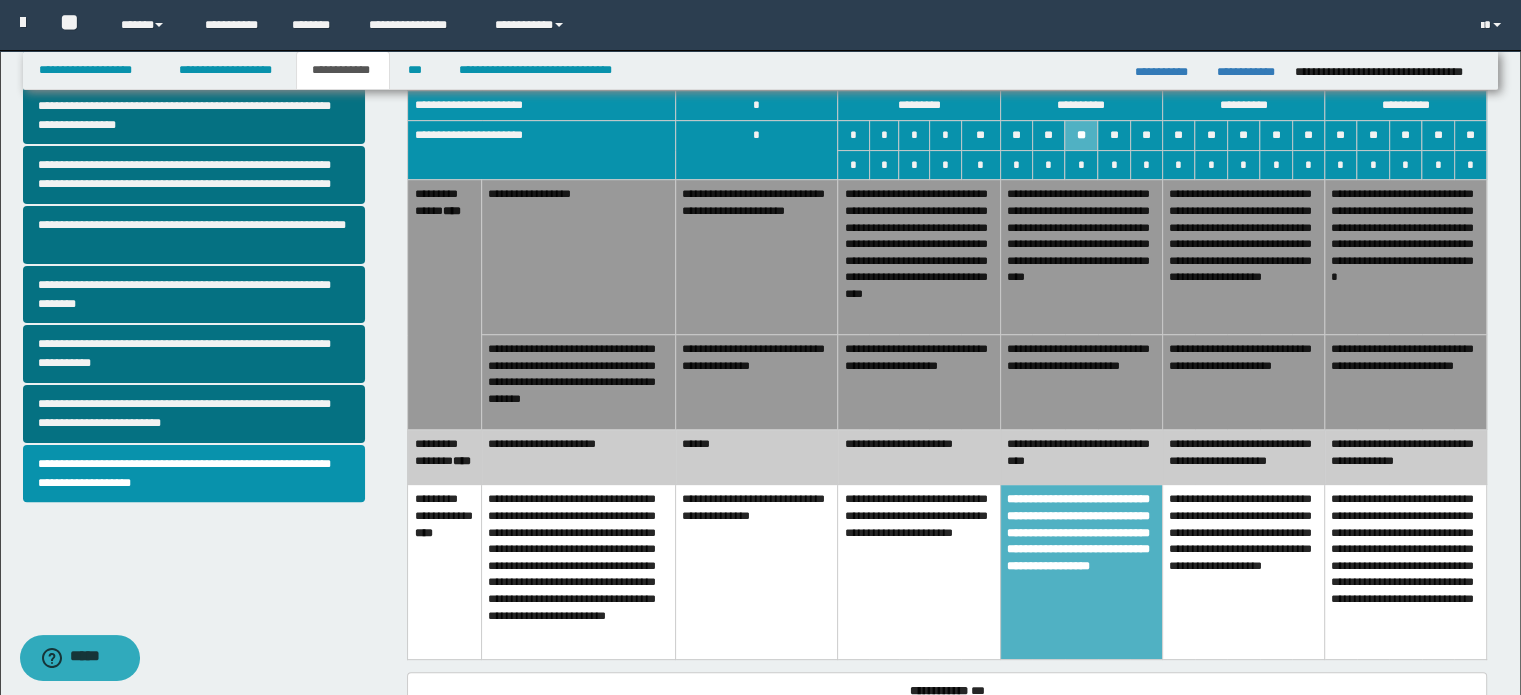 click on "******" at bounding box center [757, 457] 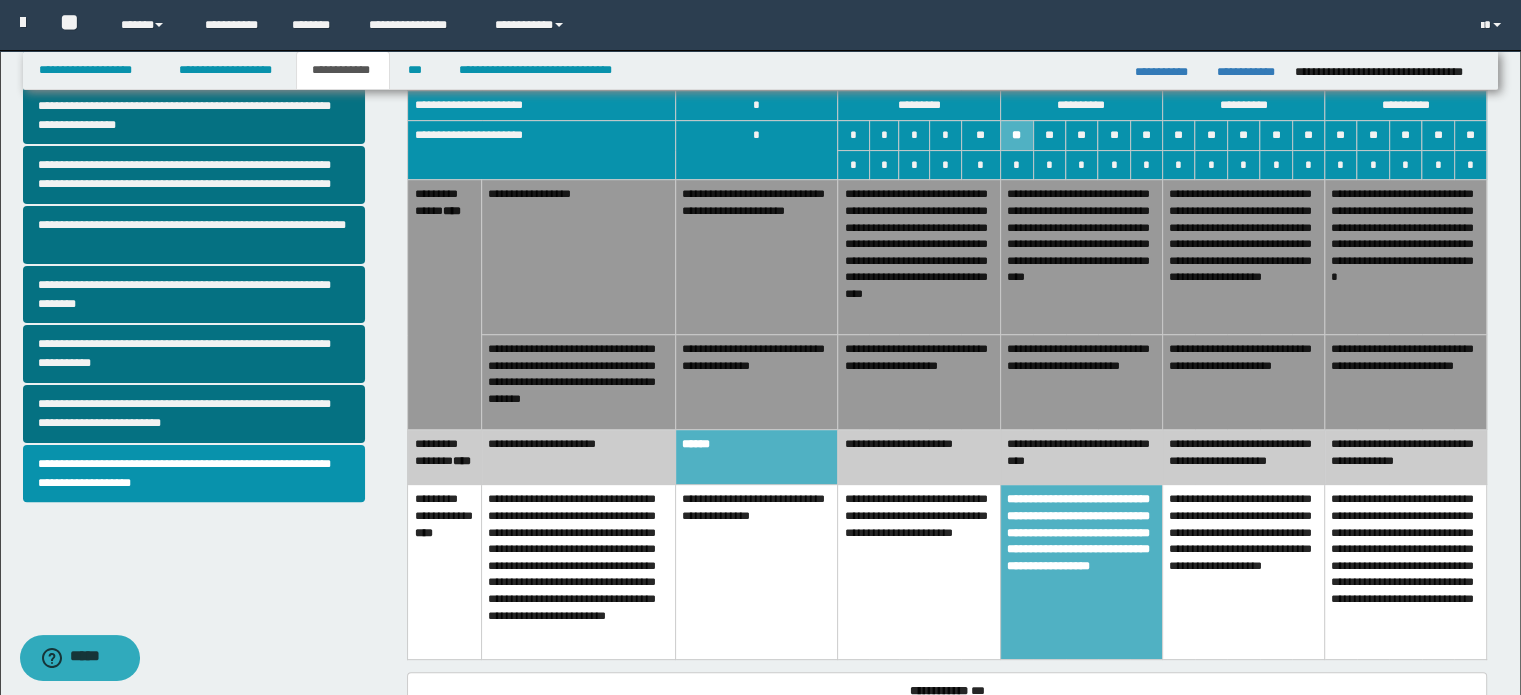 click on "**********" at bounding box center [1081, 382] 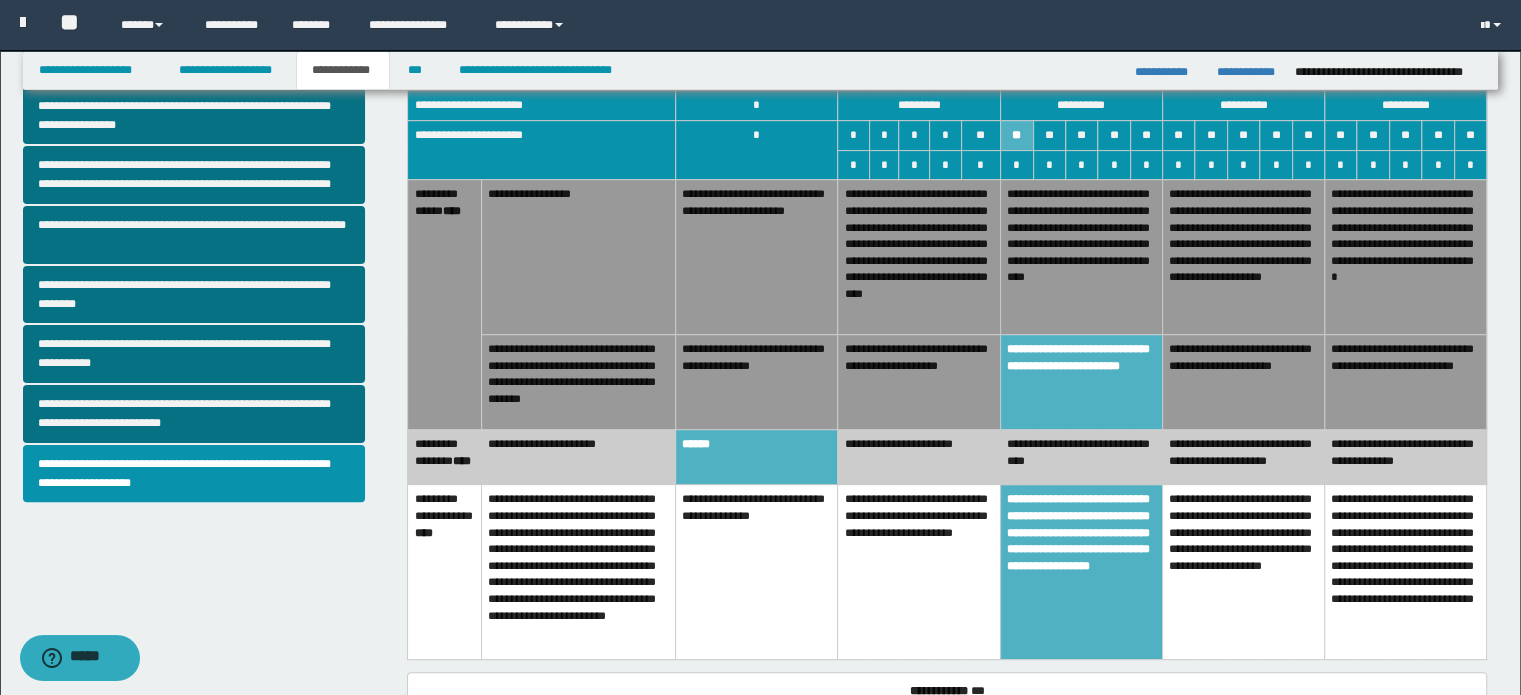 click on "**********" at bounding box center [1081, 257] 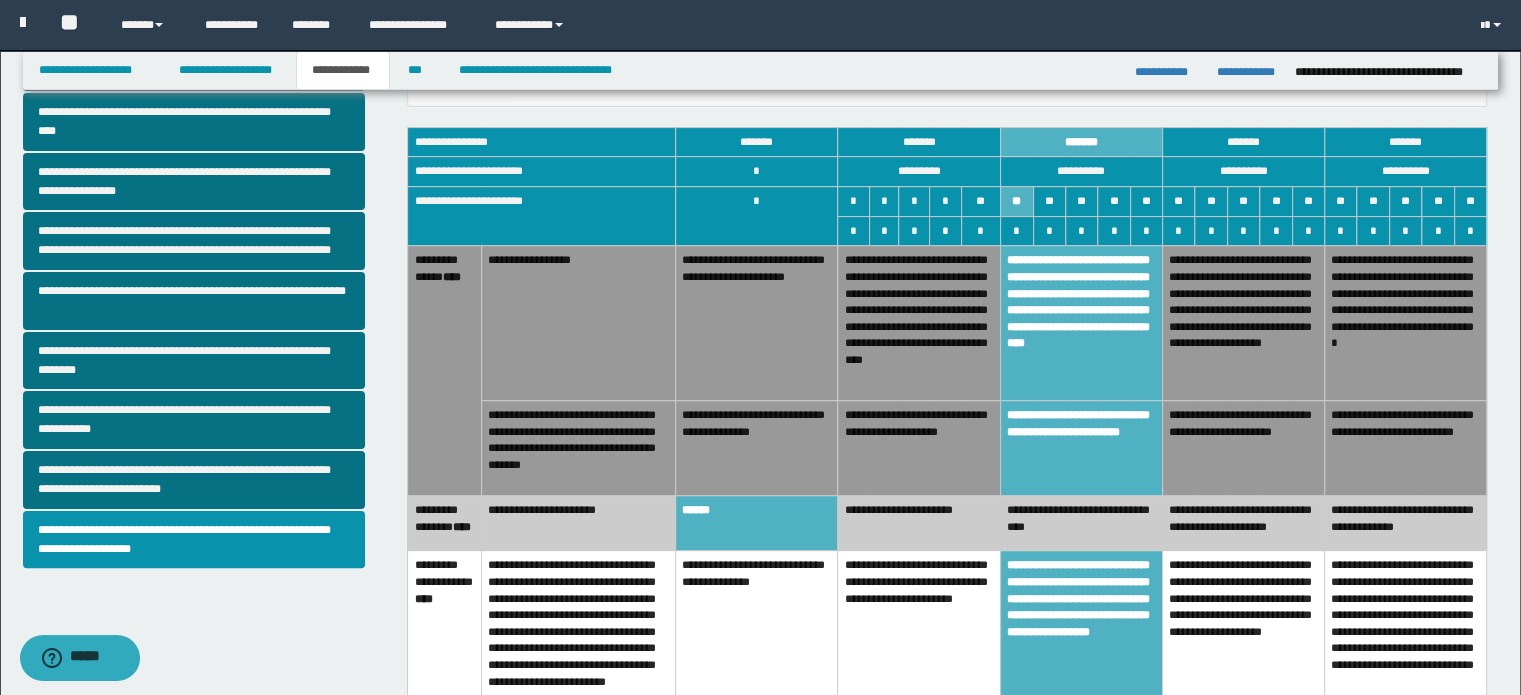 scroll, scrollTop: 400, scrollLeft: 0, axis: vertical 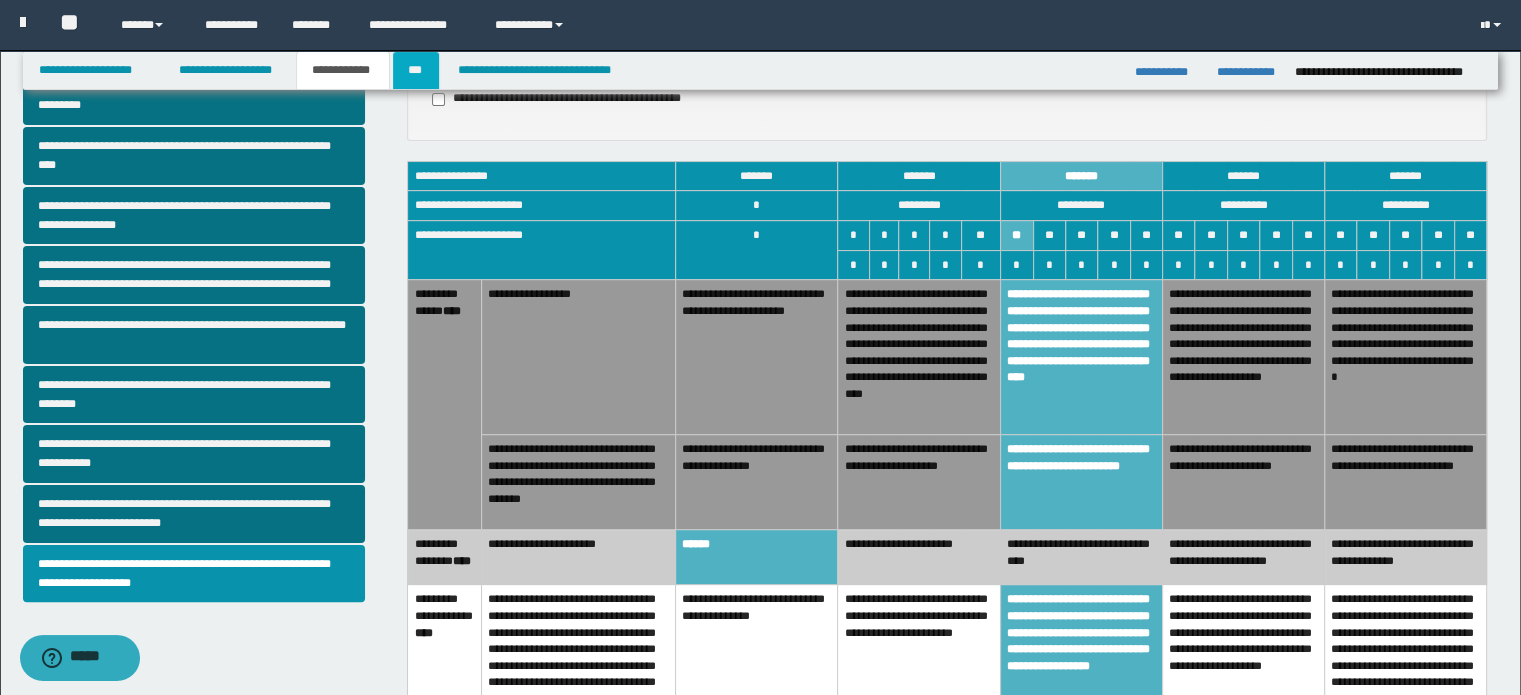 click on "***" at bounding box center (416, 70) 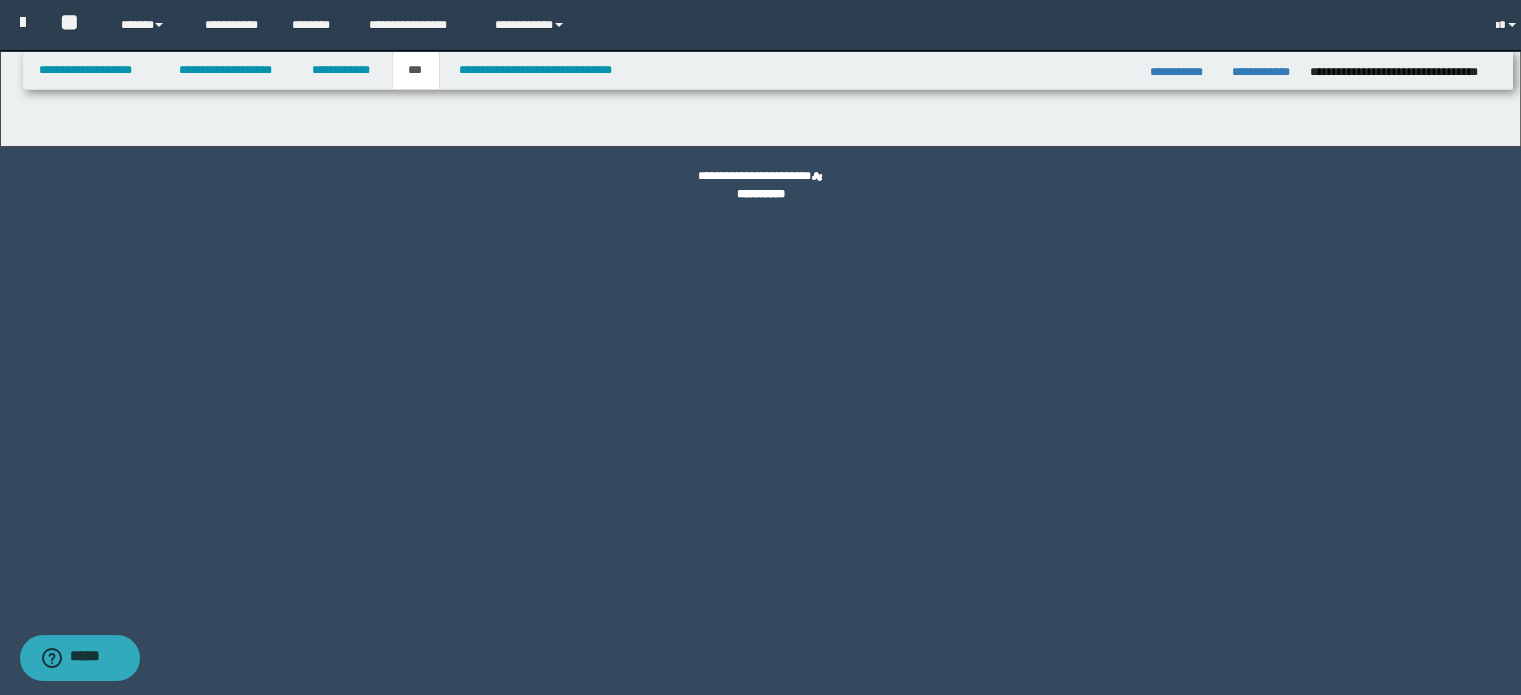 scroll, scrollTop: 0, scrollLeft: 0, axis: both 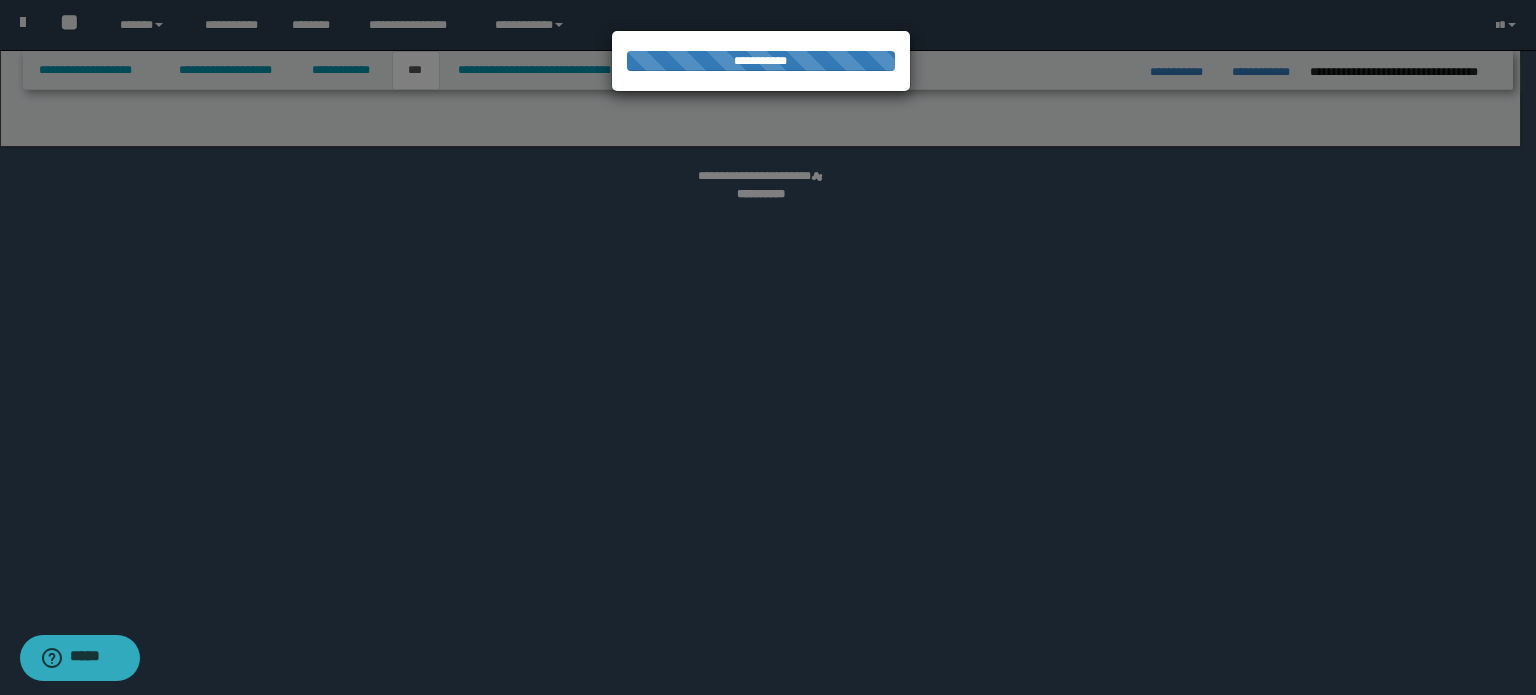 select on "***" 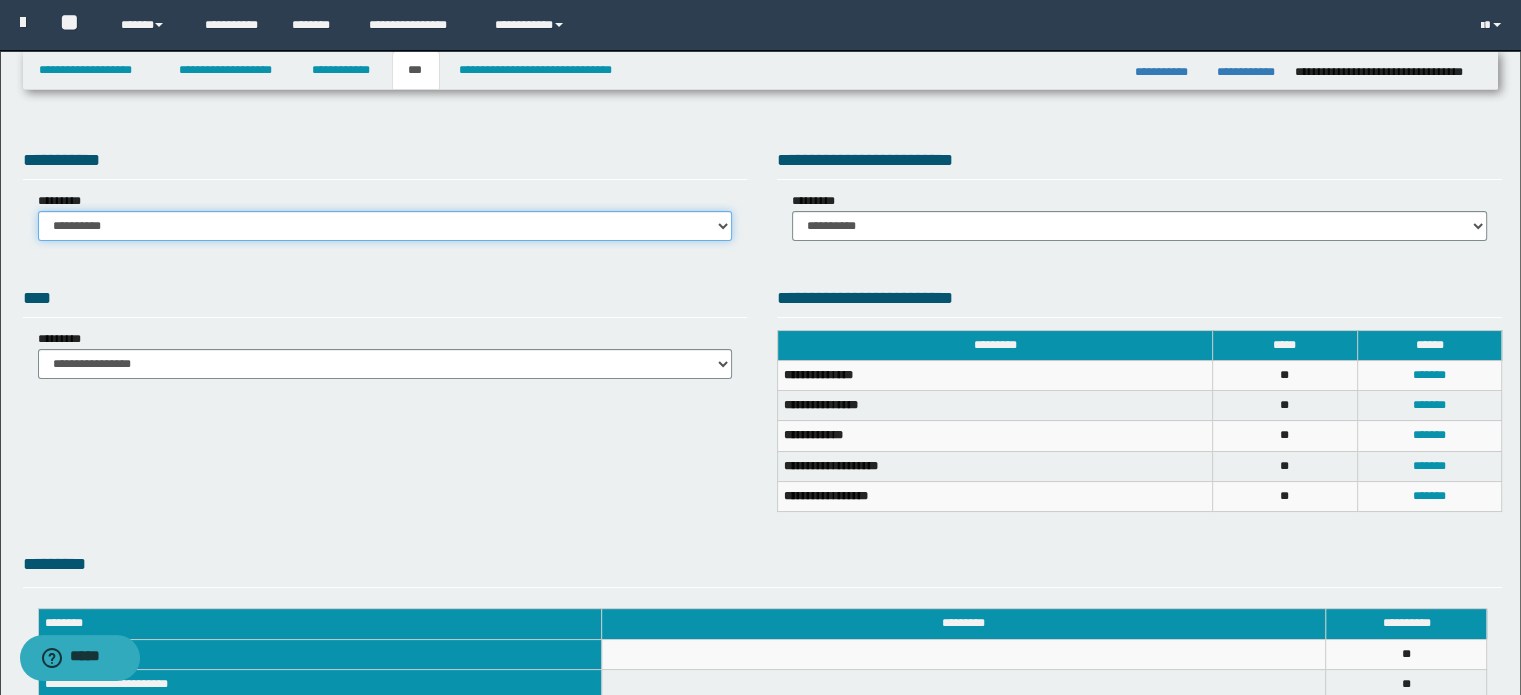 click on "**********" at bounding box center [385, 226] 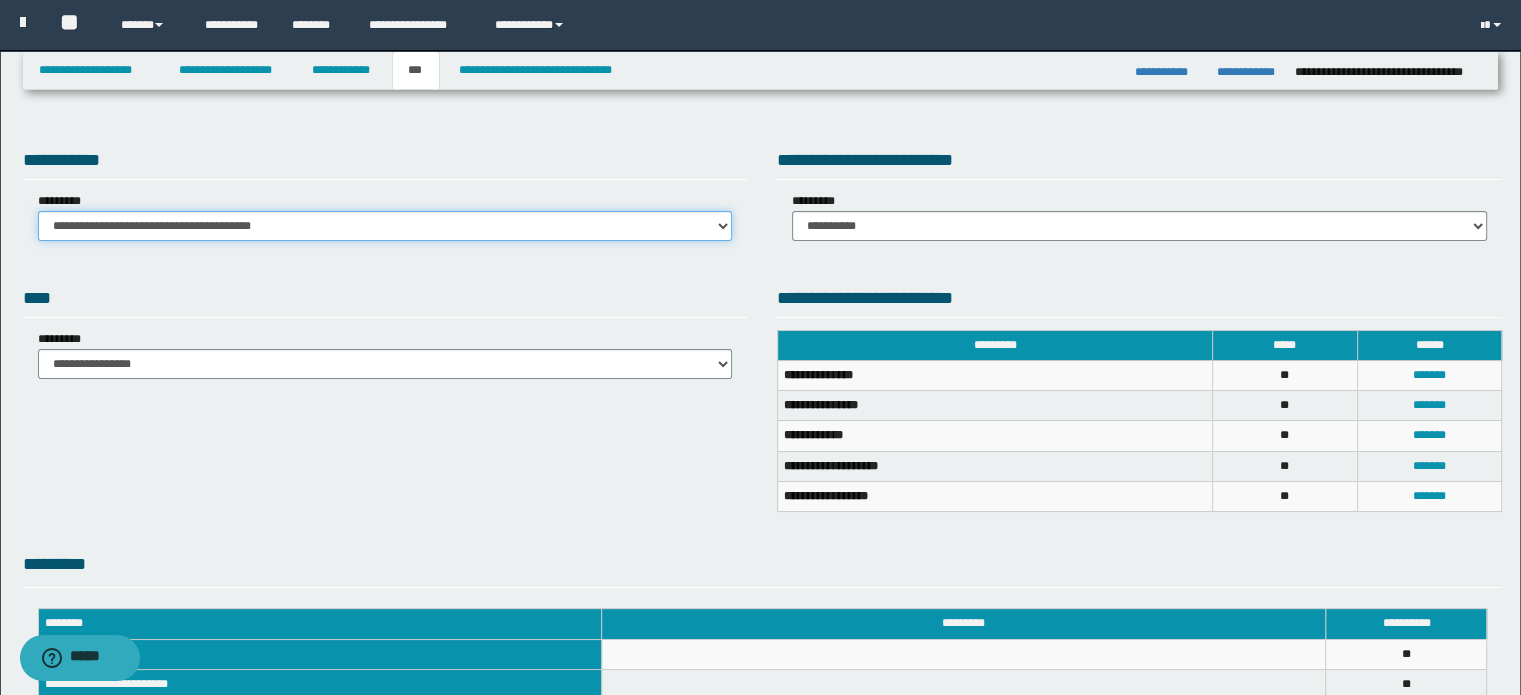 click on "**********" at bounding box center [385, 226] 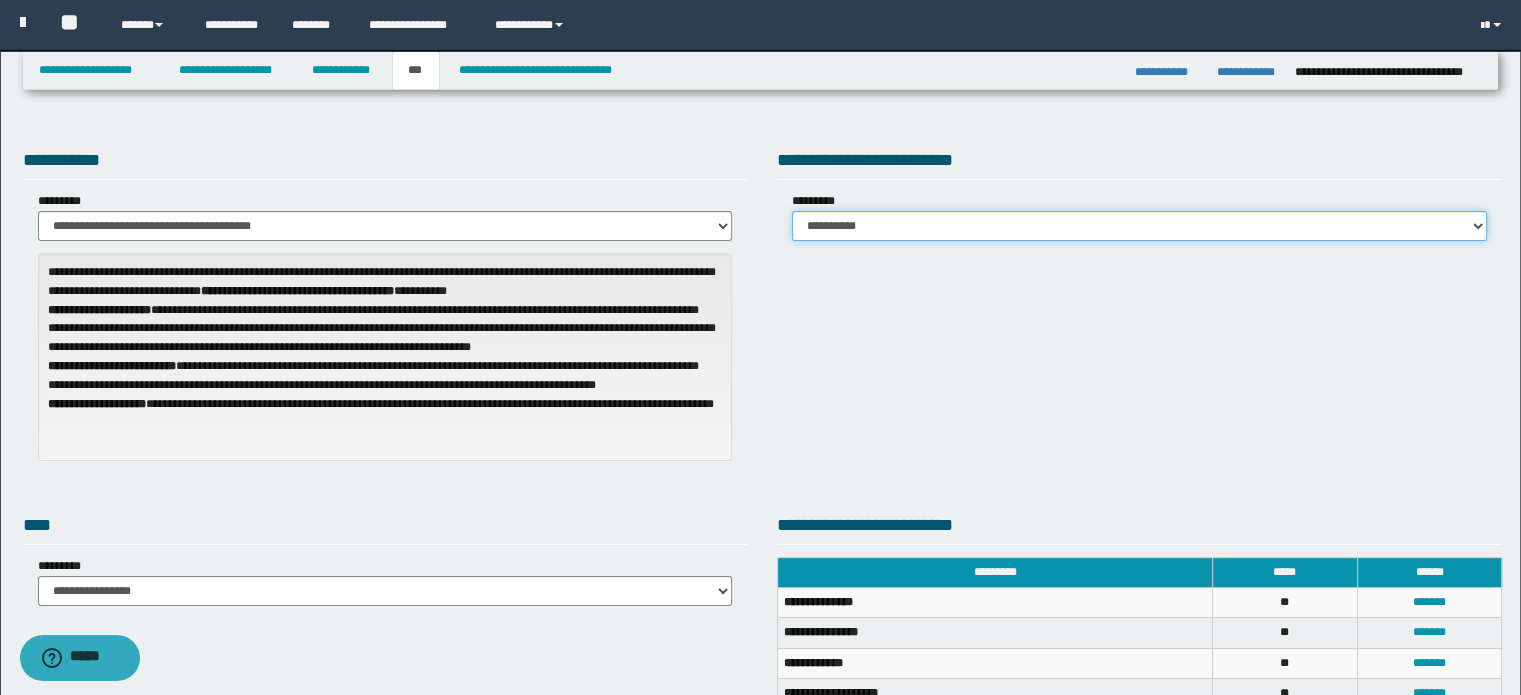 click on "**********" at bounding box center (1139, 226) 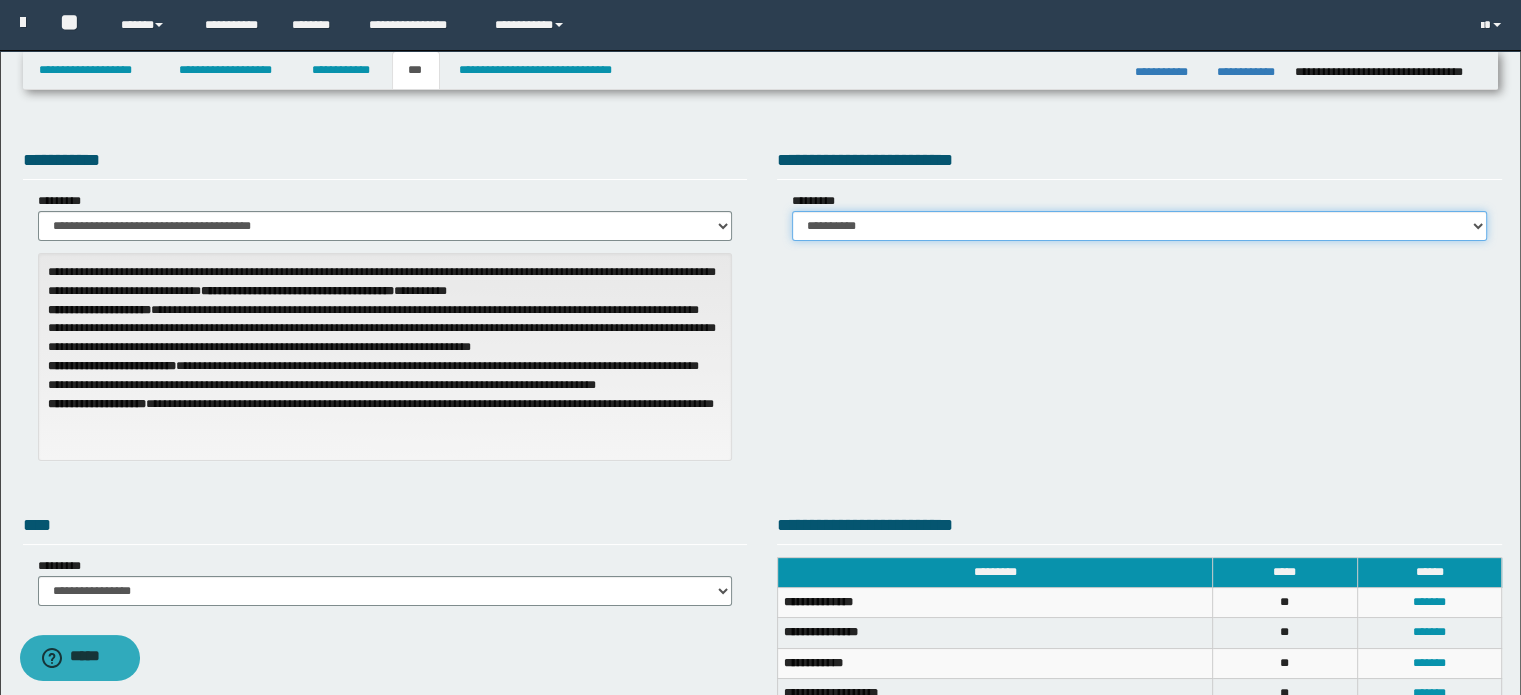 select on "*" 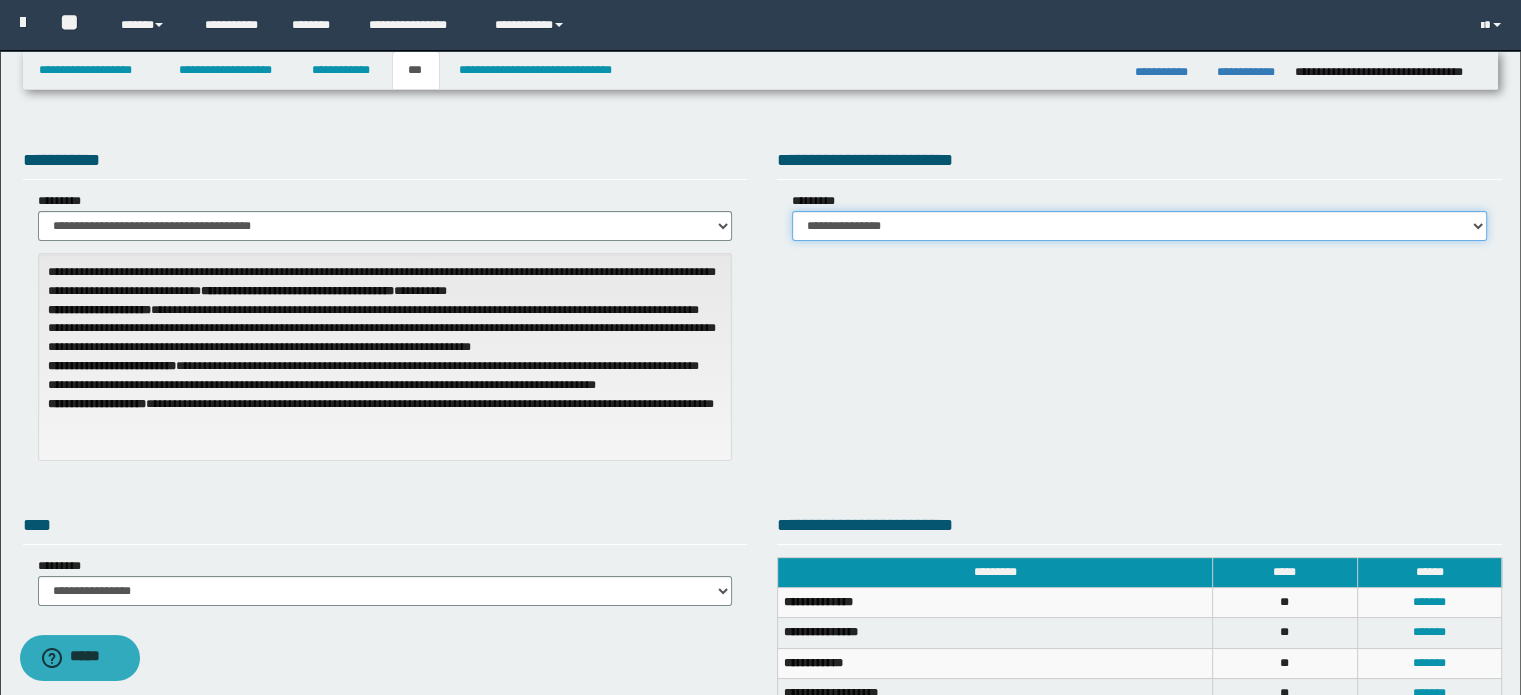 click on "**********" at bounding box center [1139, 226] 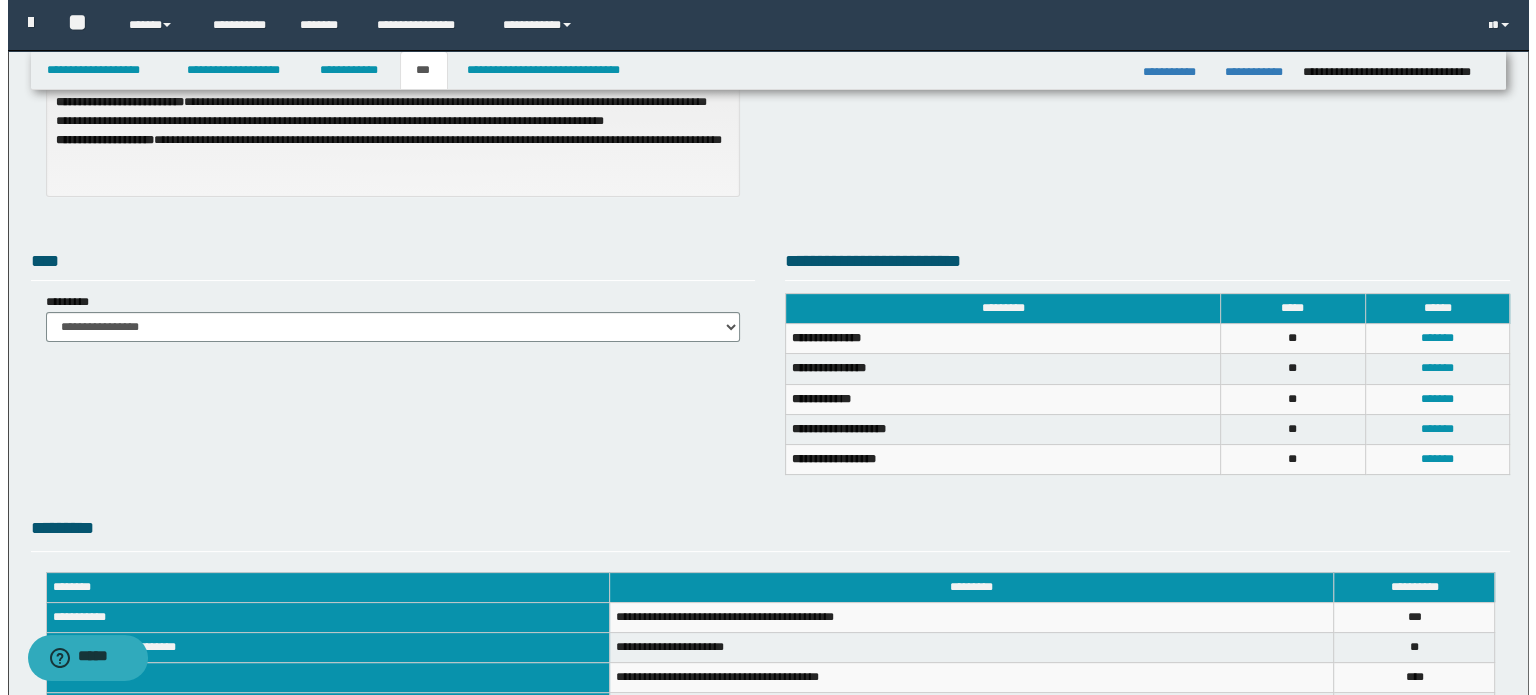 scroll, scrollTop: 300, scrollLeft: 0, axis: vertical 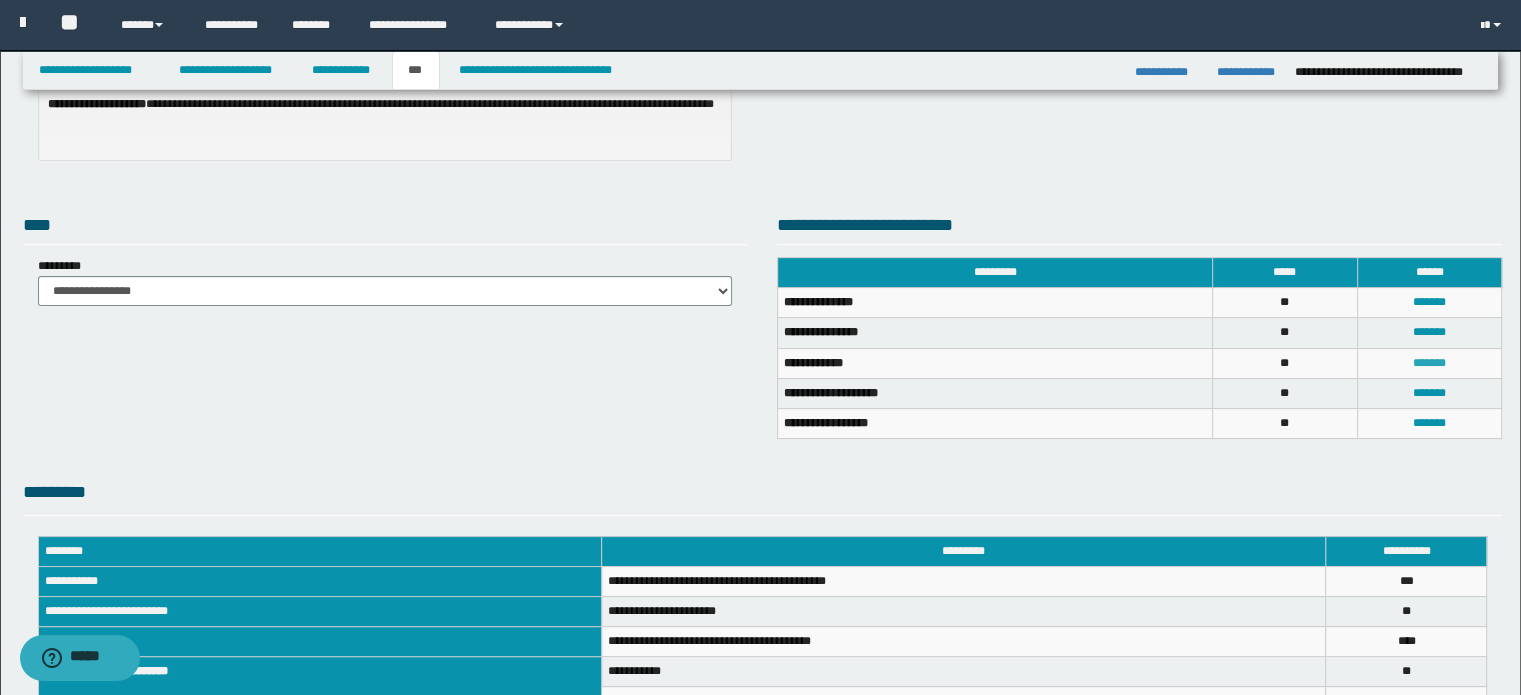 click on "*******" at bounding box center [1429, 363] 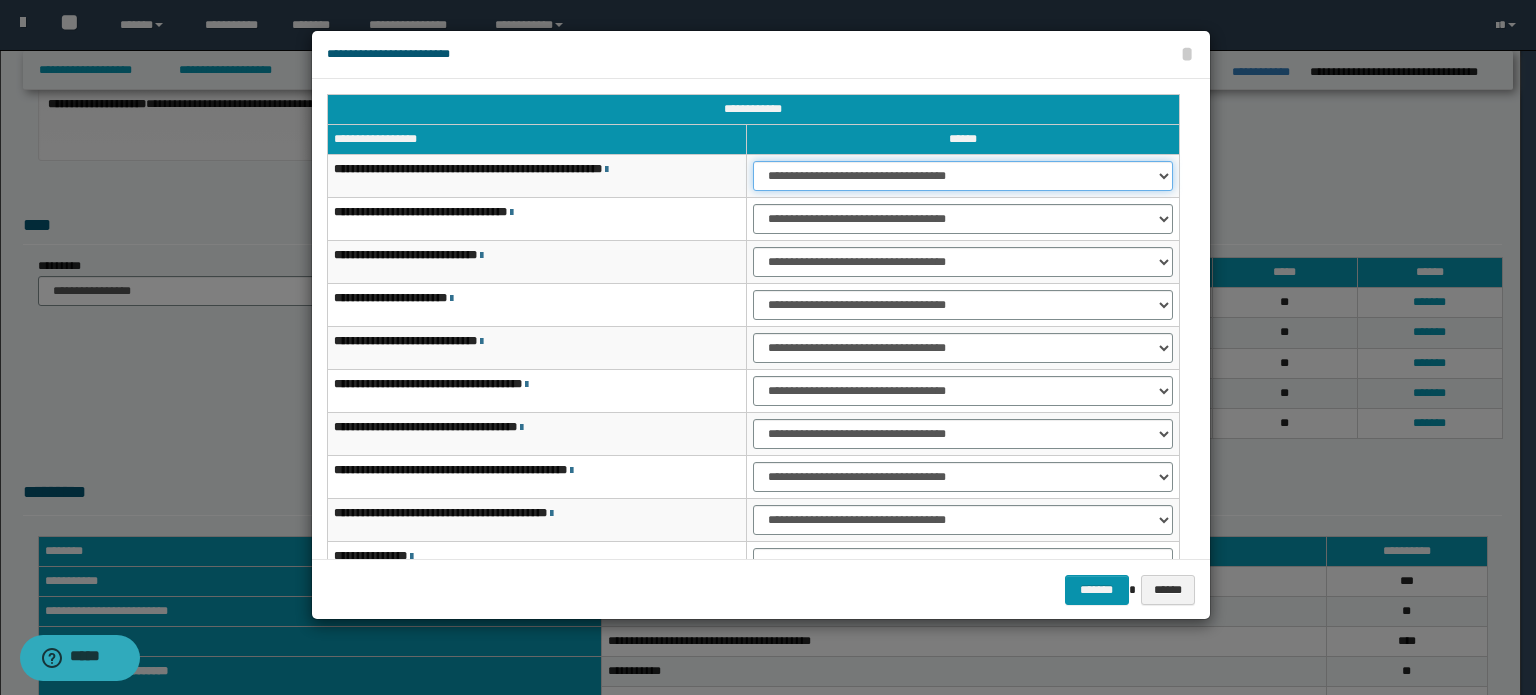 click on "**********" at bounding box center (963, 176) 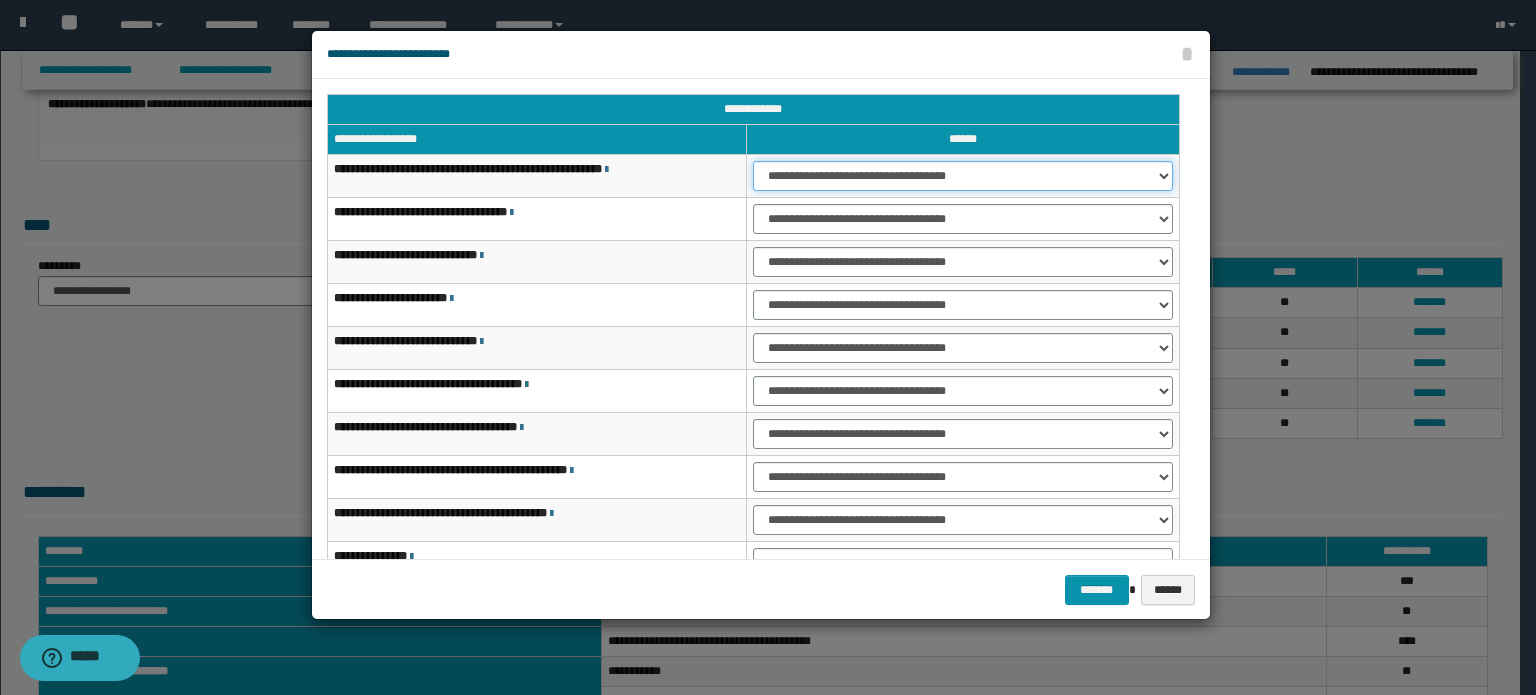 select on "***" 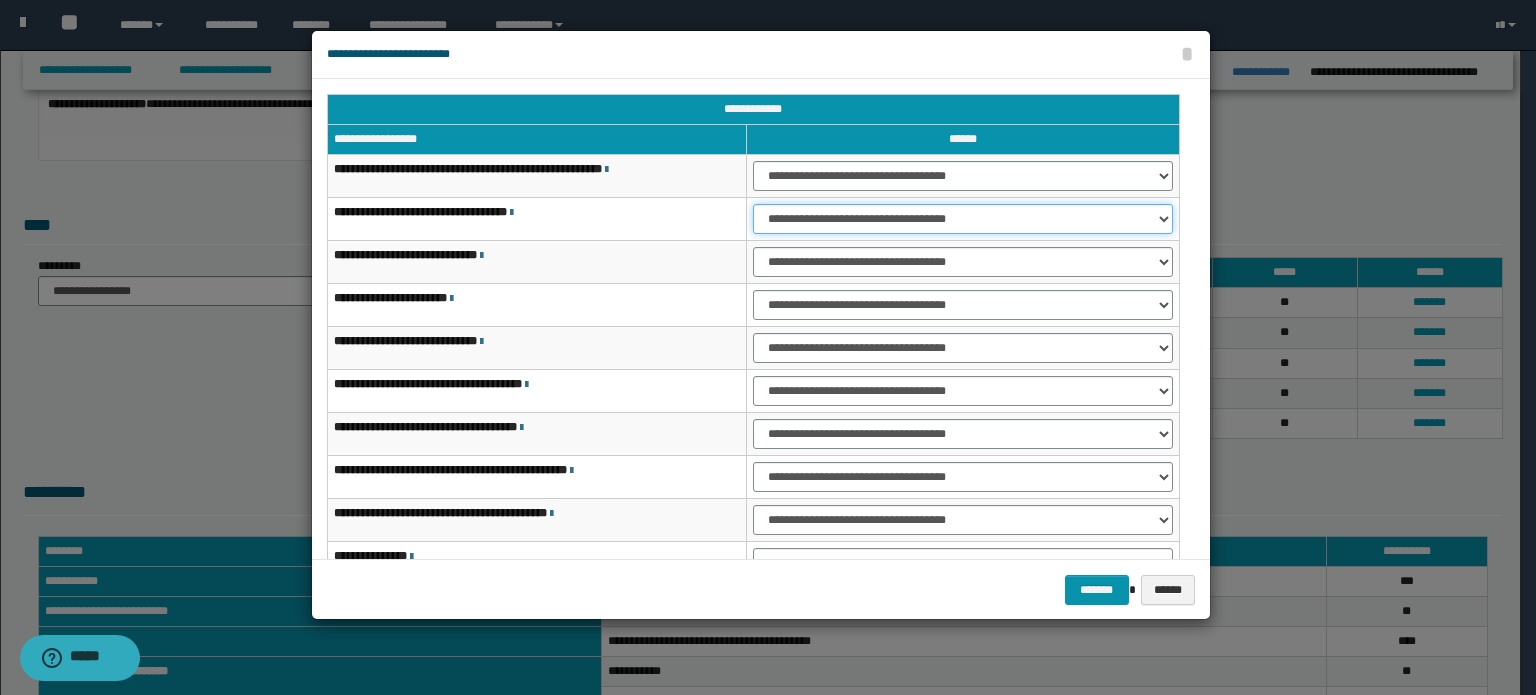 click on "**********" at bounding box center (963, 219) 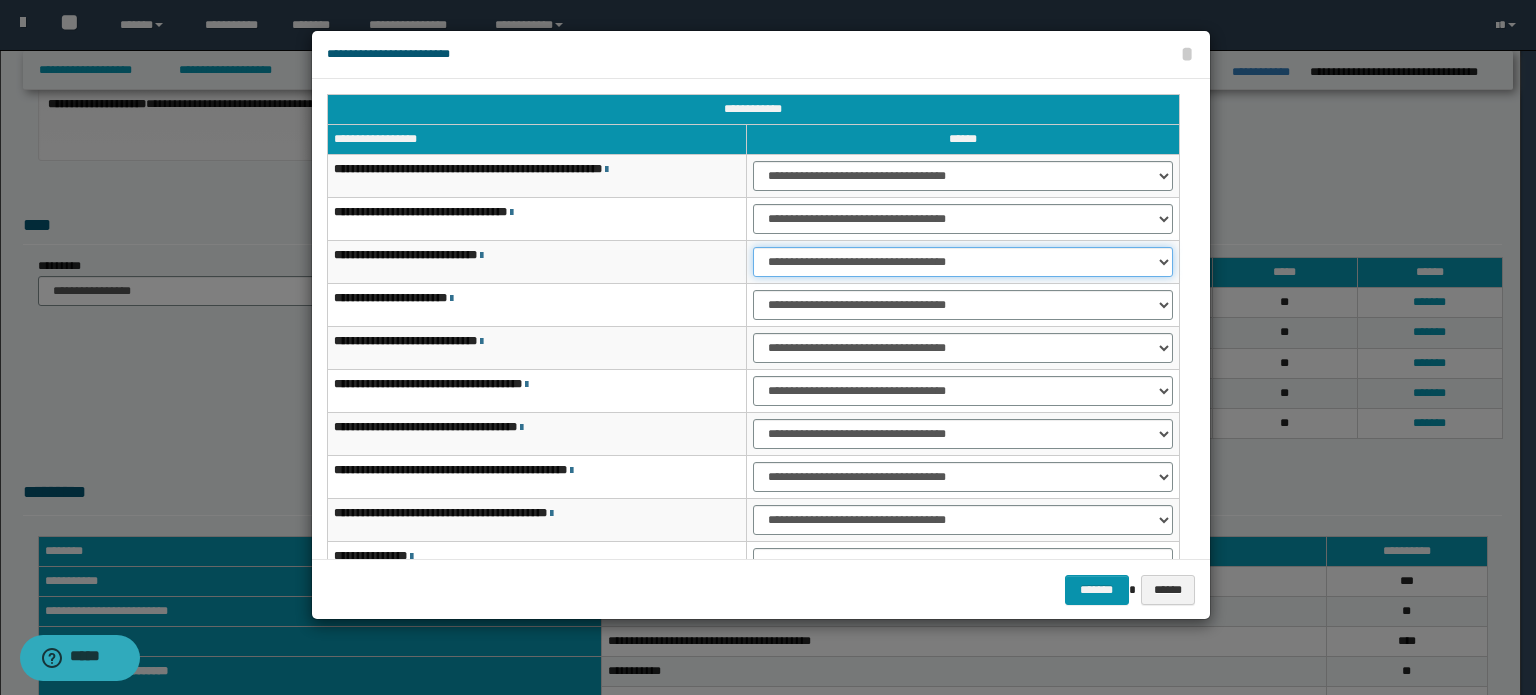 click on "**********" at bounding box center [963, 262] 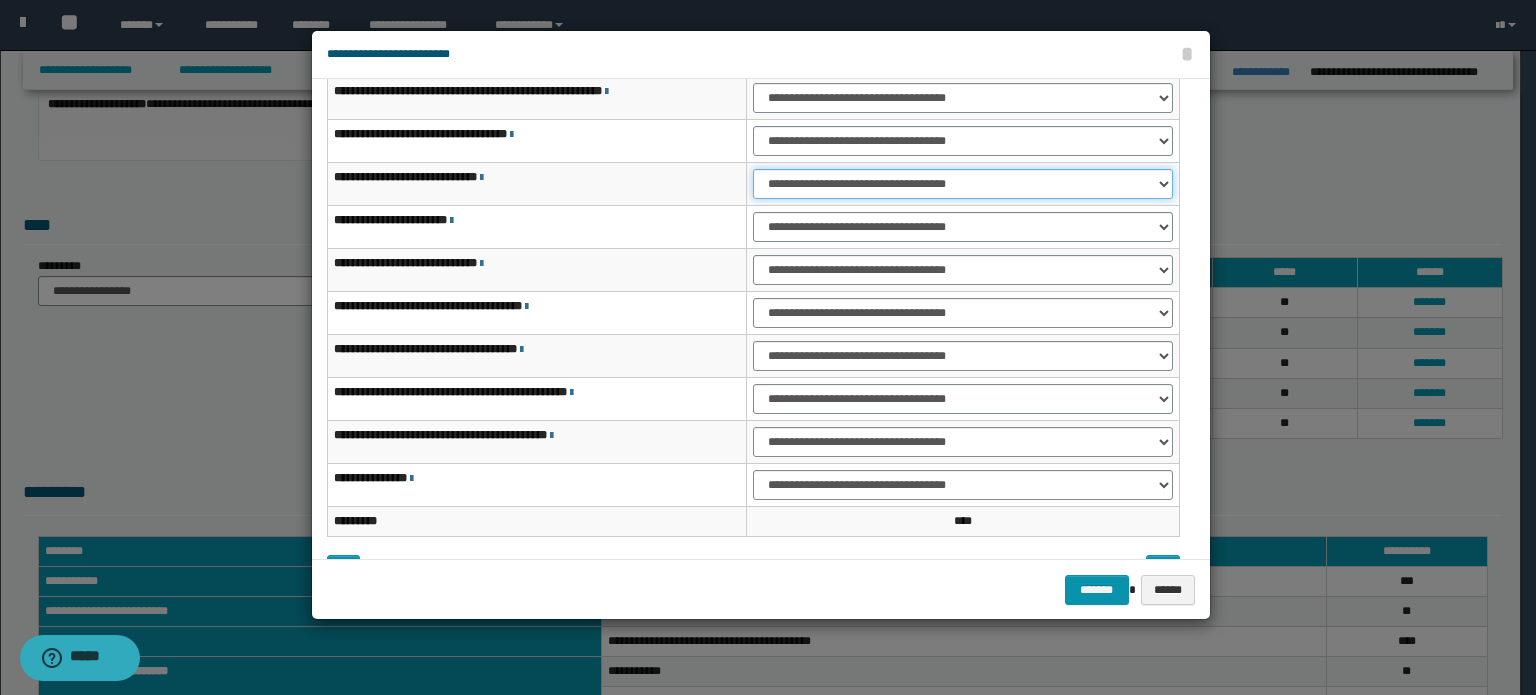 scroll, scrollTop: 100, scrollLeft: 0, axis: vertical 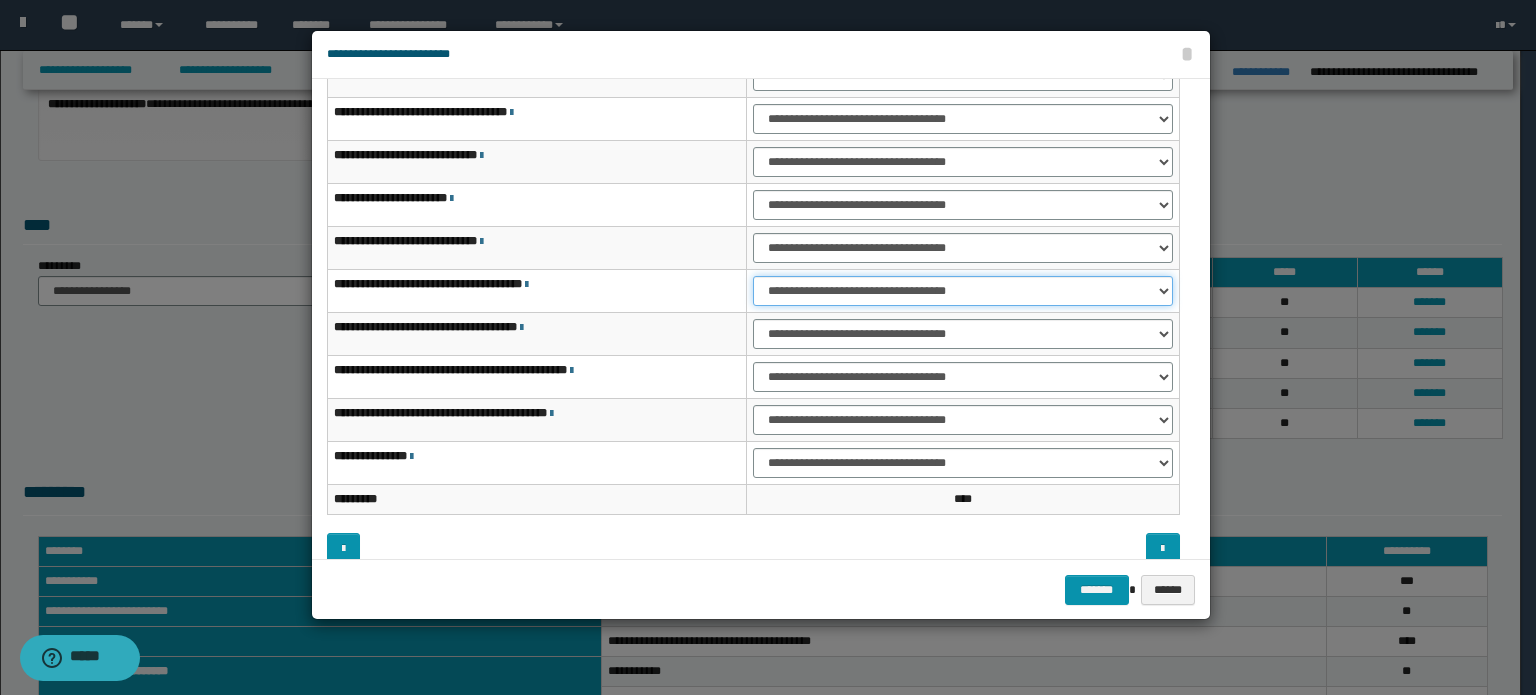 click on "**********" at bounding box center (963, 291) 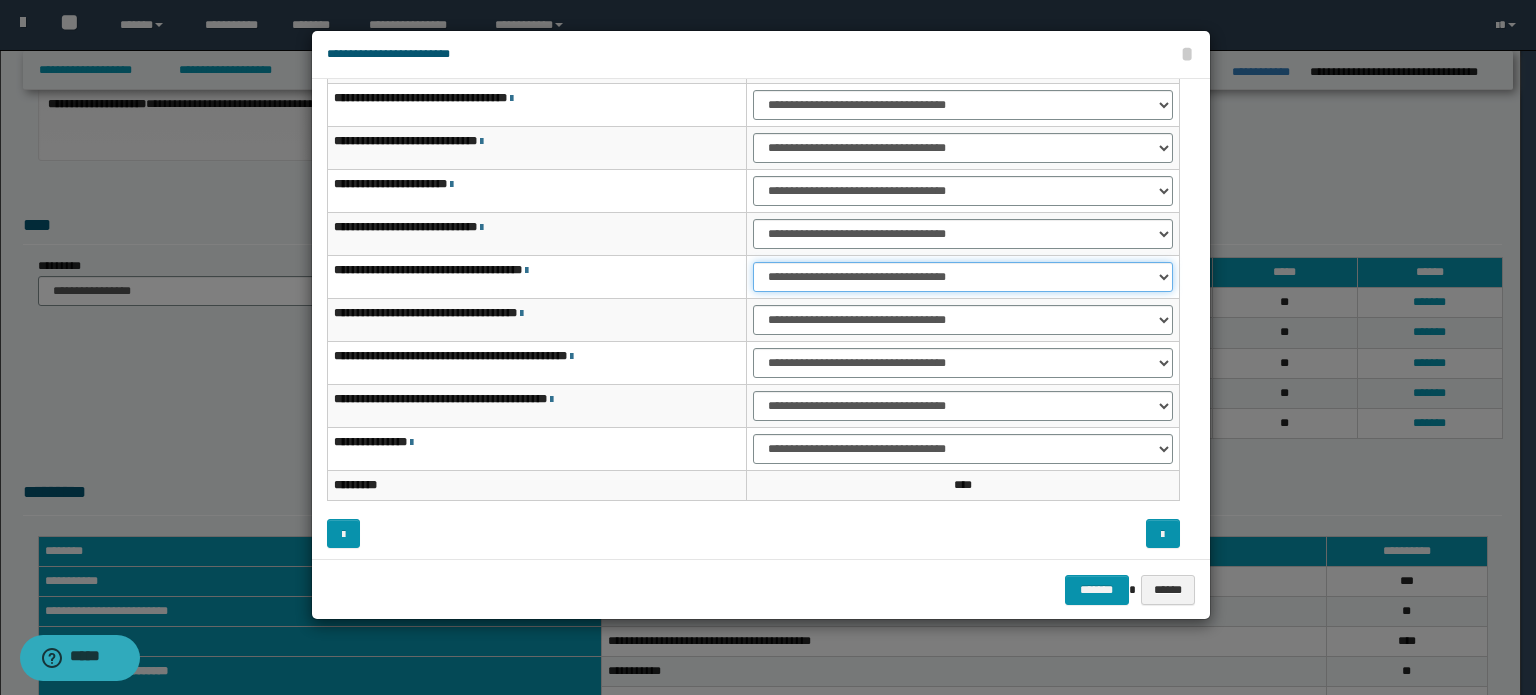 scroll, scrollTop: 118, scrollLeft: 0, axis: vertical 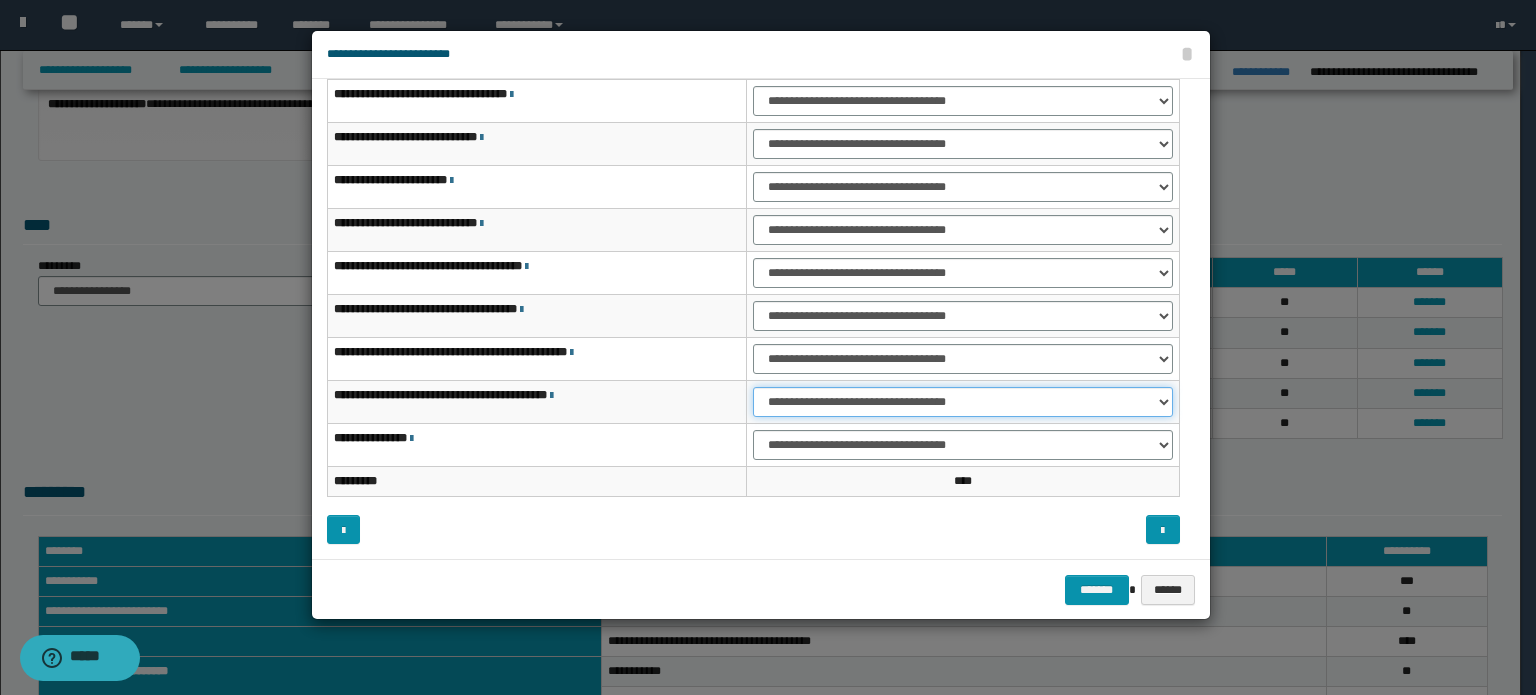 click on "**********" at bounding box center (963, 402) 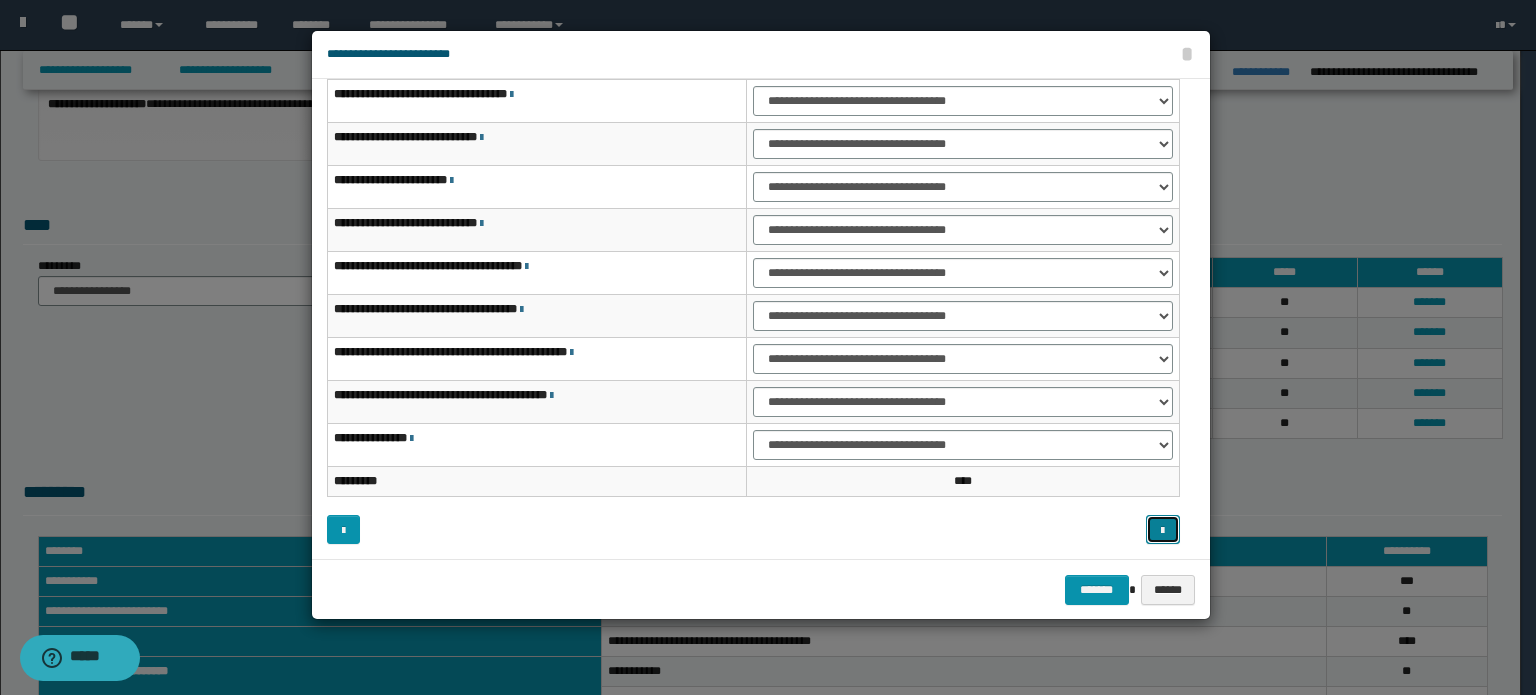 click at bounding box center (1163, 530) 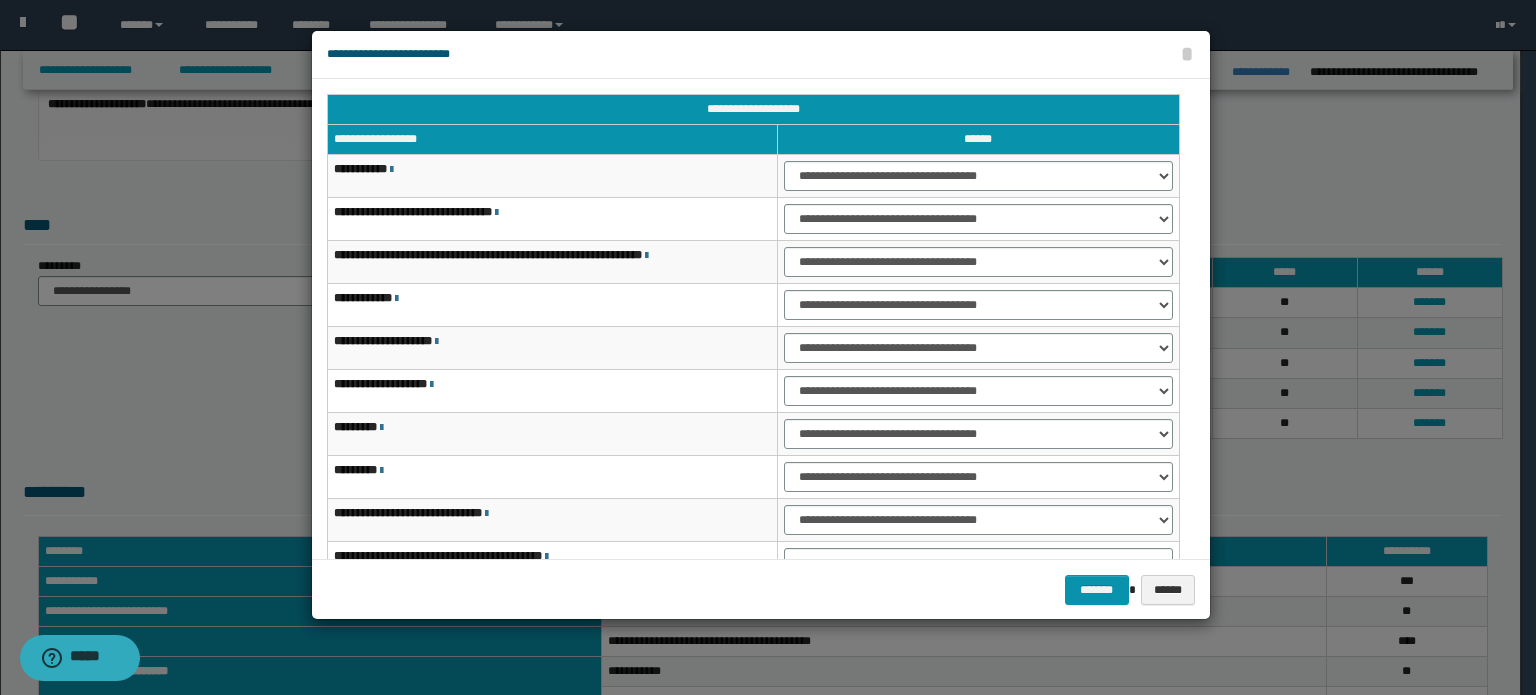 scroll, scrollTop: 0, scrollLeft: 0, axis: both 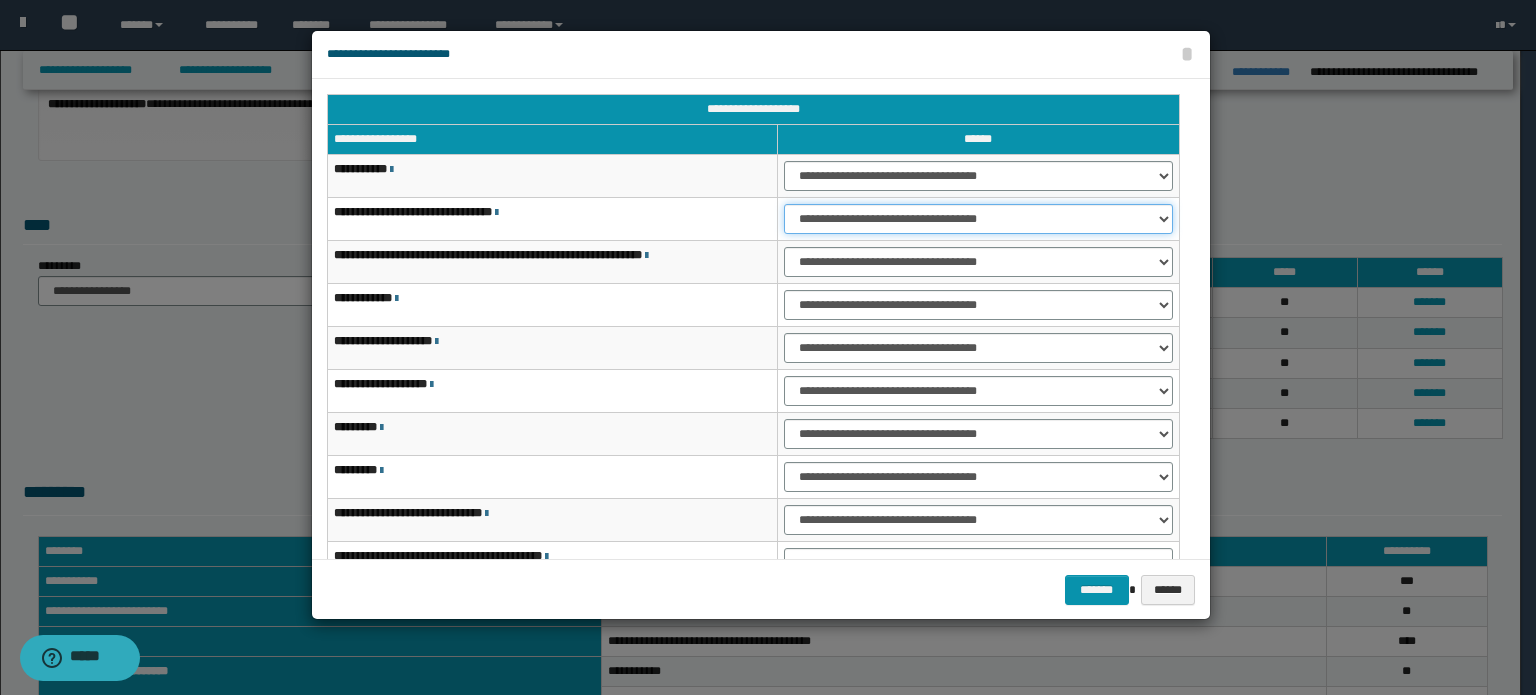 click on "**********" at bounding box center (978, 219) 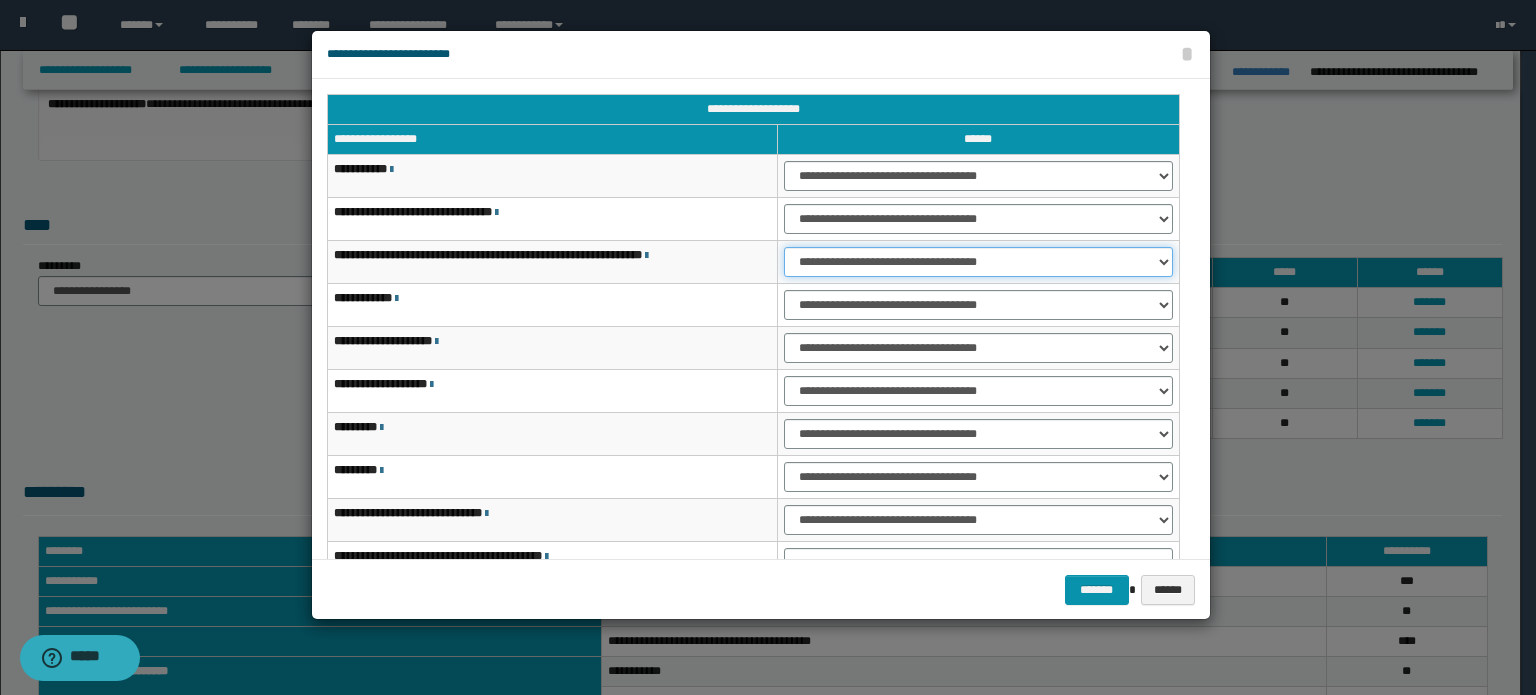 click on "**********" at bounding box center (978, 262) 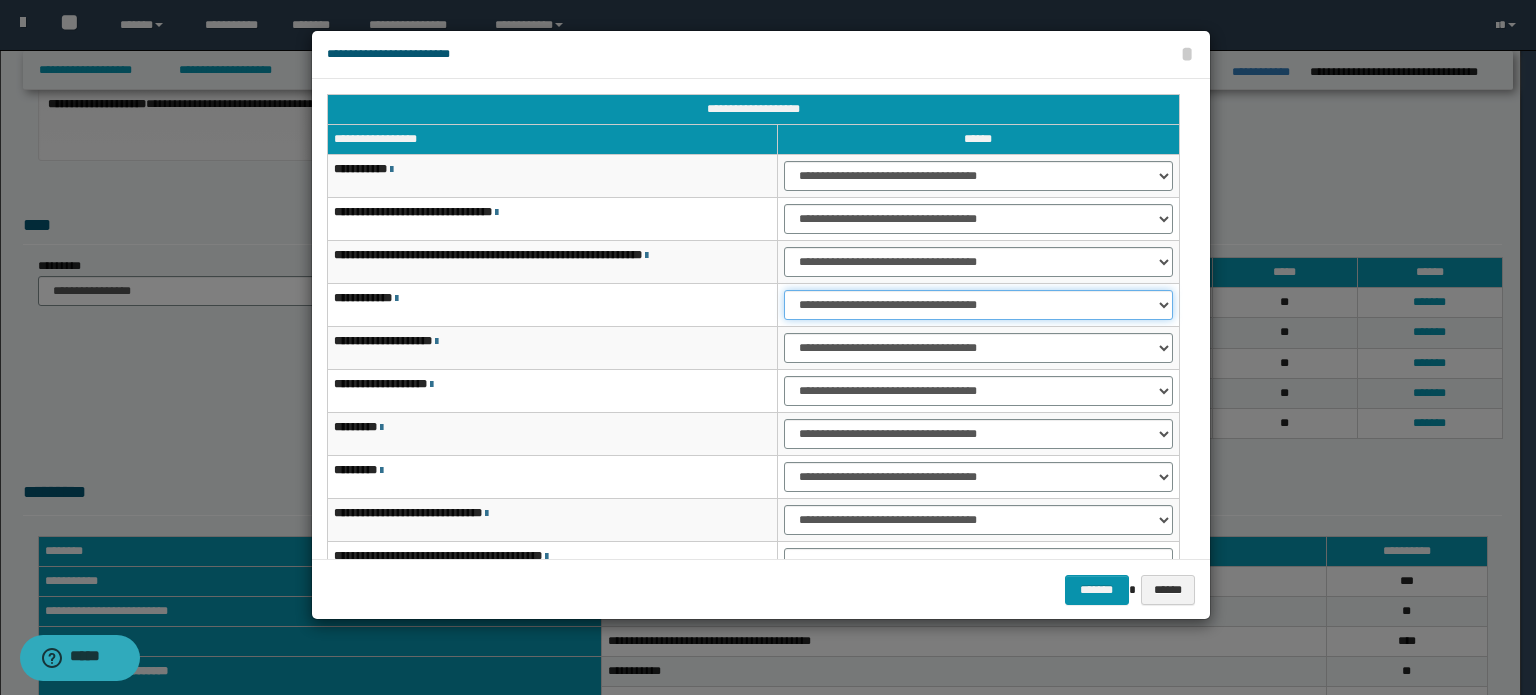 click on "**********" at bounding box center (978, 305) 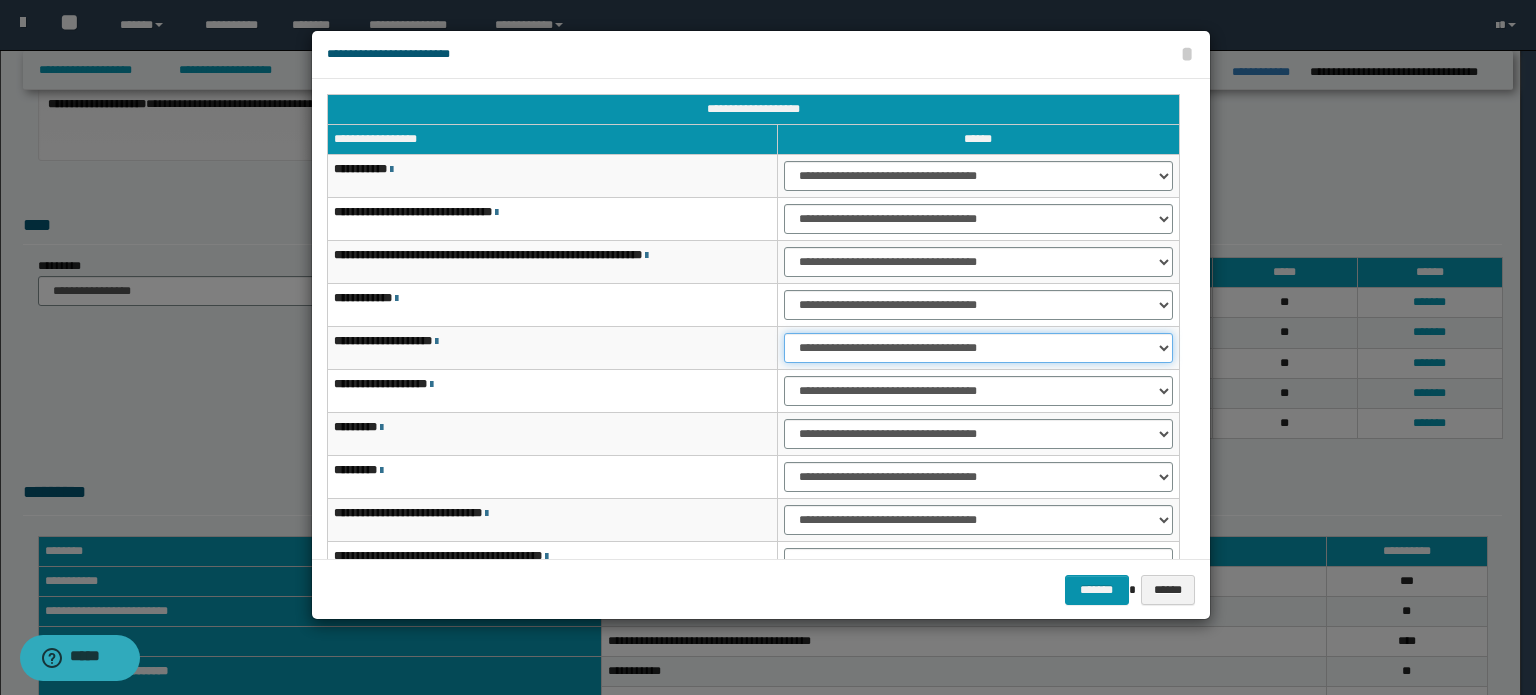 click on "**********" at bounding box center [978, 348] 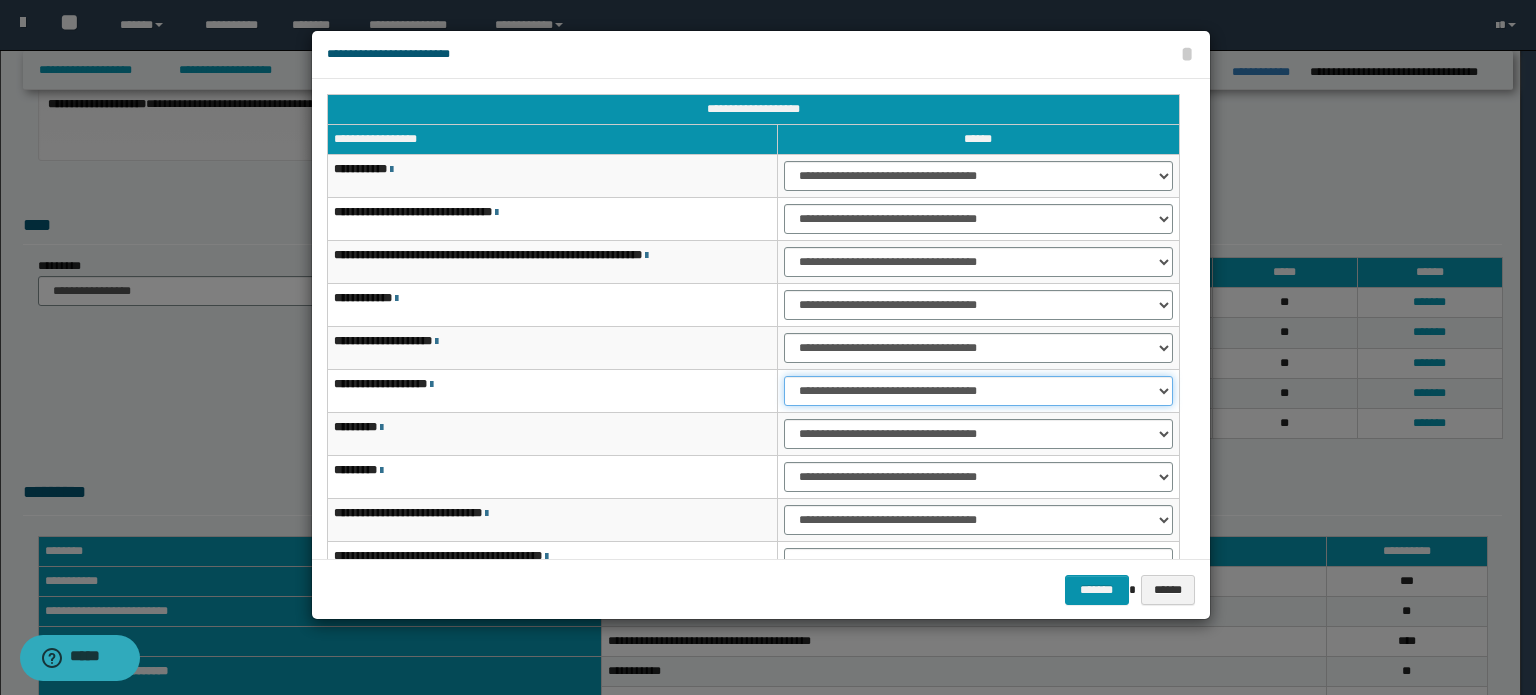 click on "**********" at bounding box center (978, 391) 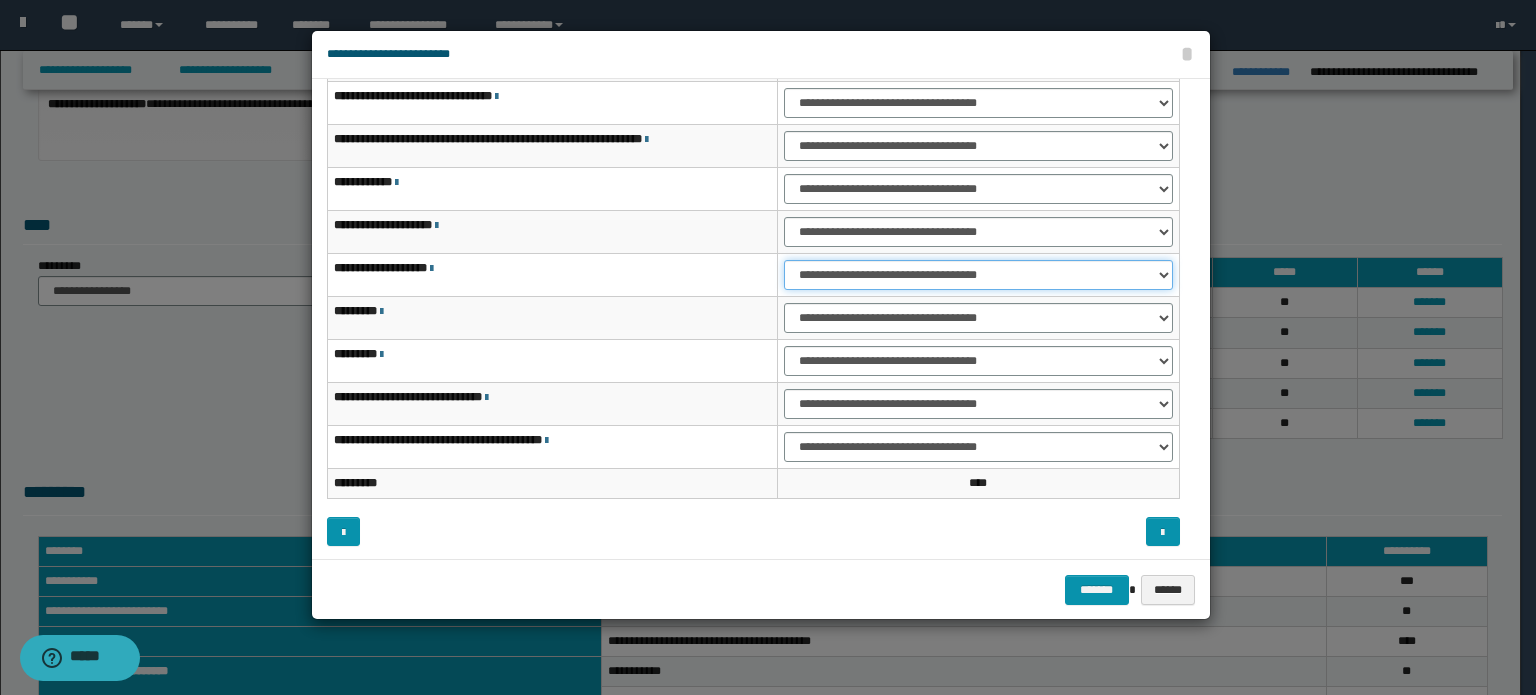 scroll, scrollTop: 118, scrollLeft: 0, axis: vertical 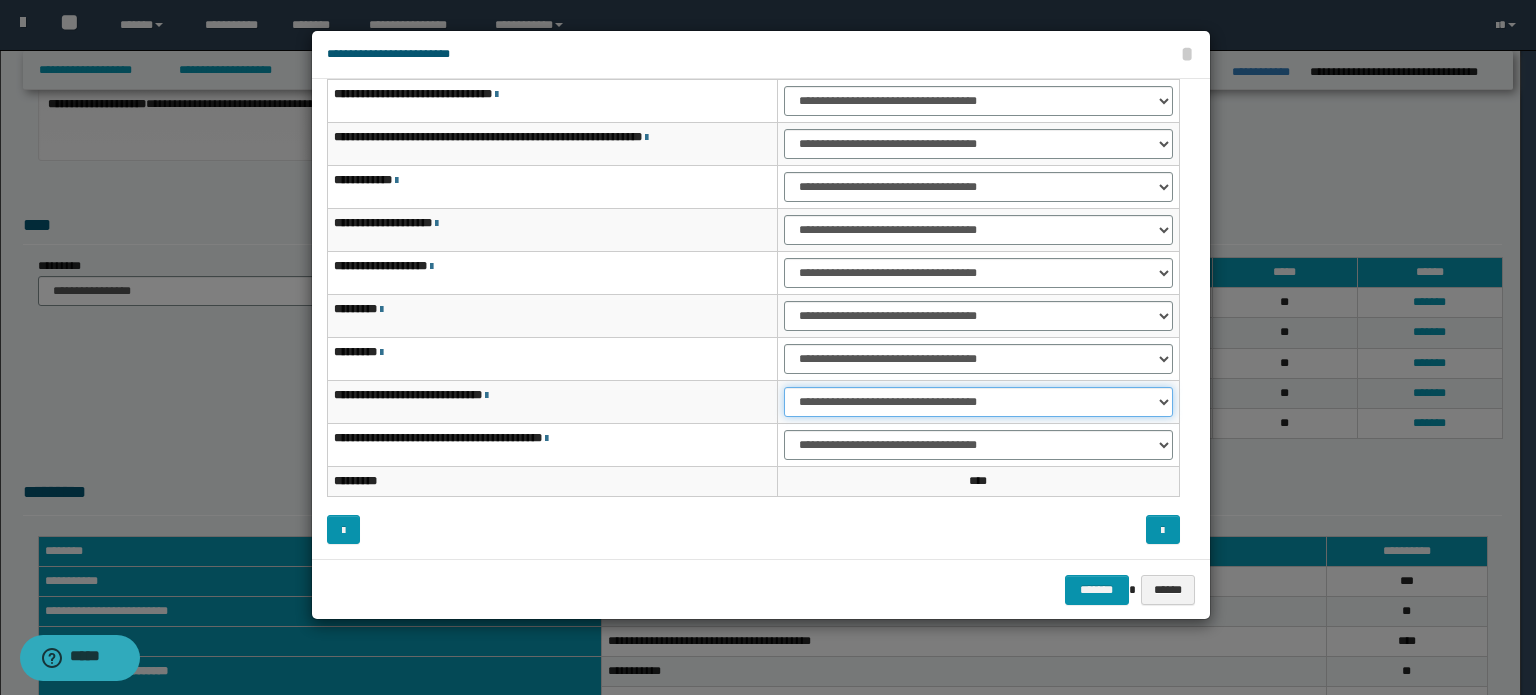 click on "**********" at bounding box center (978, 402) 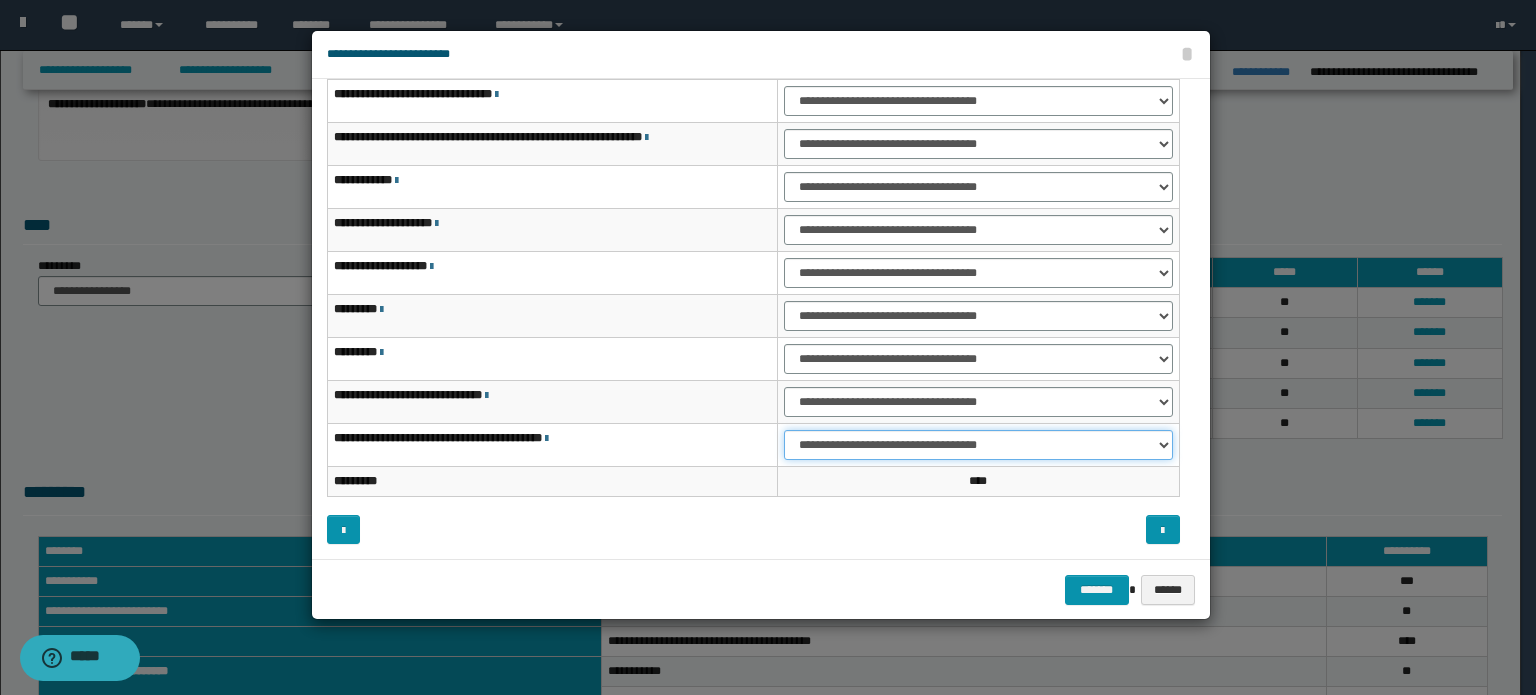 click on "**********" at bounding box center [978, 445] 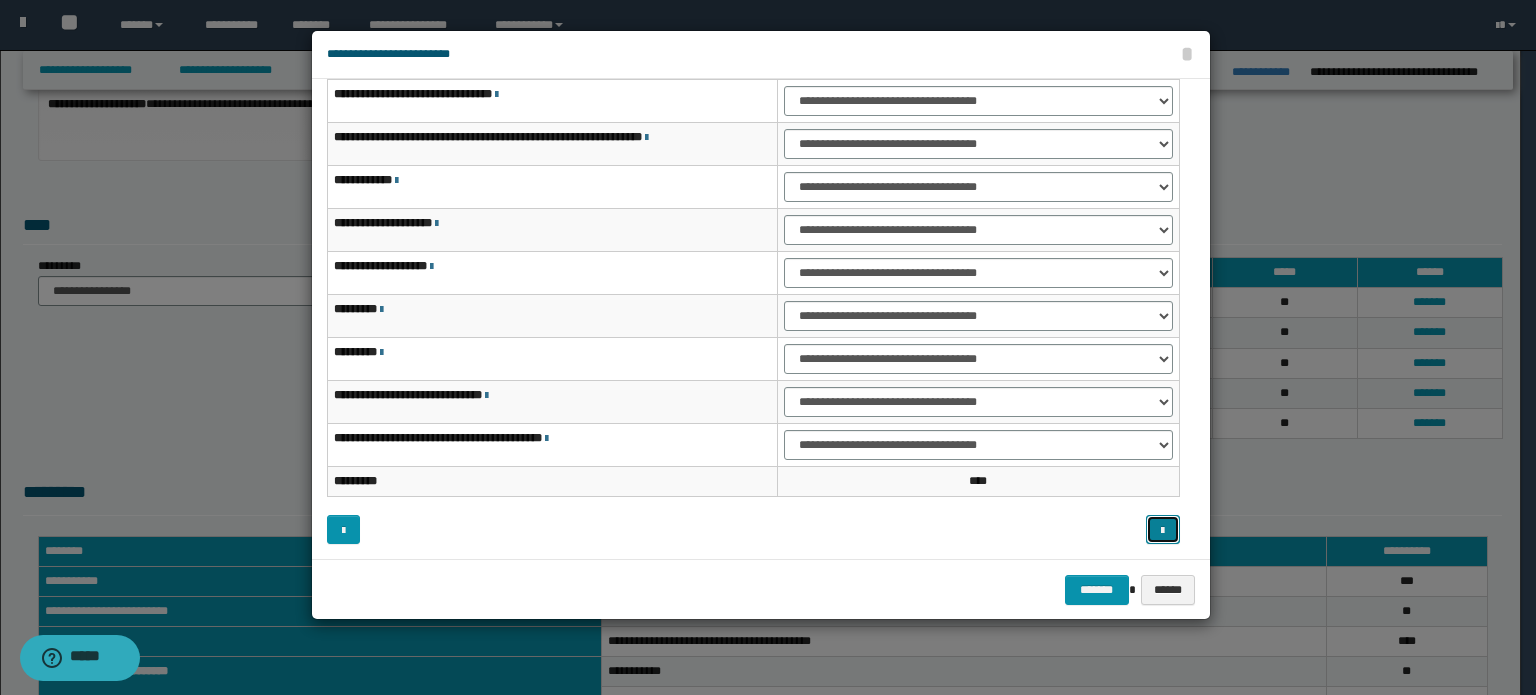 click at bounding box center [1162, 531] 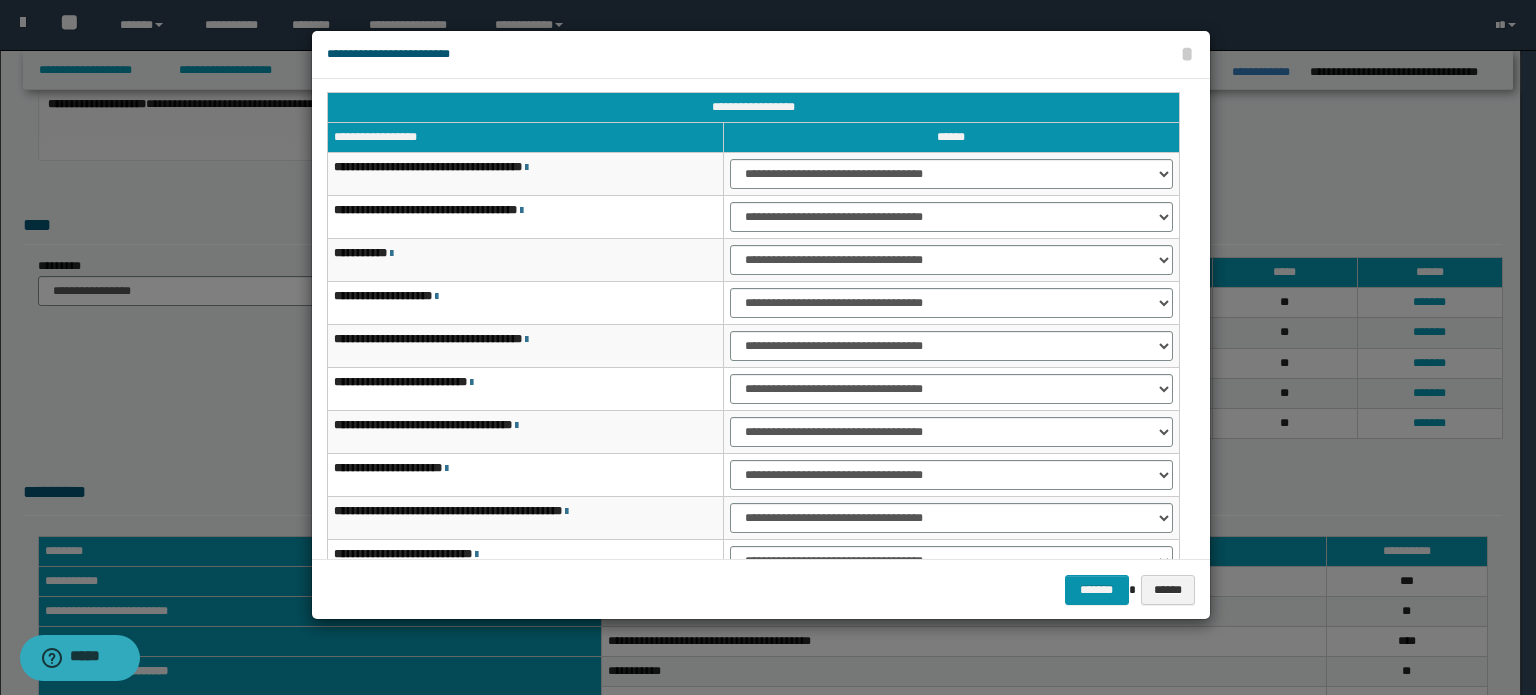 scroll, scrollTop: 0, scrollLeft: 0, axis: both 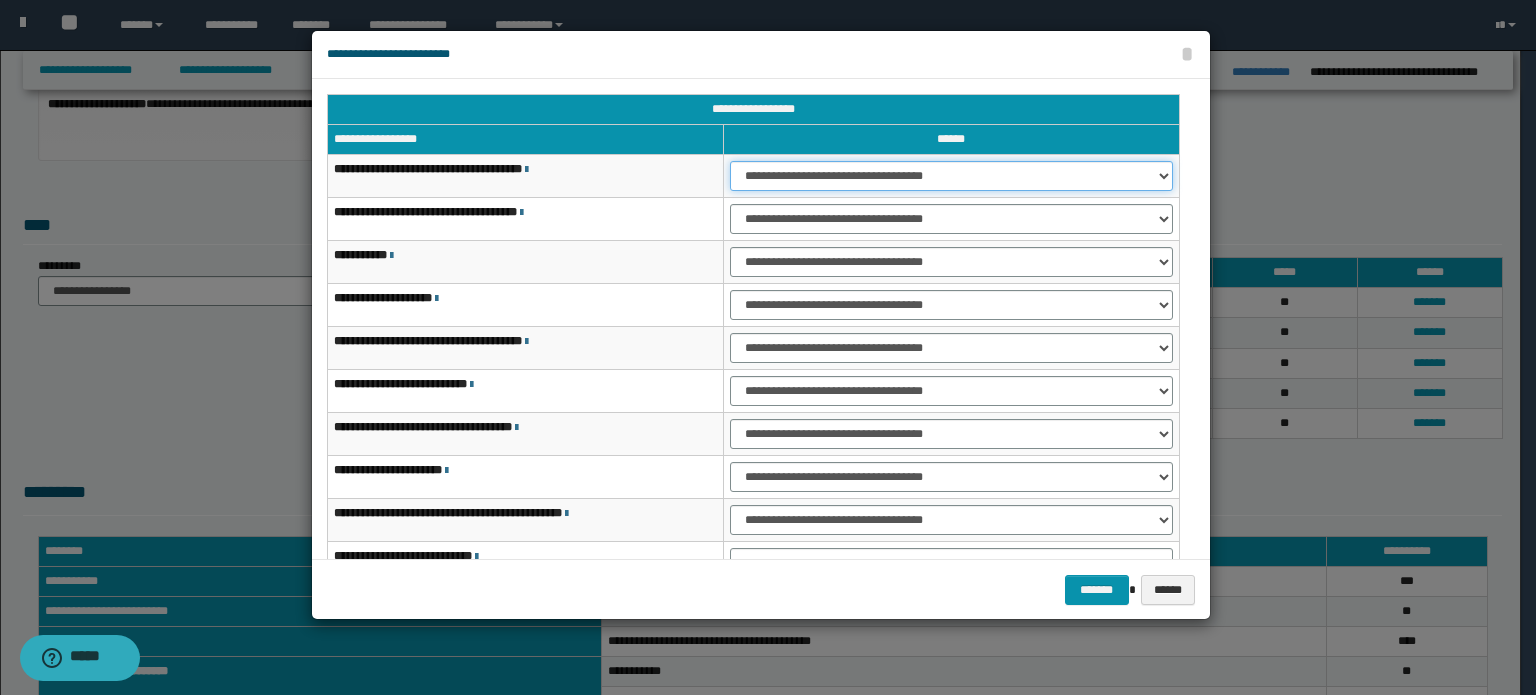 click on "**********" at bounding box center (951, 176) 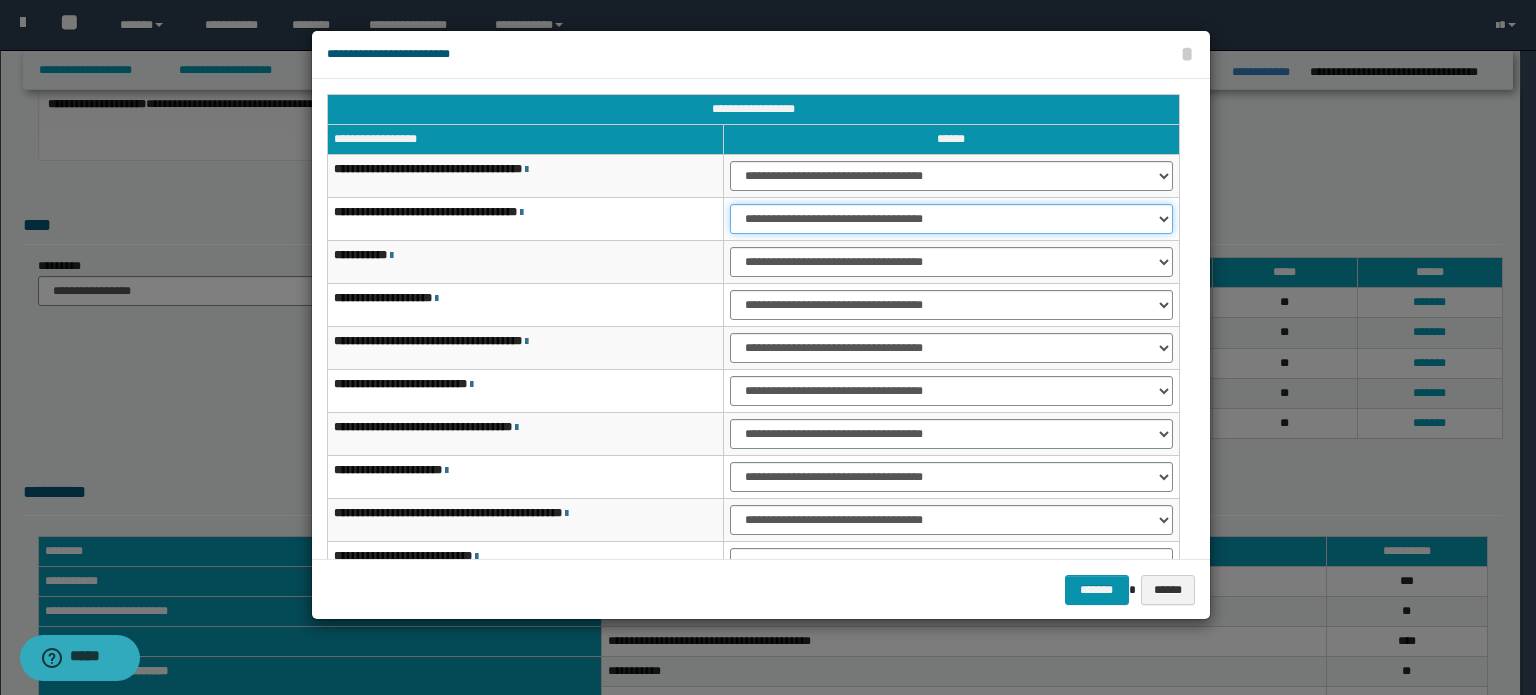 click on "**********" at bounding box center [951, 219] 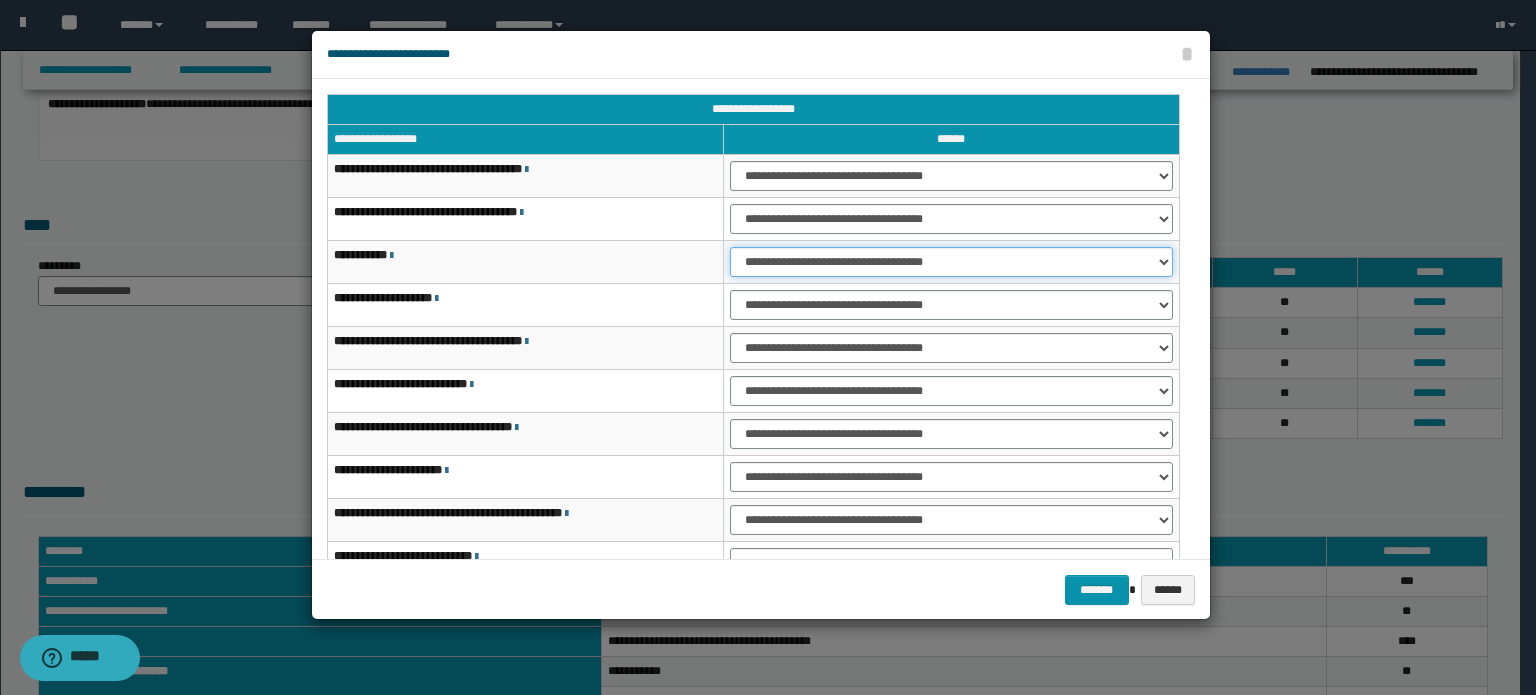 click on "**********" at bounding box center [951, 262] 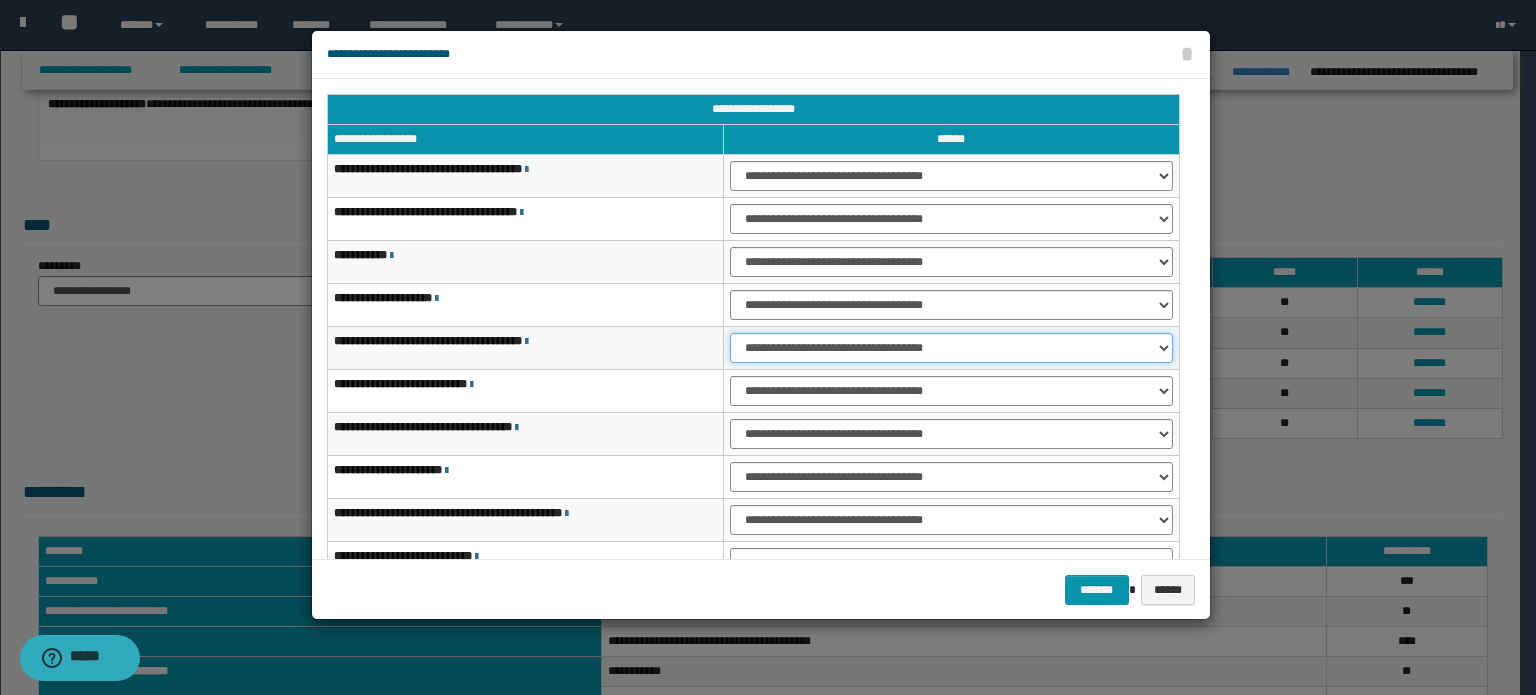 click on "**********" at bounding box center (951, 348) 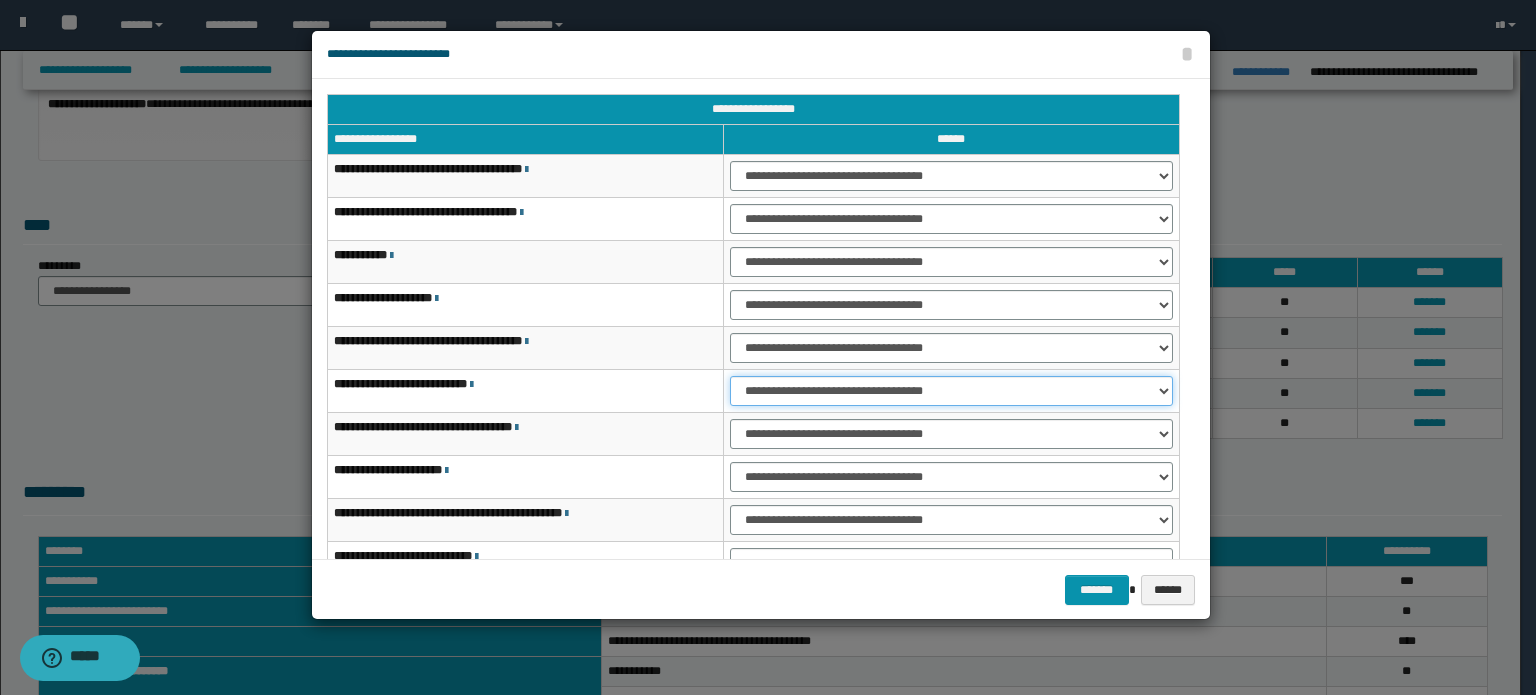 click on "**********" at bounding box center (951, 391) 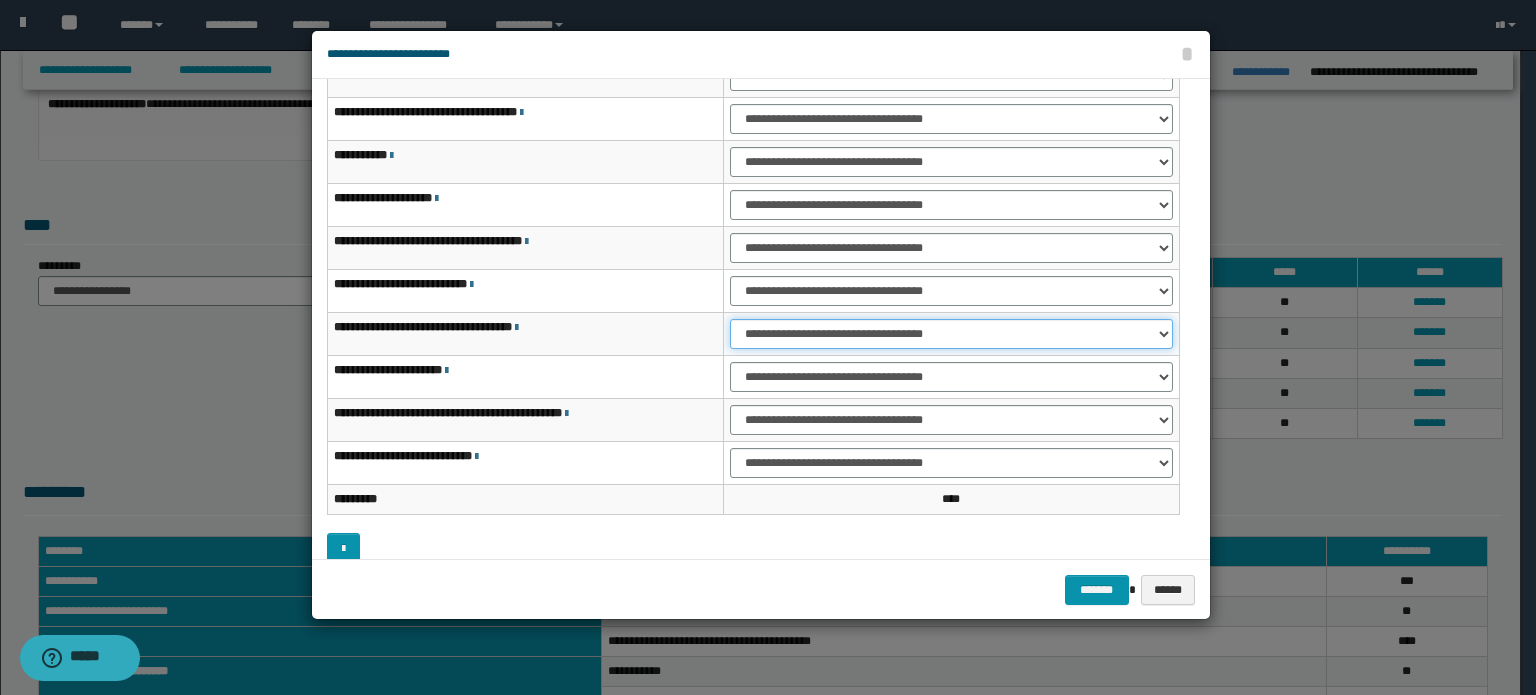 click on "**********" at bounding box center (951, 334) 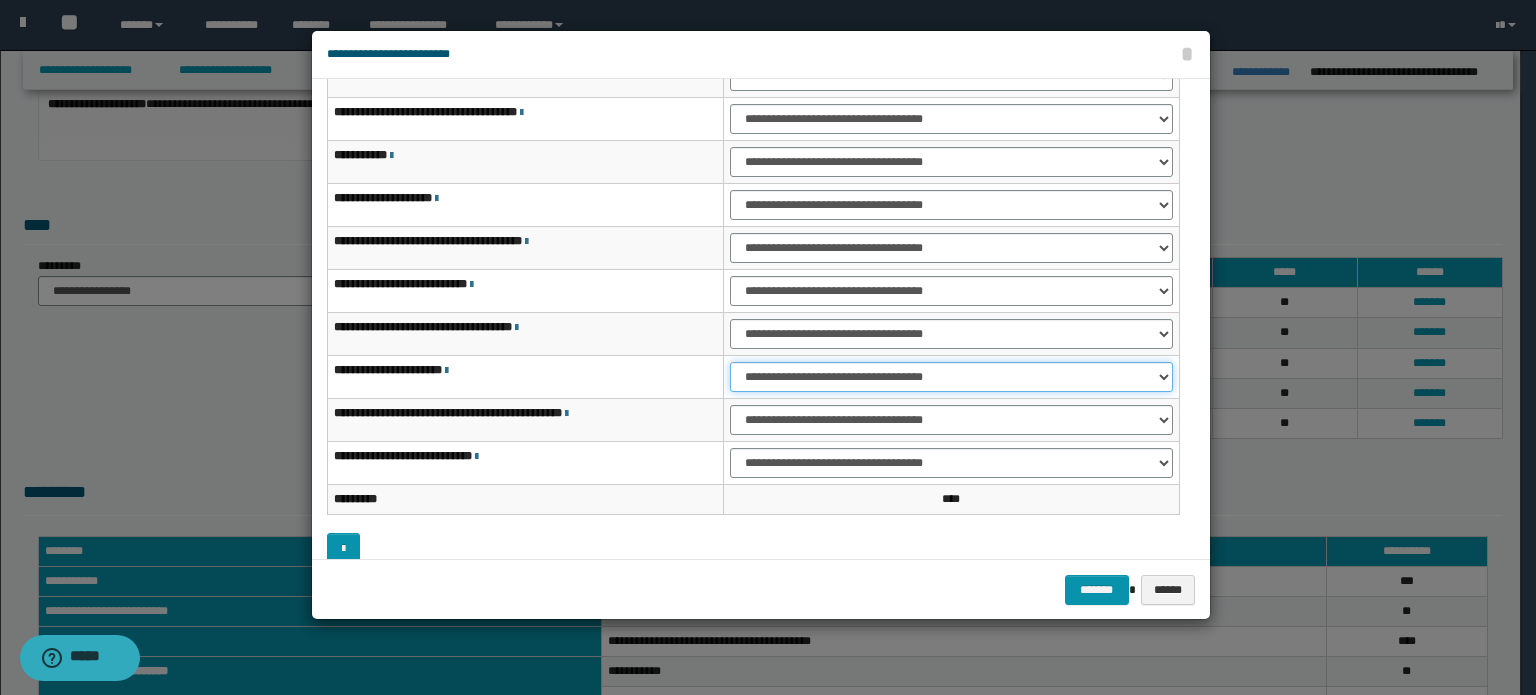click on "**********" at bounding box center [951, 377] 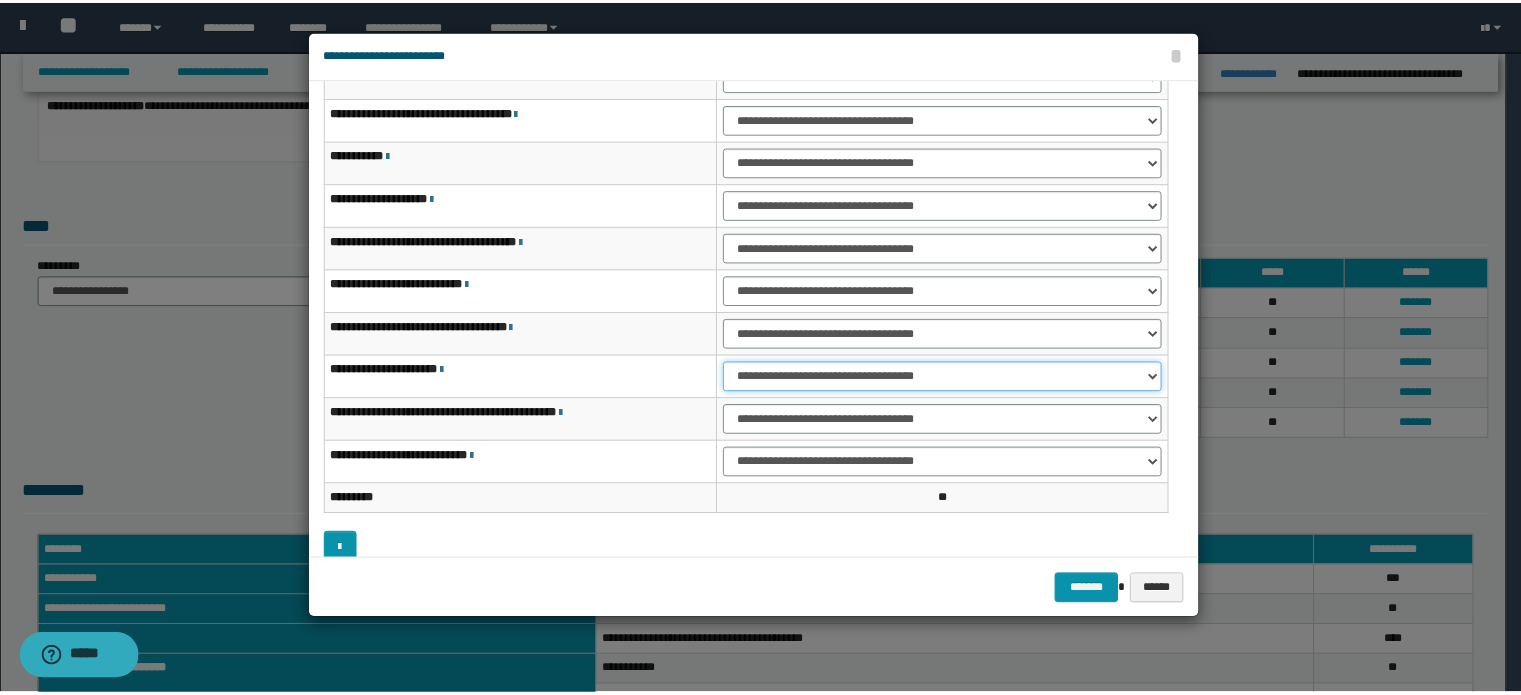 scroll, scrollTop: 118, scrollLeft: 0, axis: vertical 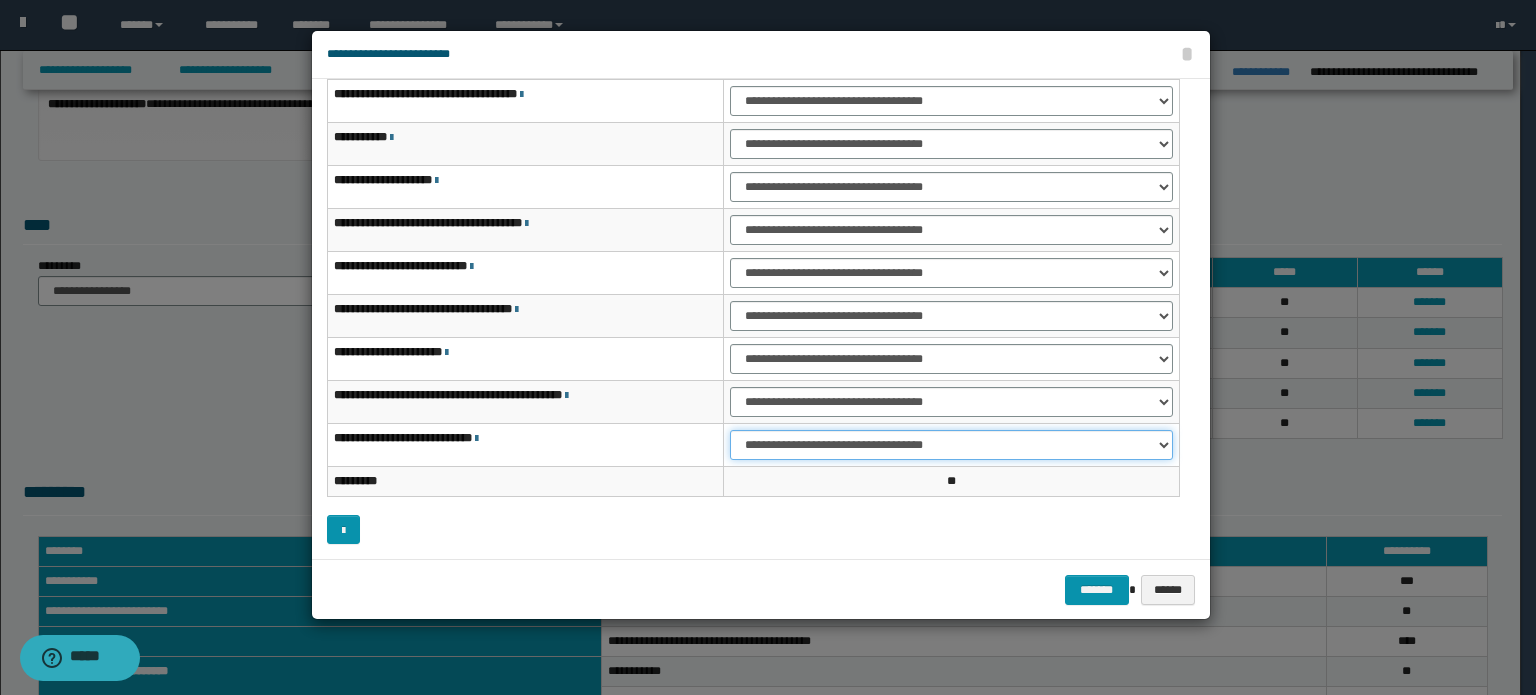 click on "**********" at bounding box center (951, 445) 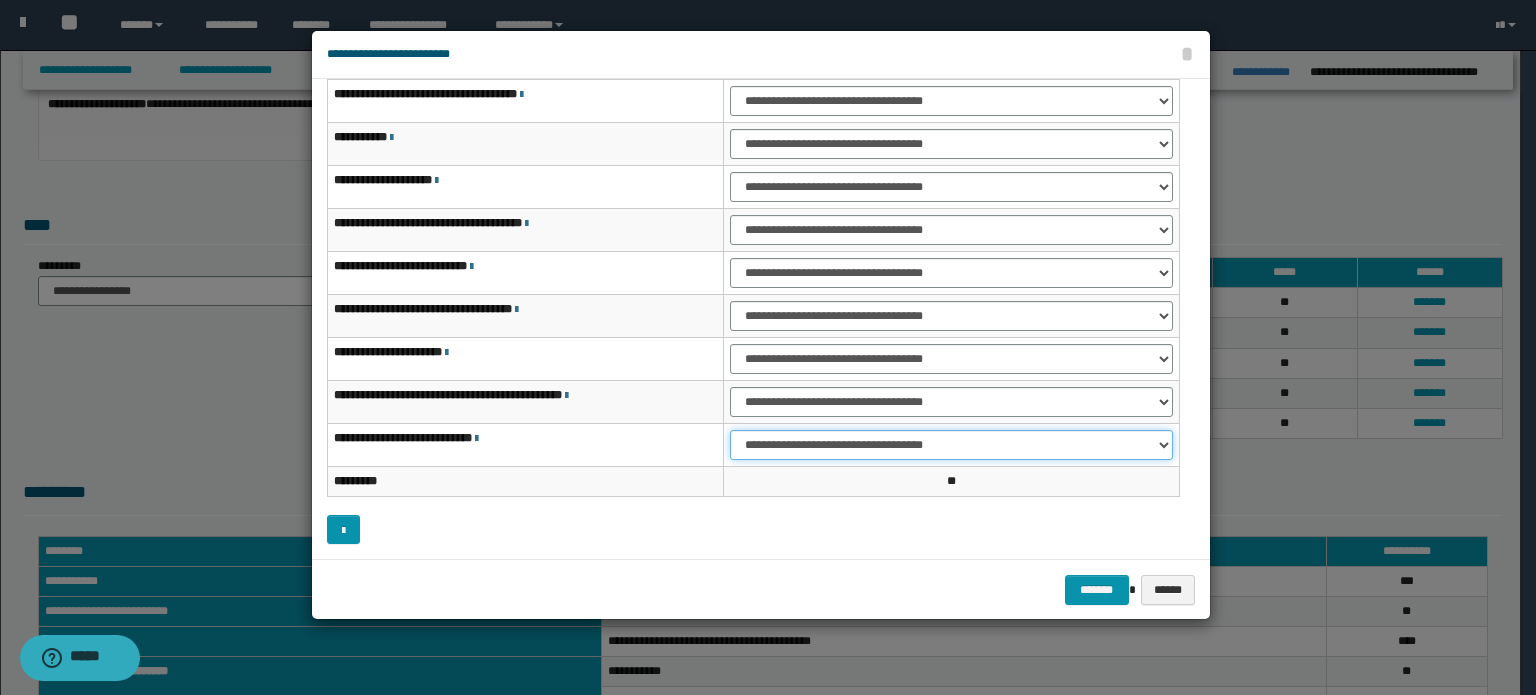 select on "***" 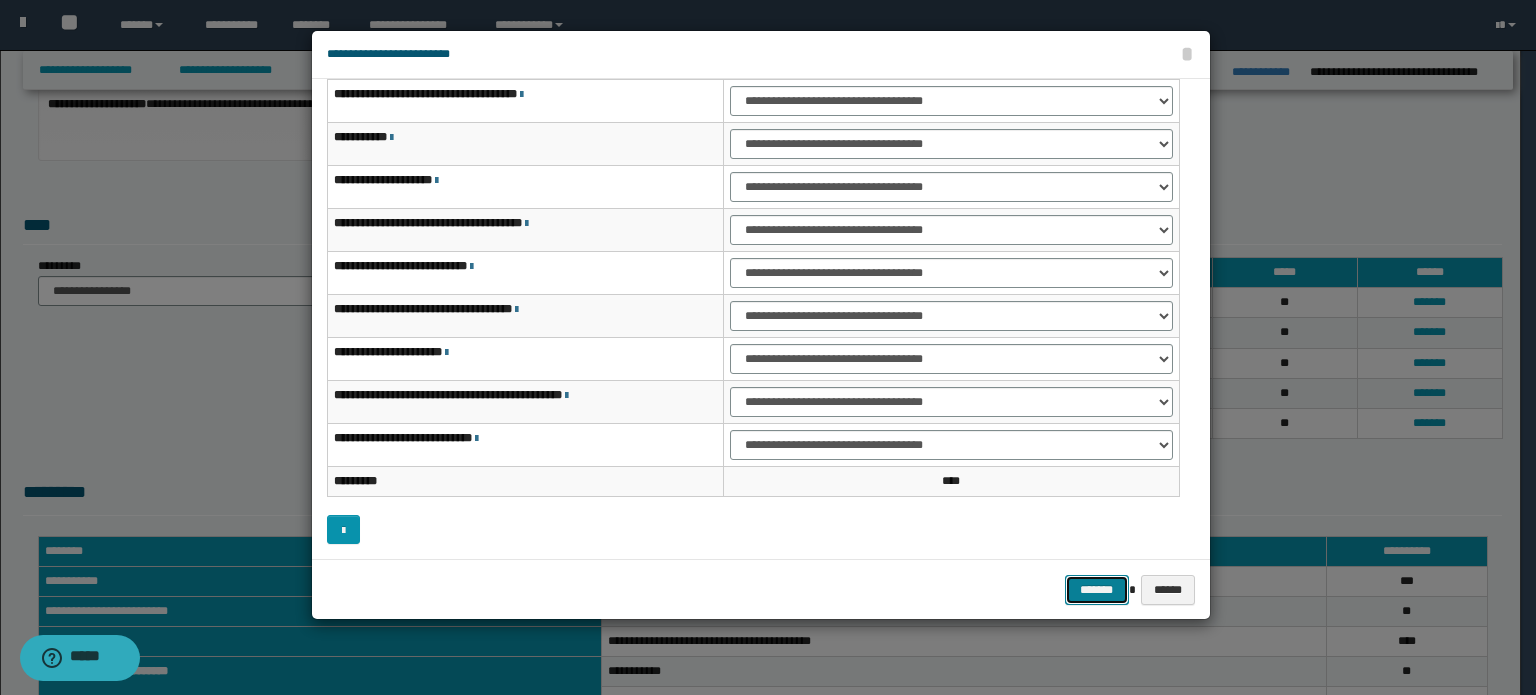 click on "*******" at bounding box center [1097, 590] 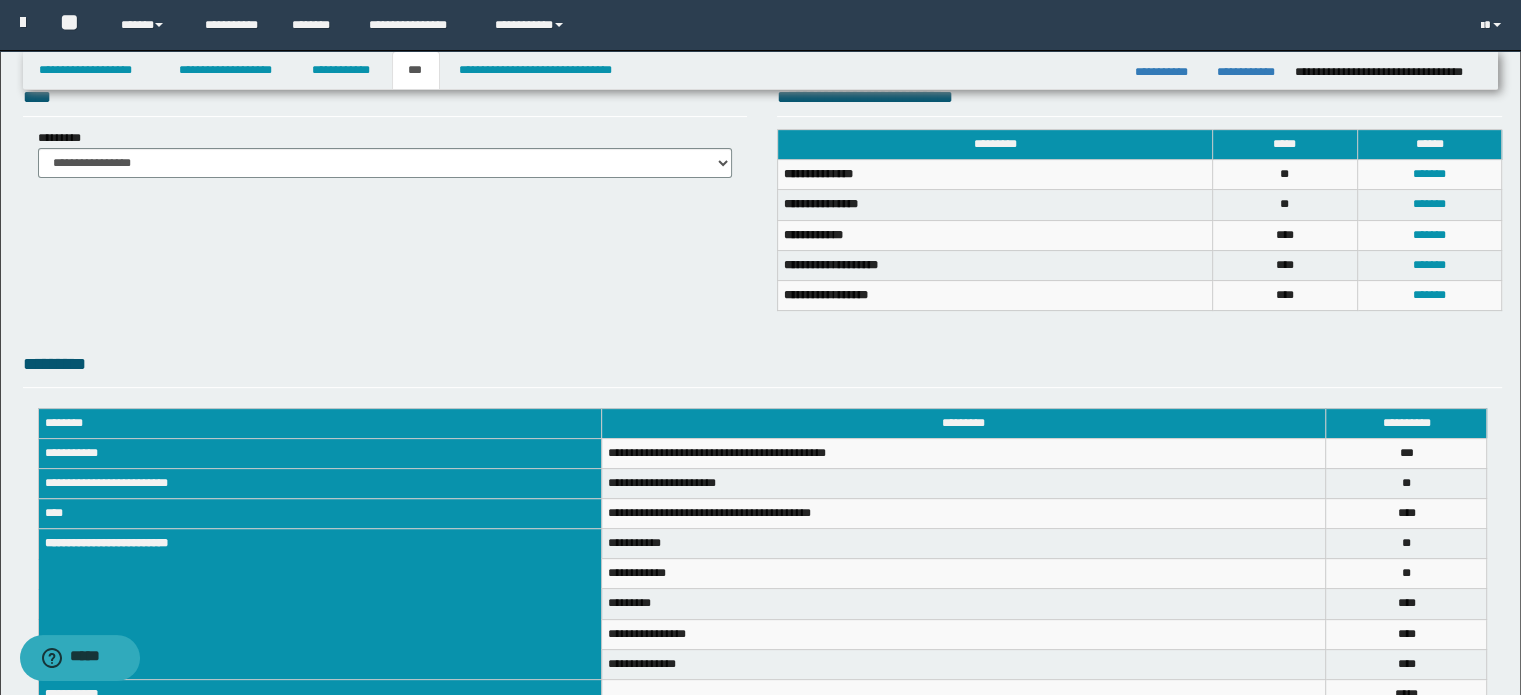 scroll, scrollTop: 268, scrollLeft: 0, axis: vertical 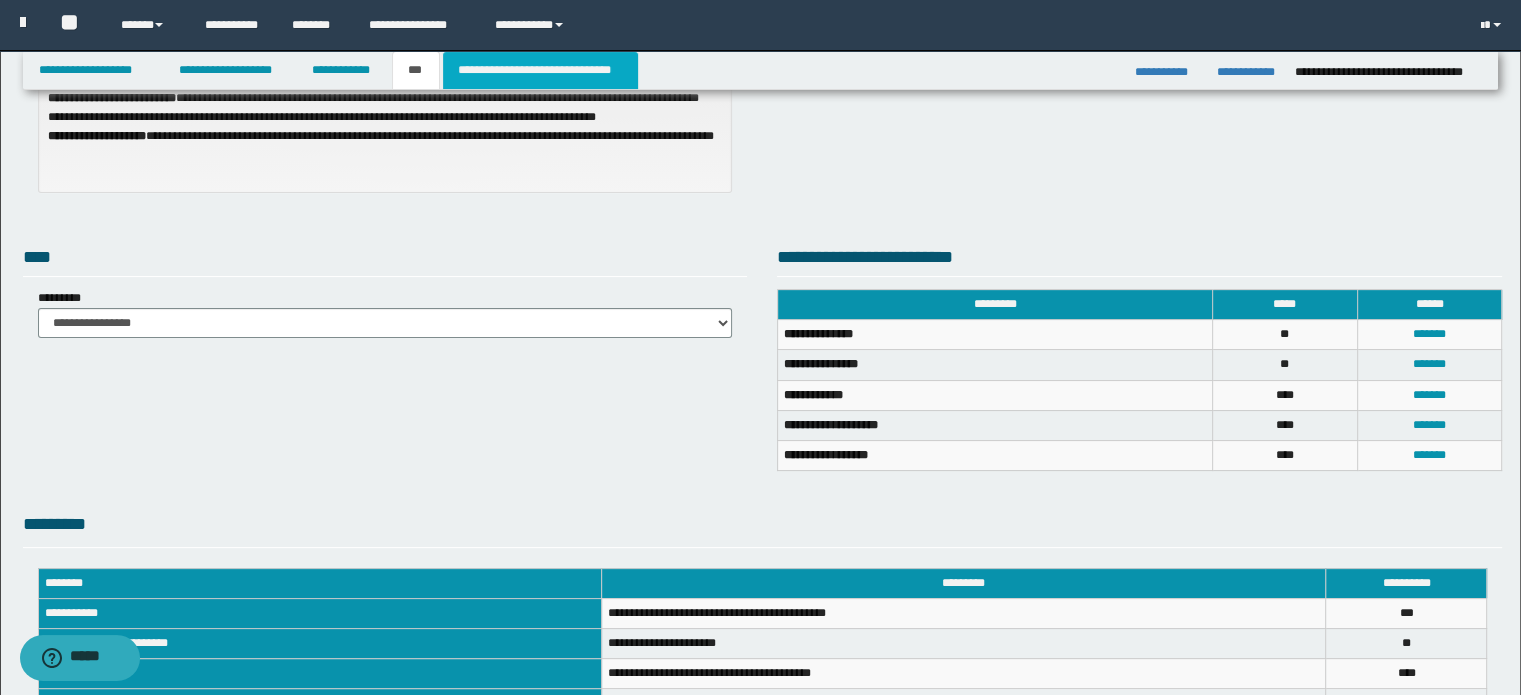click on "**********" at bounding box center [540, 70] 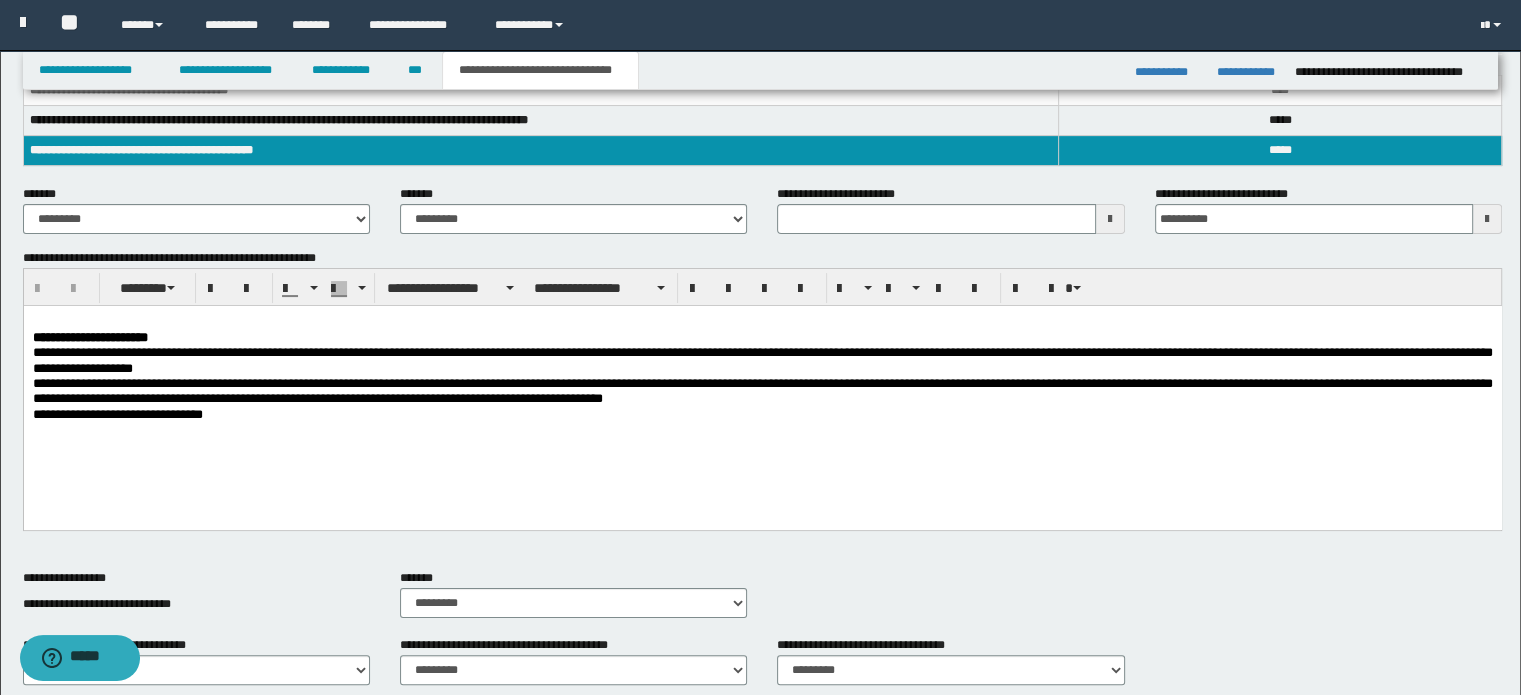 scroll, scrollTop: 200, scrollLeft: 0, axis: vertical 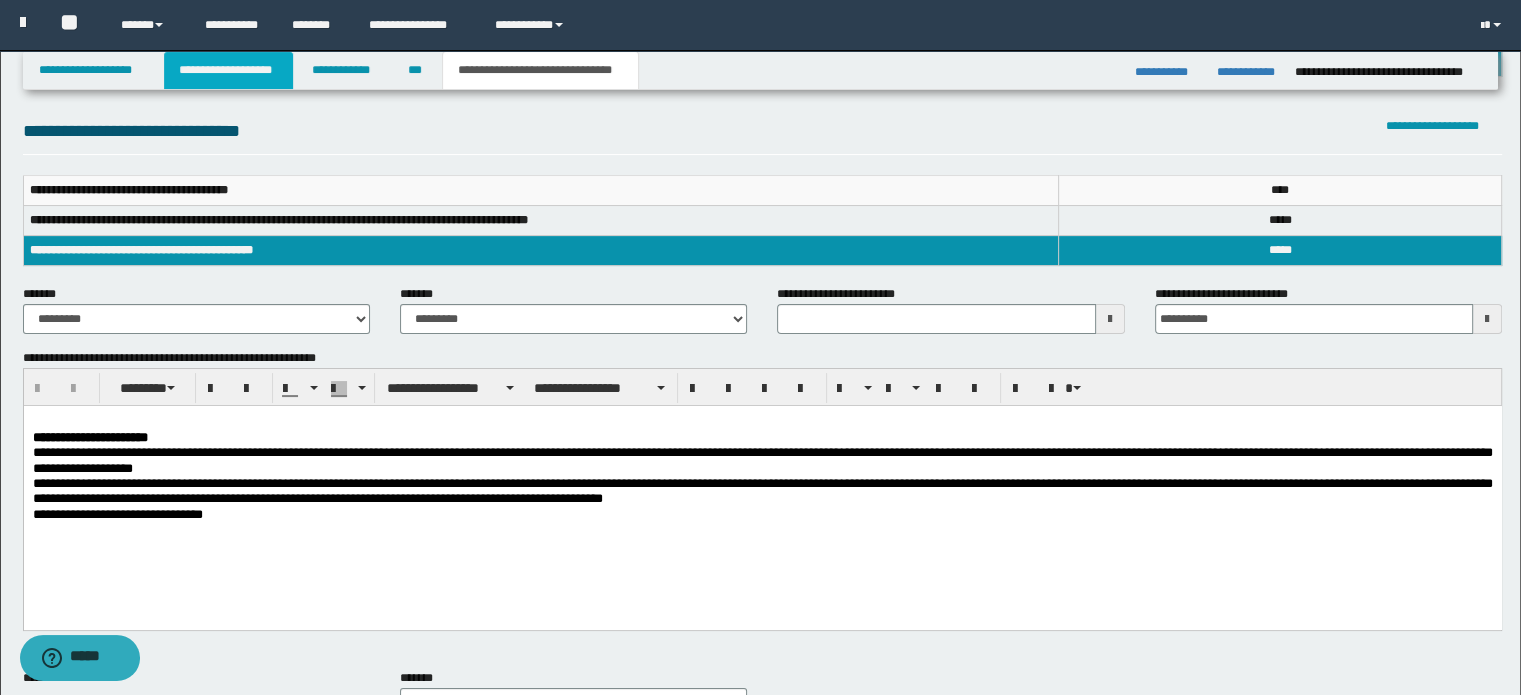 click on "**********" at bounding box center (228, 70) 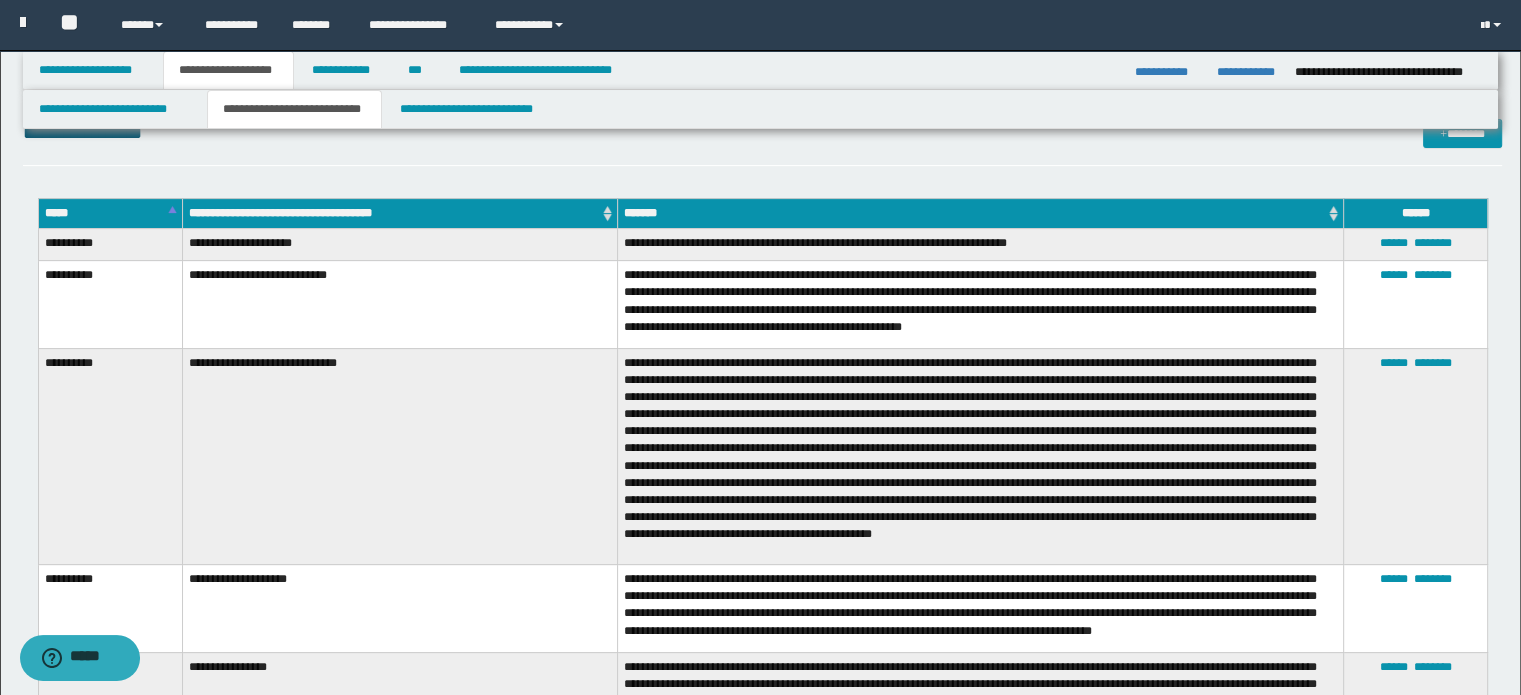 scroll, scrollTop: 631, scrollLeft: 0, axis: vertical 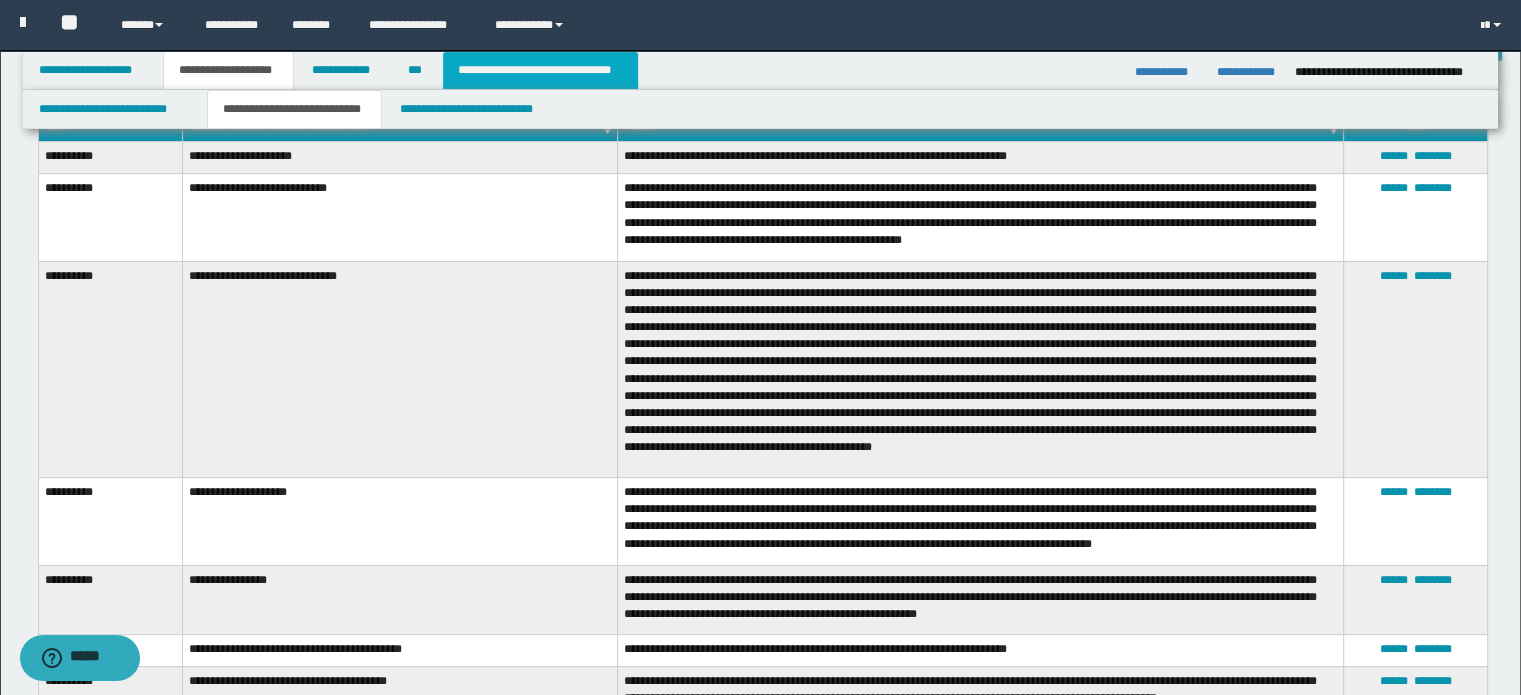 click on "**********" at bounding box center (540, 70) 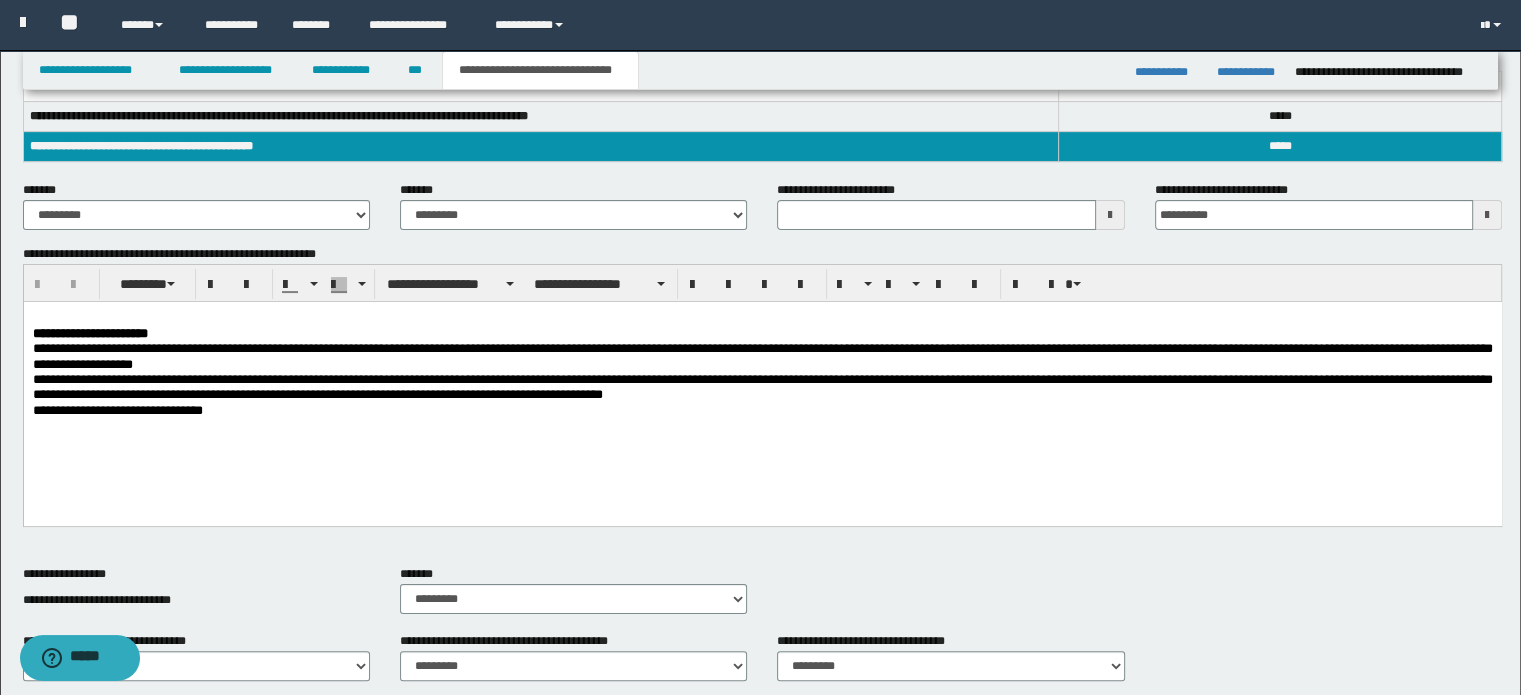 scroll, scrollTop: 200, scrollLeft: 0, axis: vertical 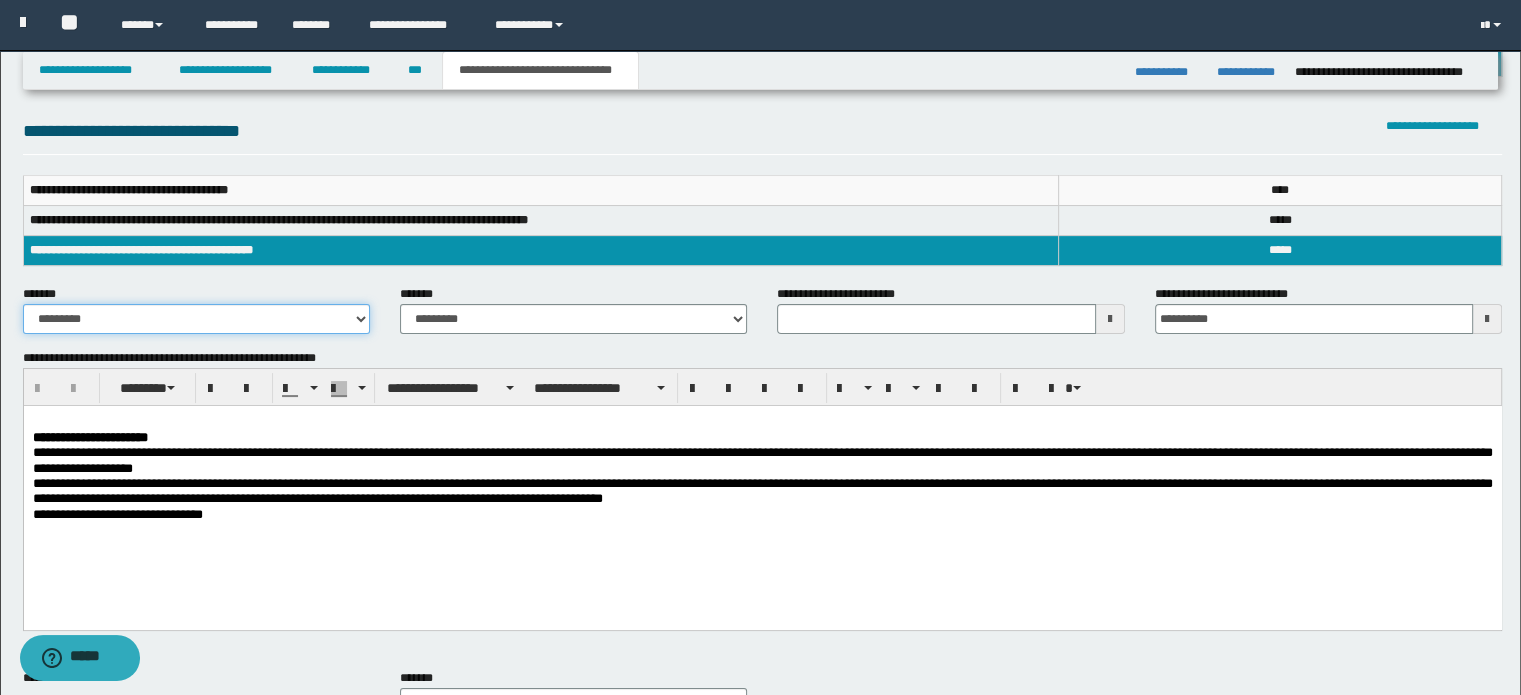 click on "**********" at bounding box center (196, 319) 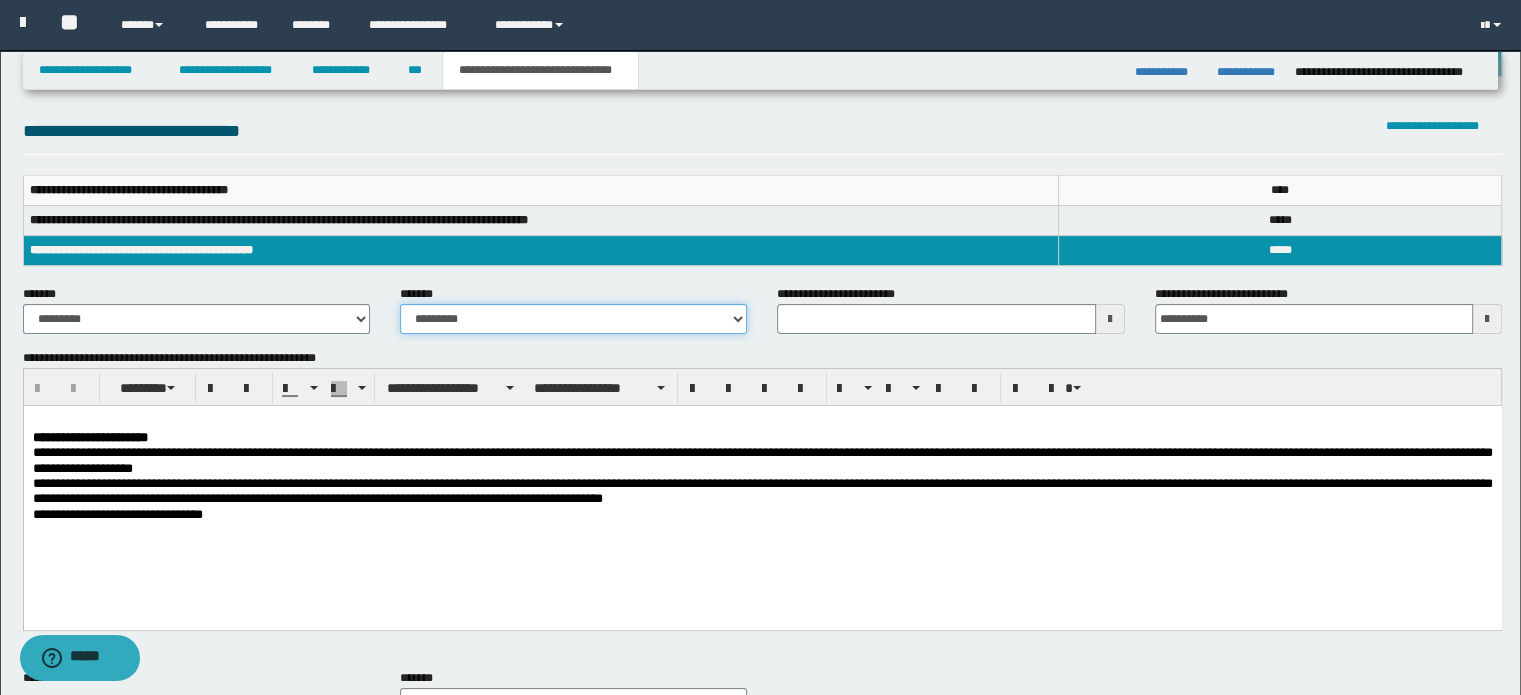 click on "**********" at bounding box center (573, 319) 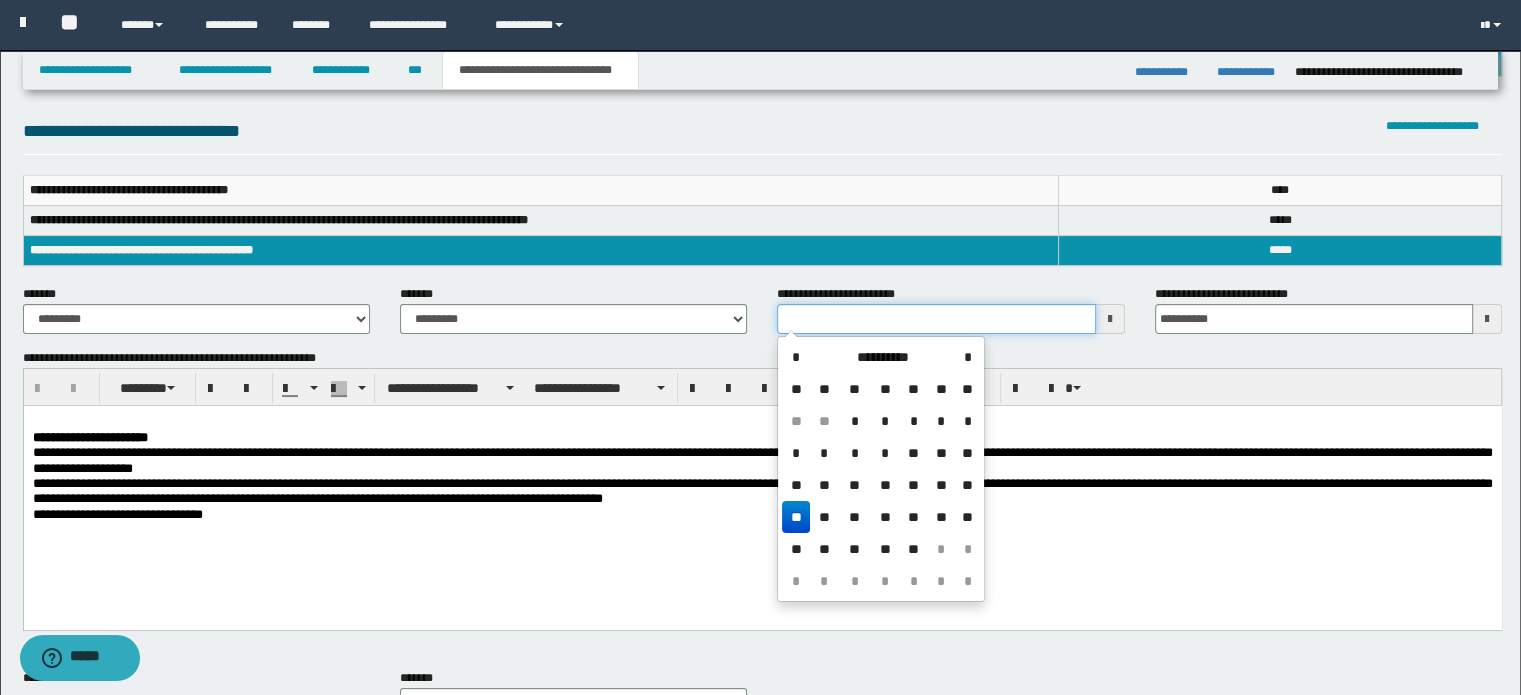 click on "**********" at bounding box center [936, 319] 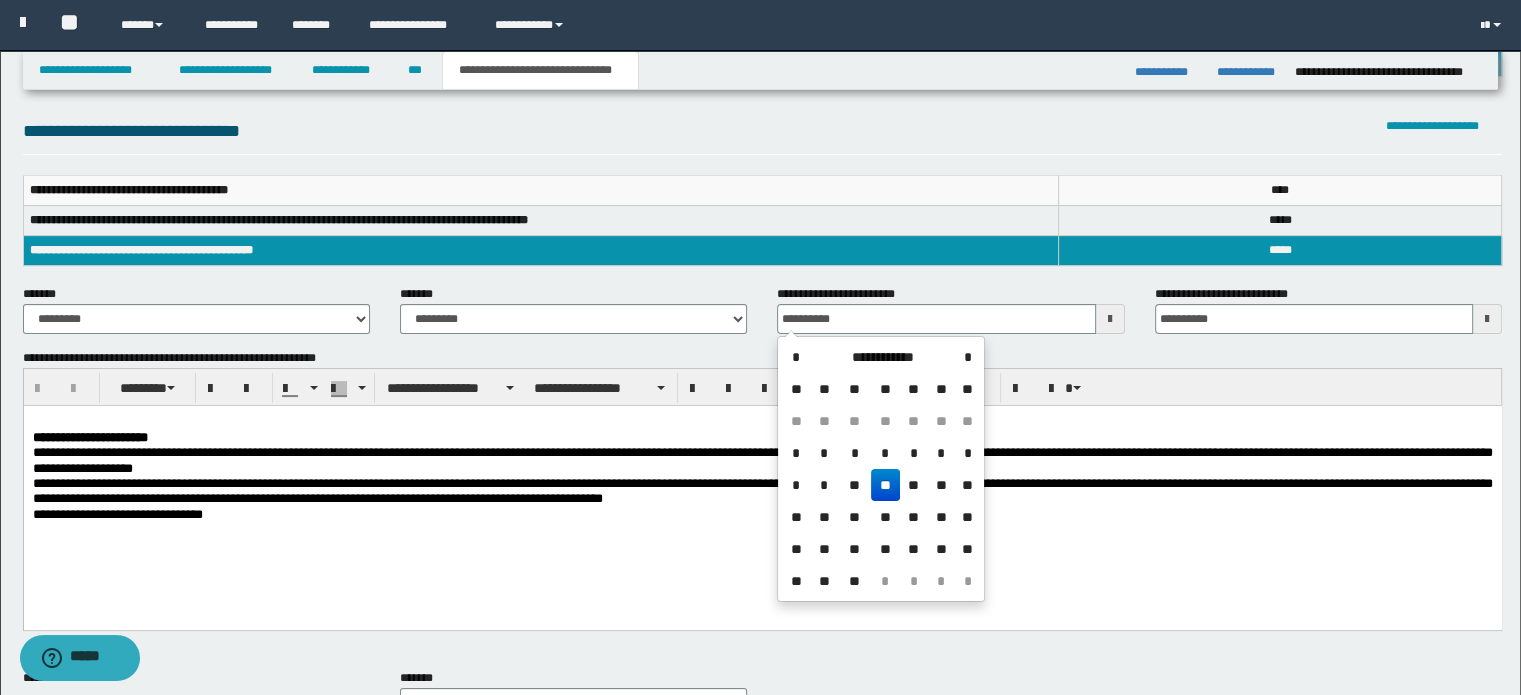 click on "**" at bounding box center (885, 485) 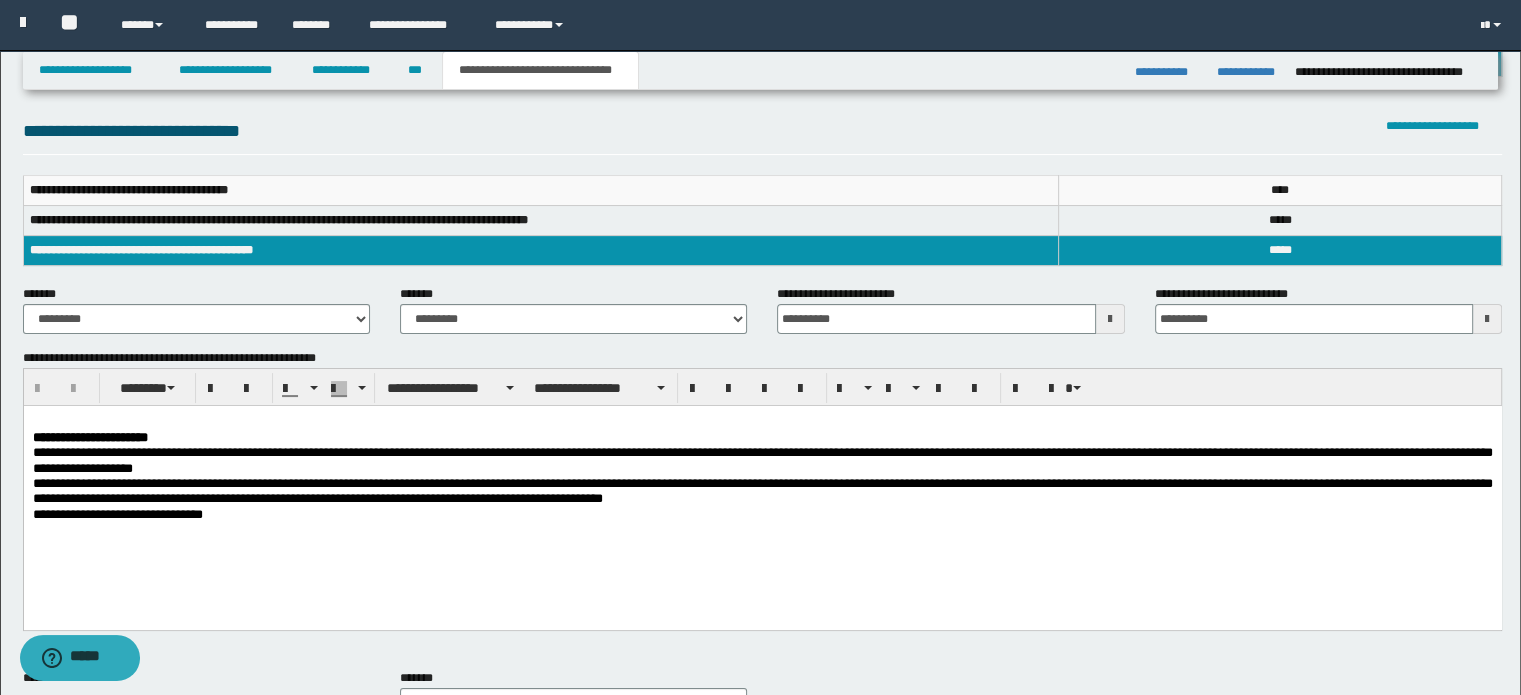 click on "**********" at bounding box center (762, 514) 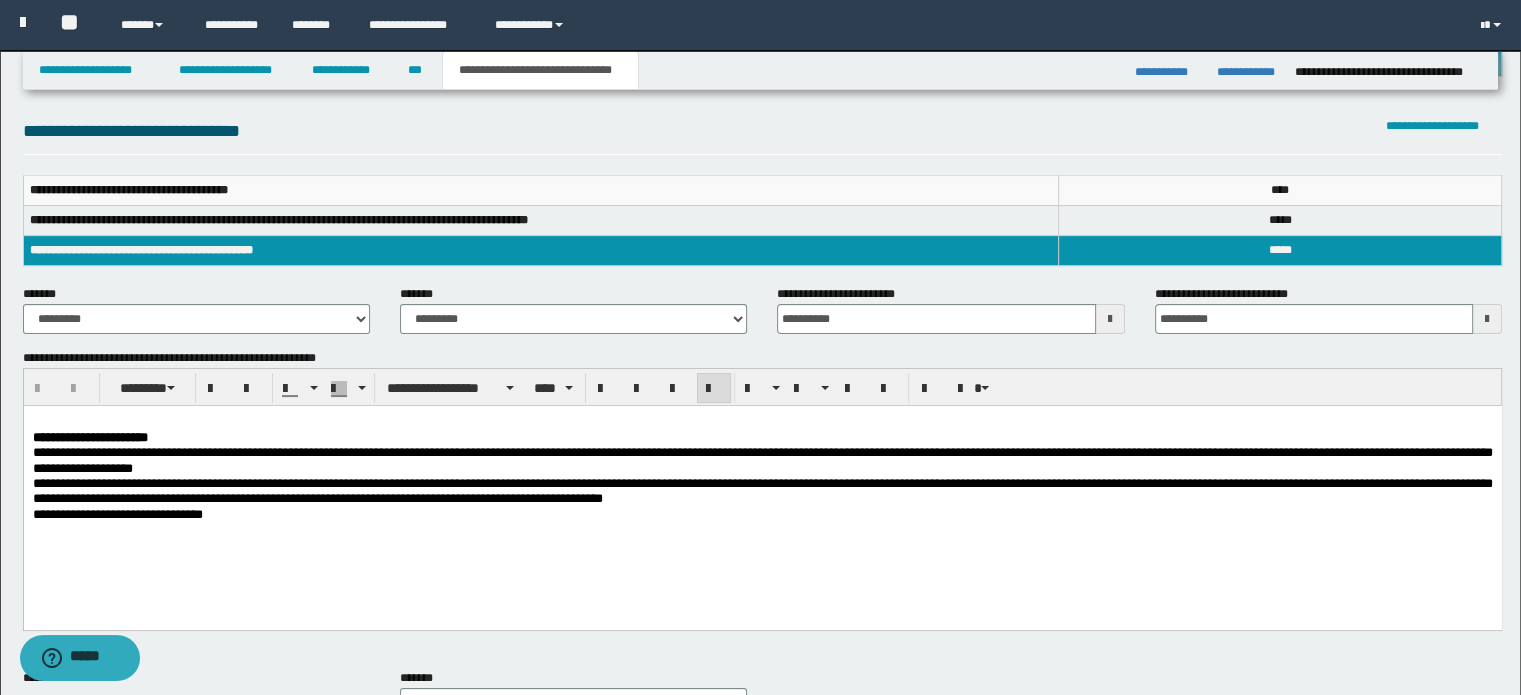 type 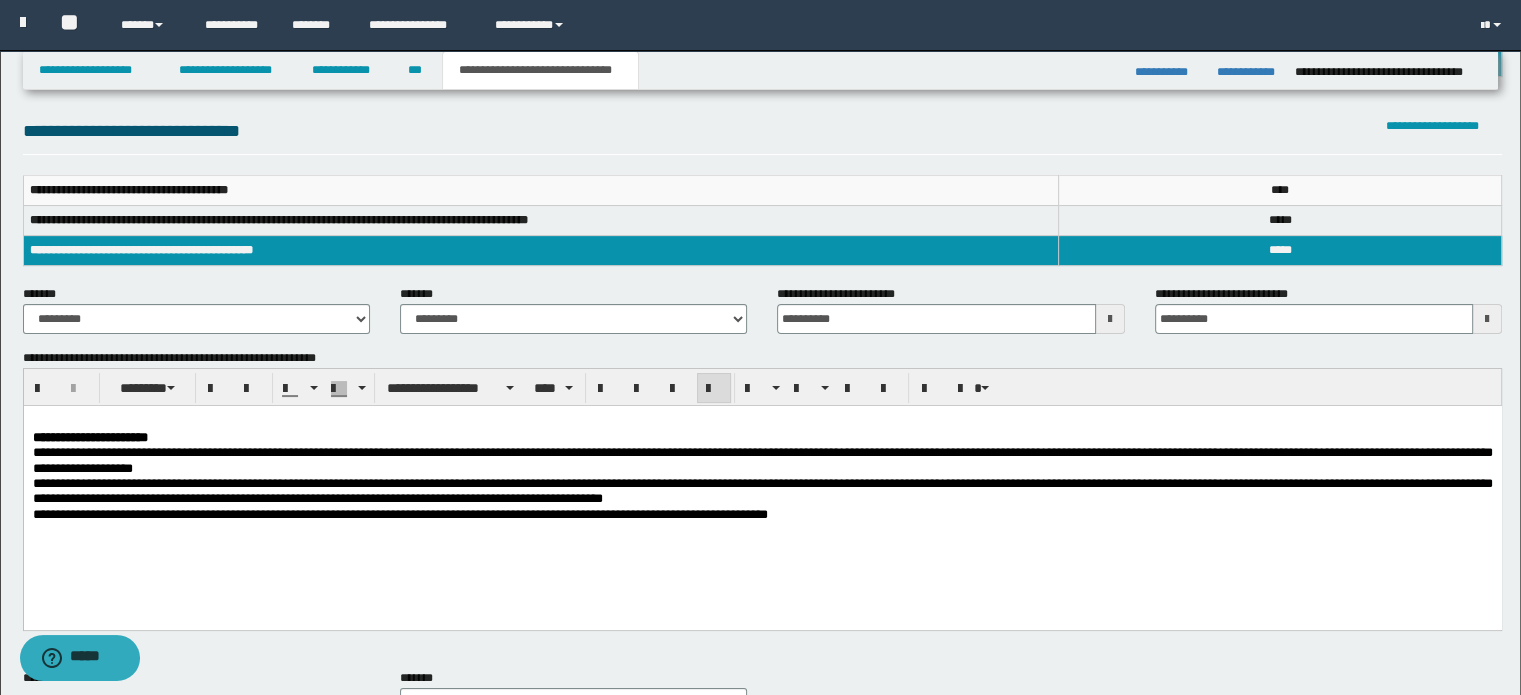 click on "**********" at bounding box center (399, 514) 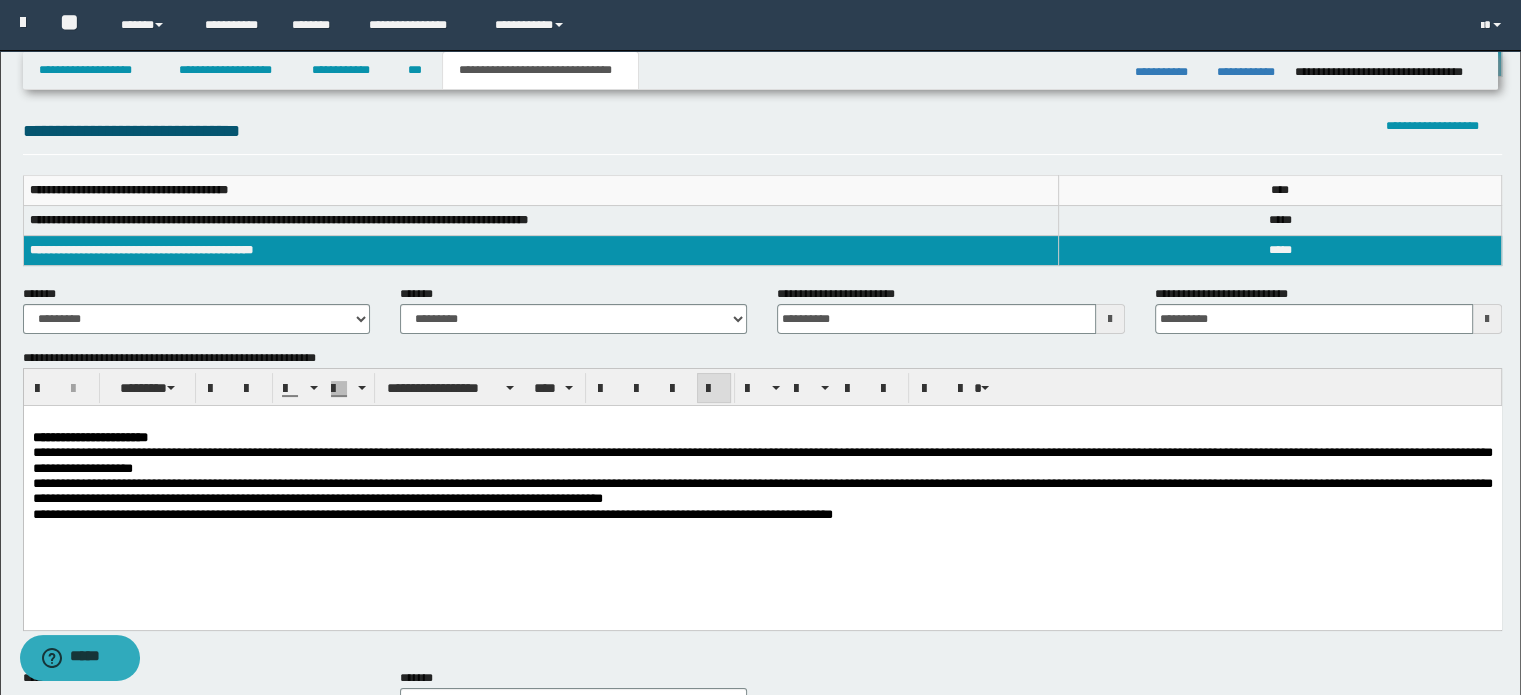 click on "**********" at bounding box center [762, 514] 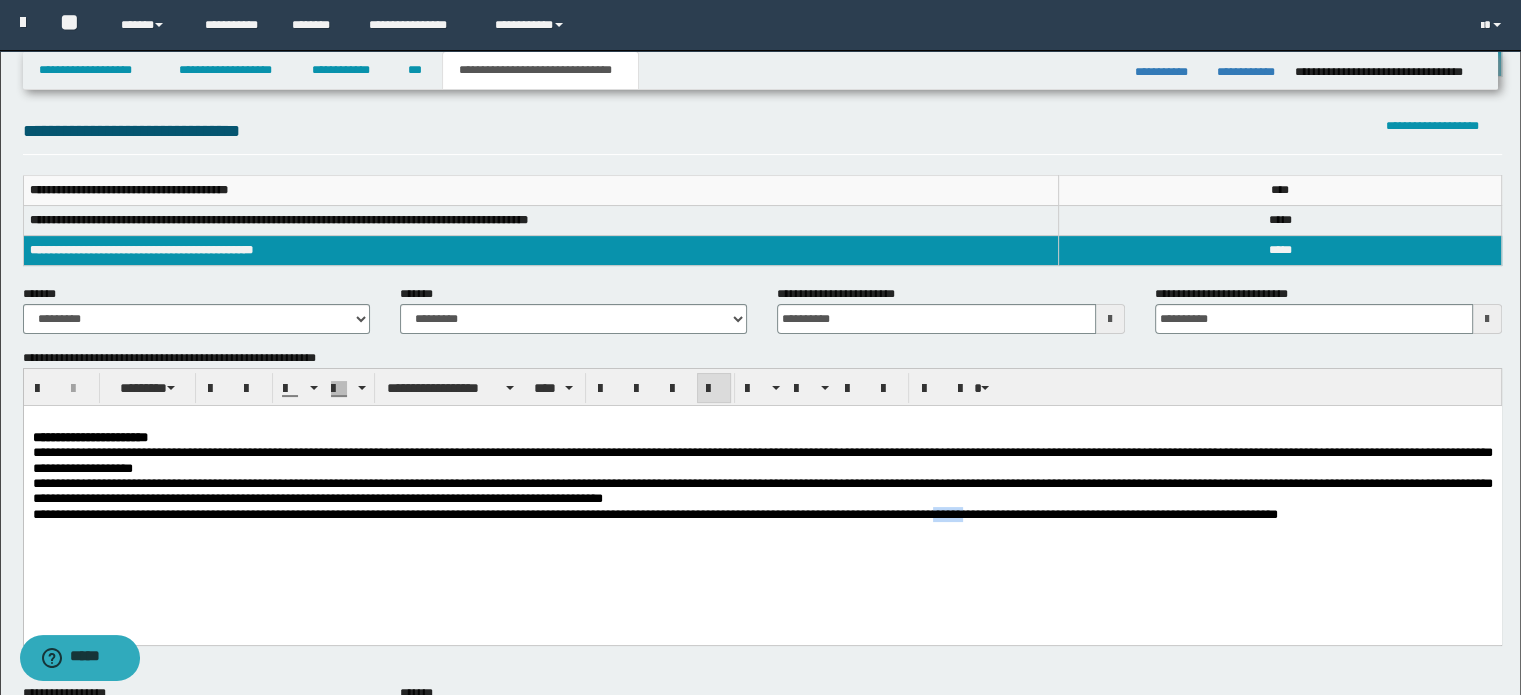 drag, startPoint x: 1257, startPoint y: 513, endPoint x: 1295, endPoint y: 512, distance: 38.013157 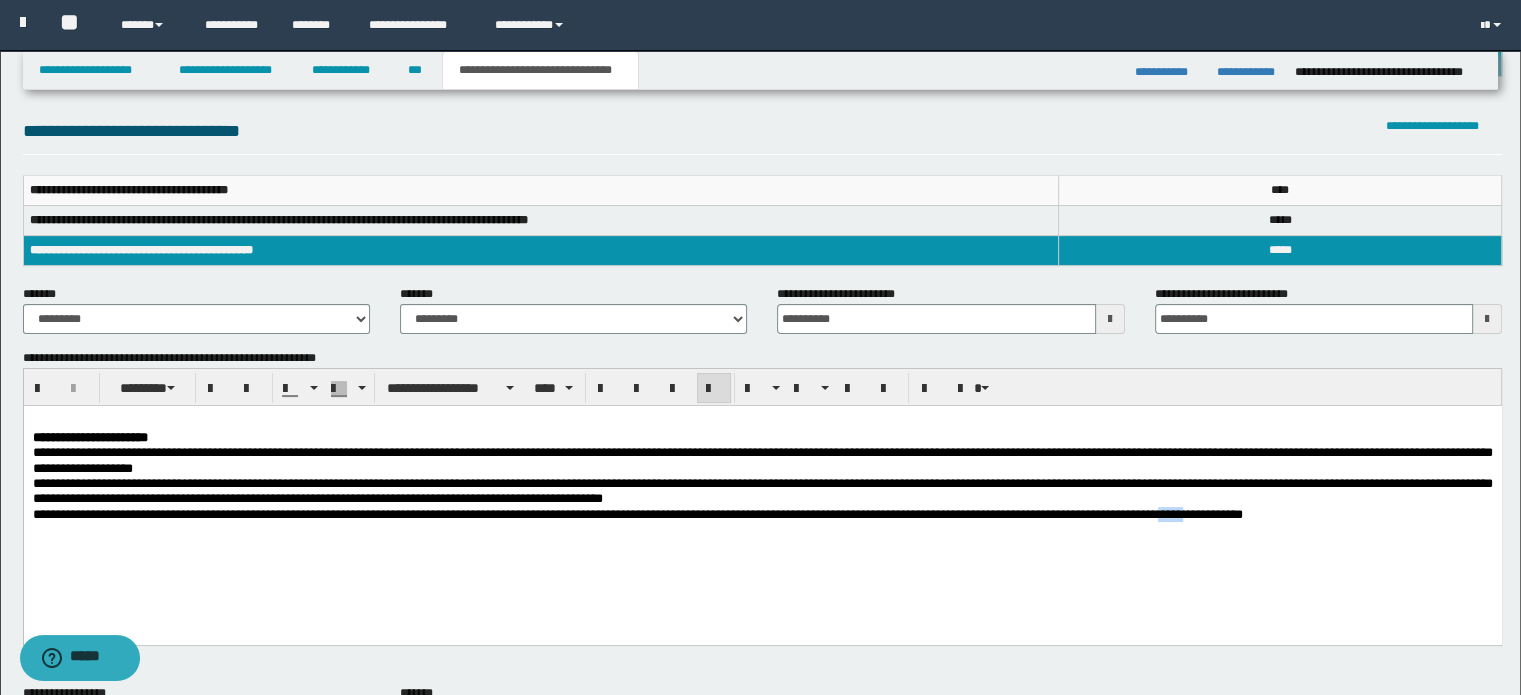 drag, startPoint x: 56, startPoint y: 528, endPoint x: 45, endPoint y: 557, distance: 31.016125 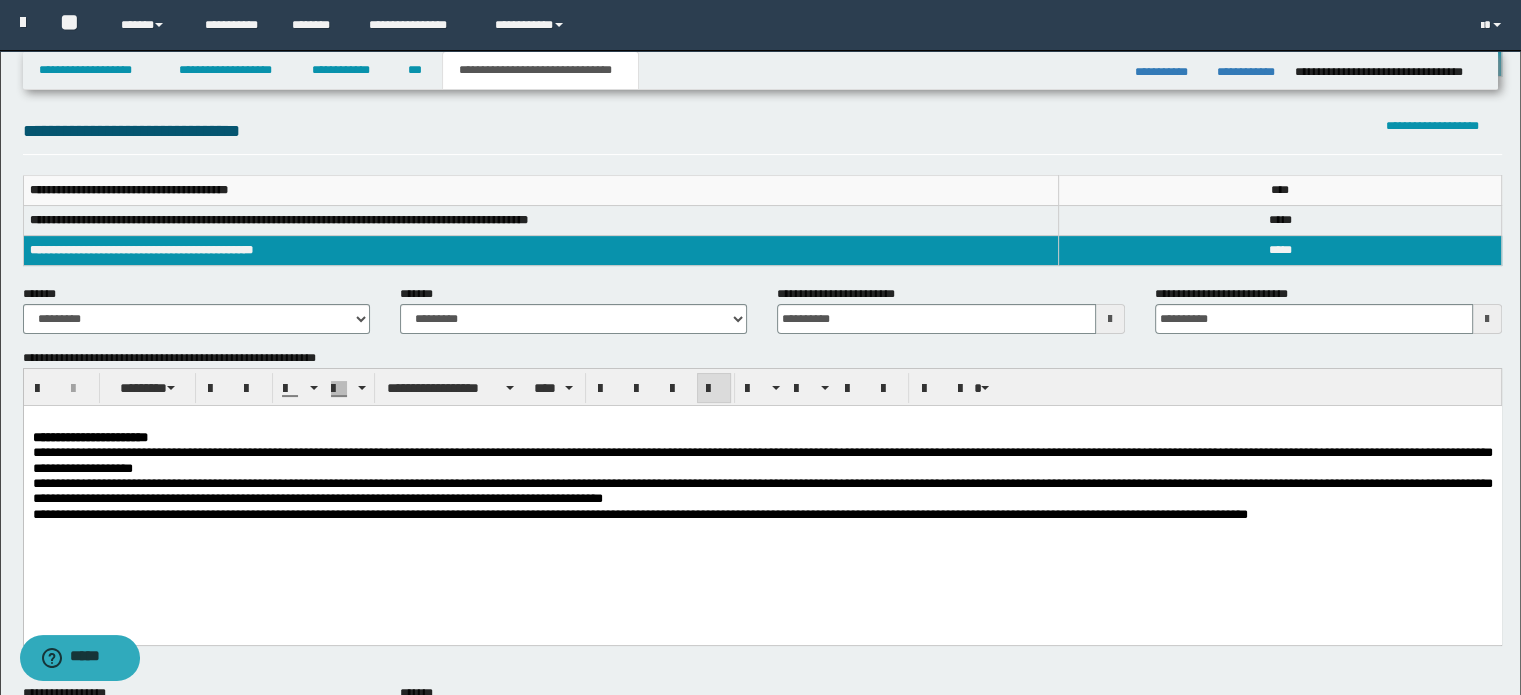 click on "**********" at bounding box center (762, 493) 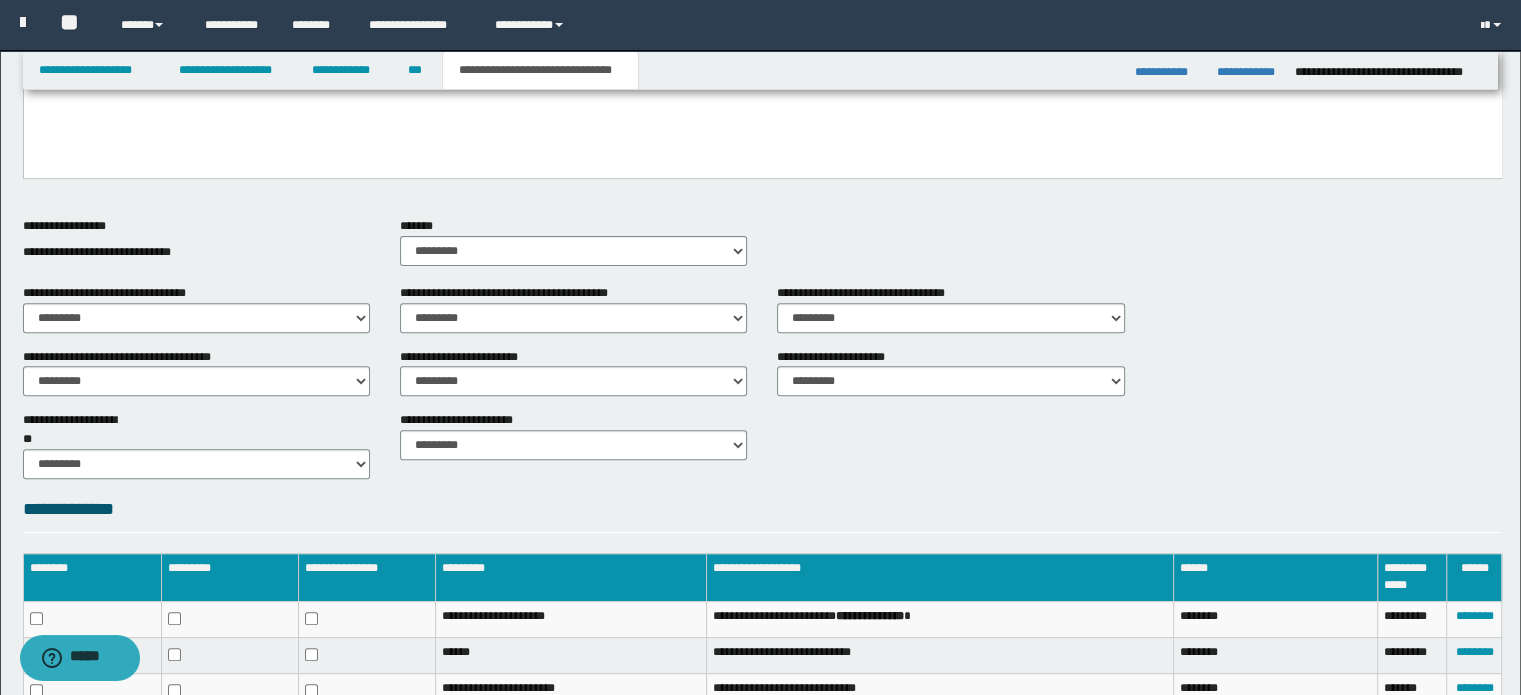scroll, scrollTop: 700, scrollLeft: 0, axis: vertical 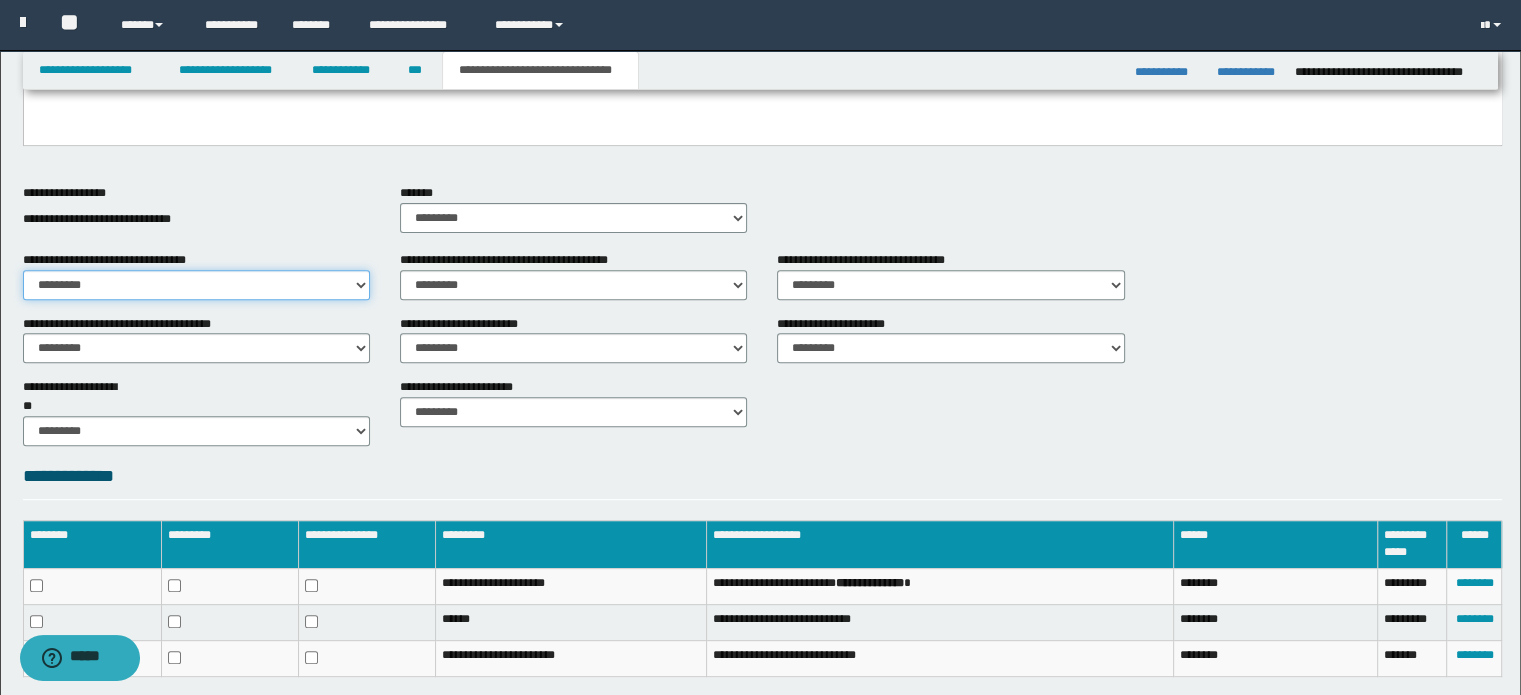 click on "*********
**
**" at bounding box center [196, 285] 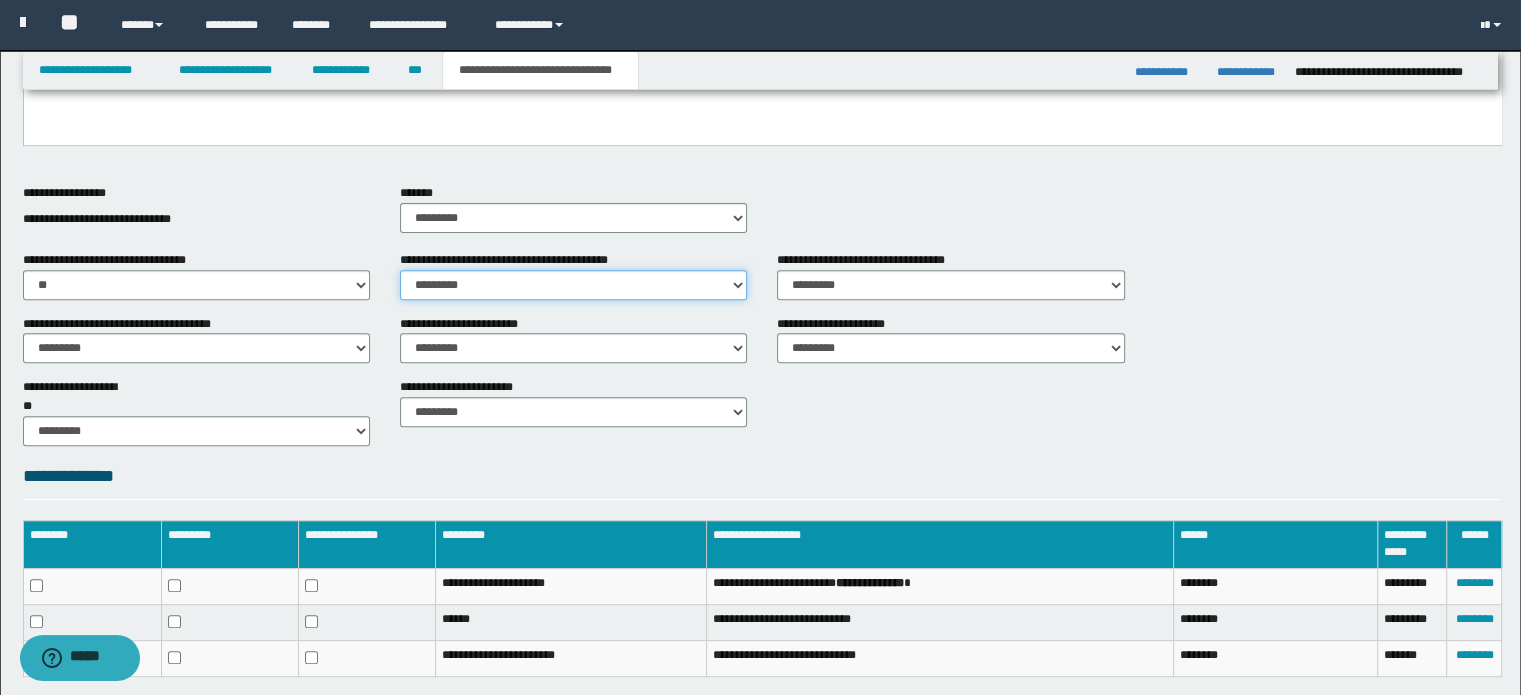 click on "*********
**
**" at bounding box center (573, 285) 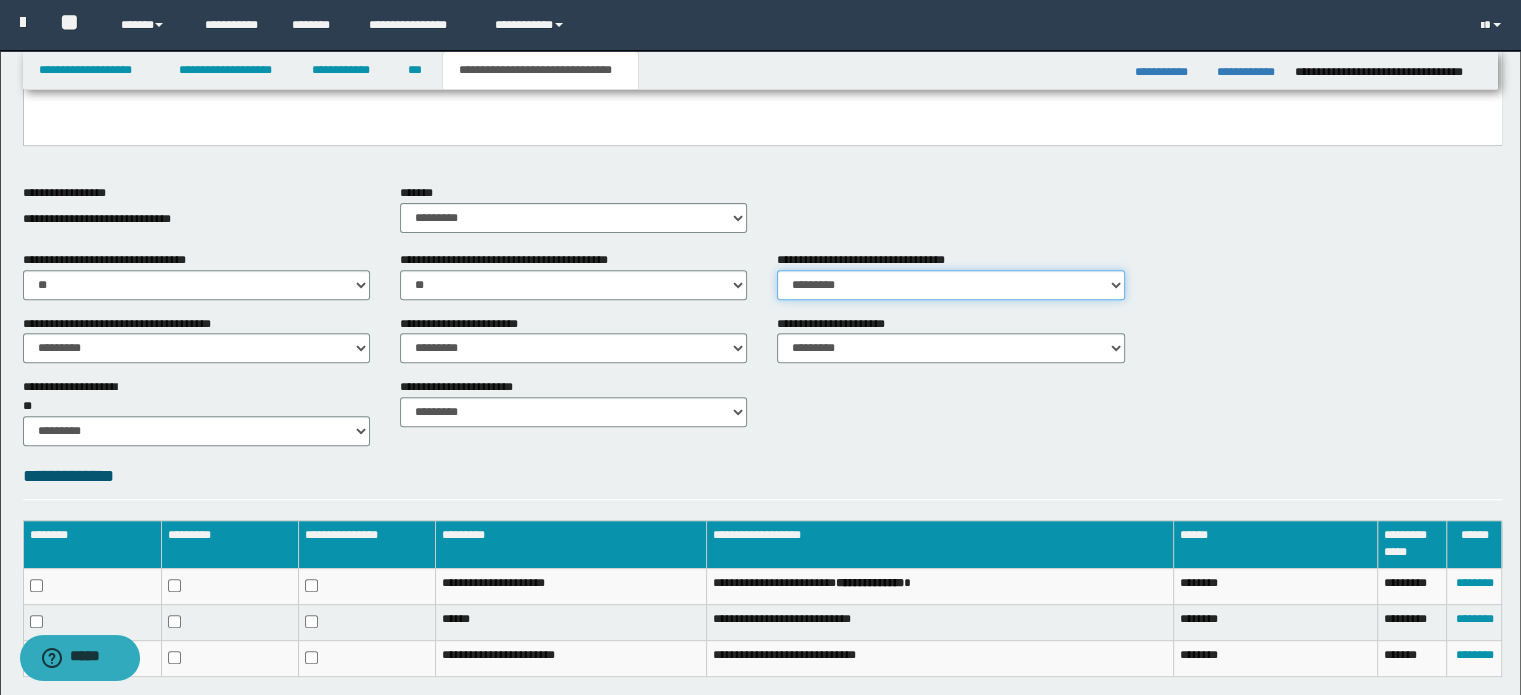 click on "*********
**
**" at bounding box center (950, 285) 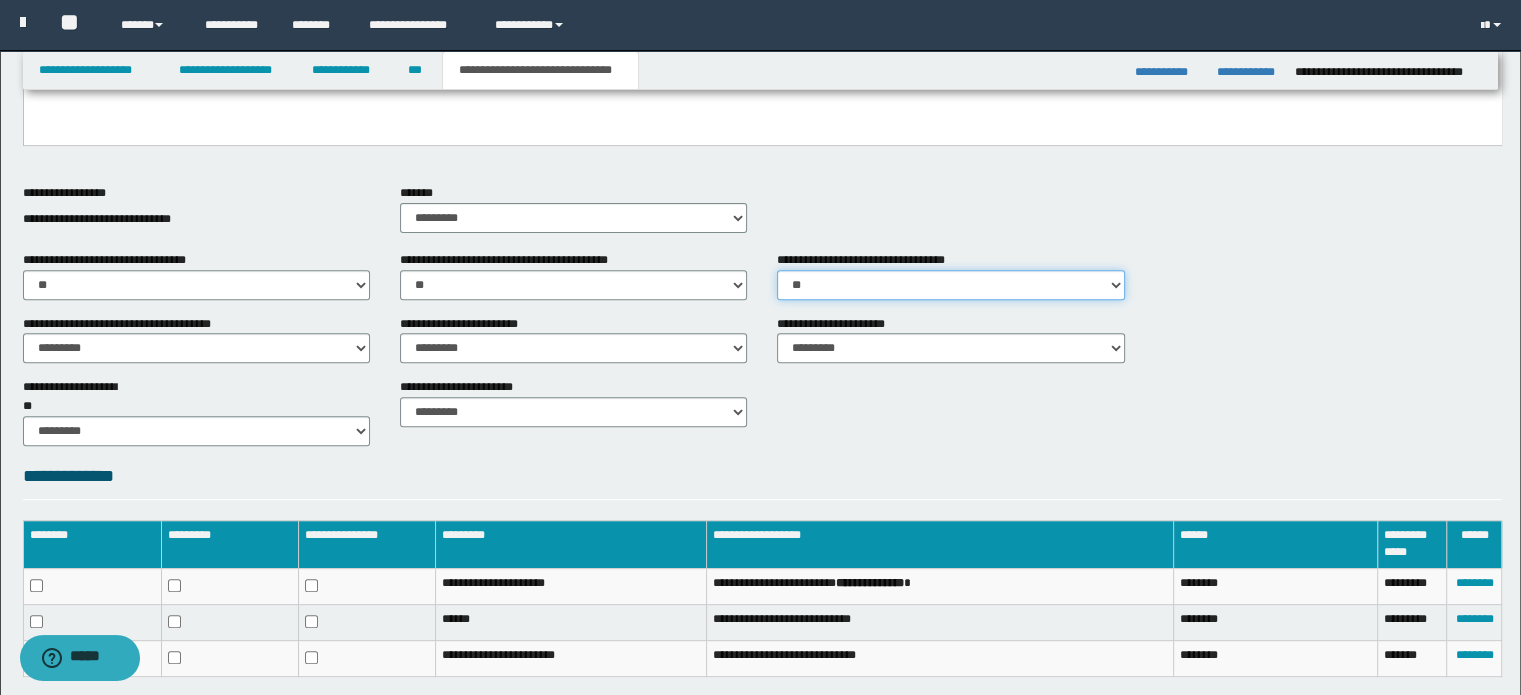click on "*********
**
**" at bounding box center [950, 285] 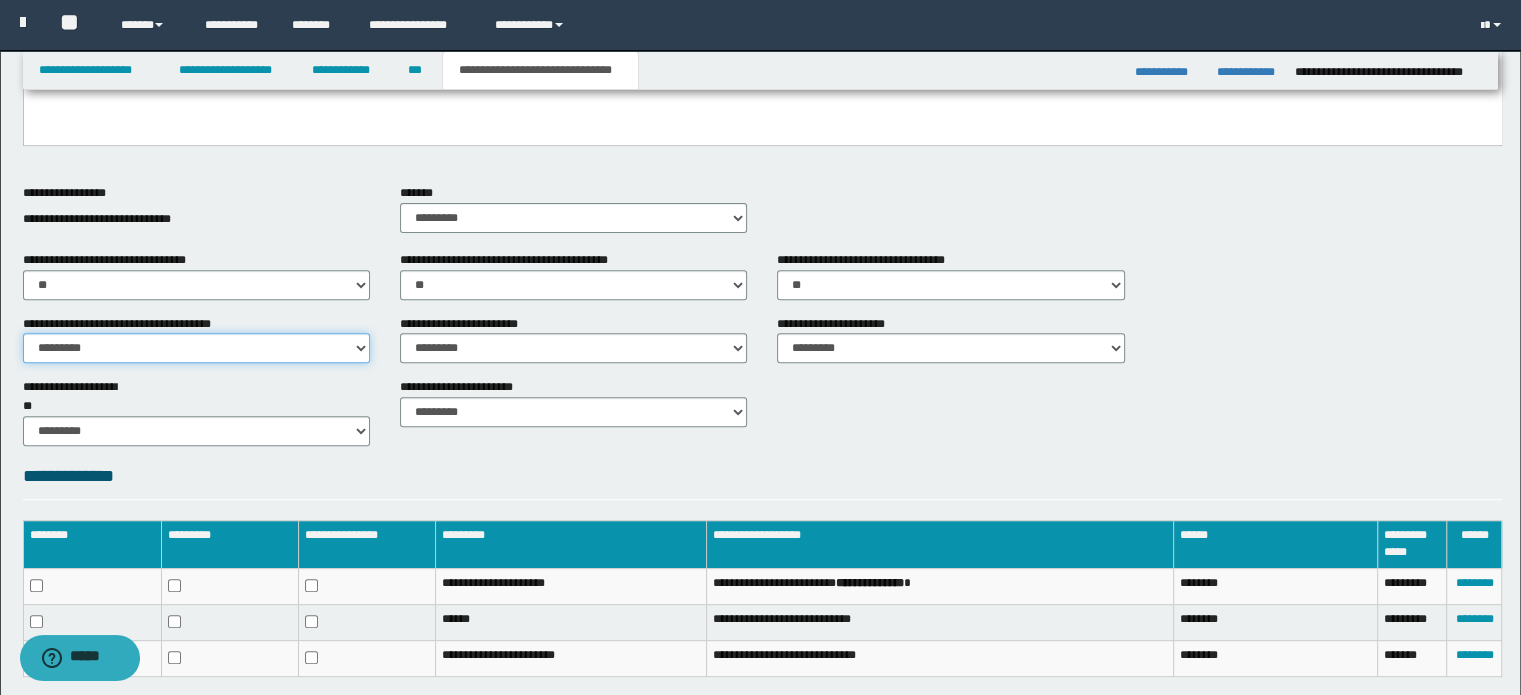 click on "*********
**
**" at bounding box center (196, 348) 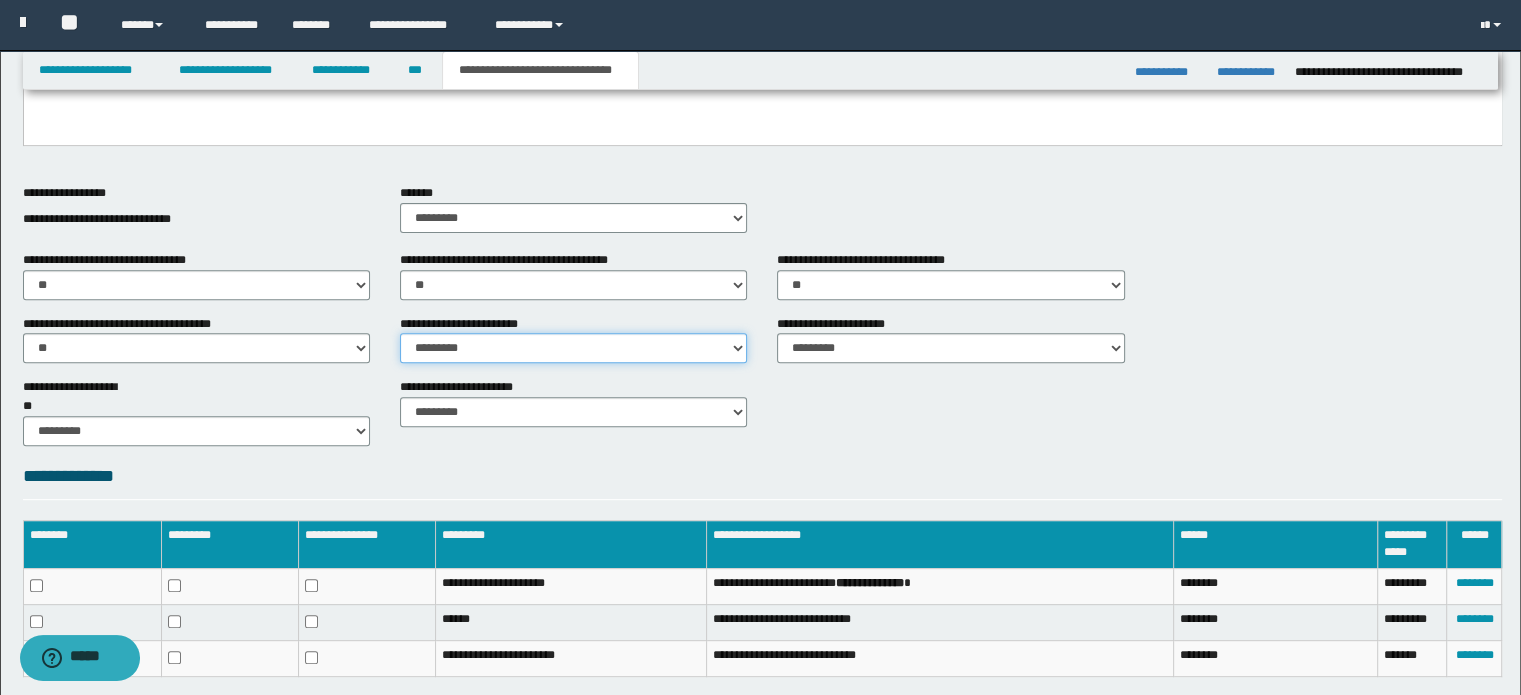 click on "*********
**
**" at bounding box center [573, 348] 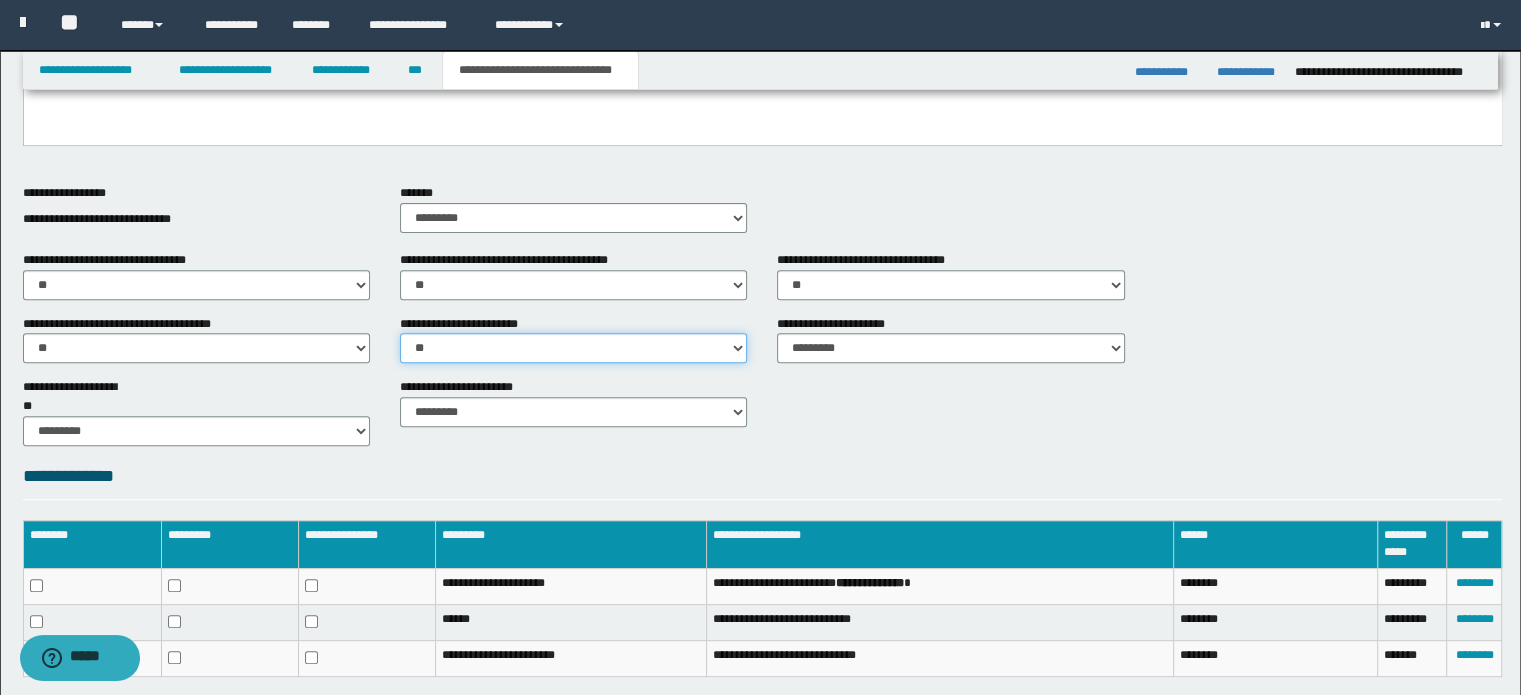 click on "*********
**
**" at bounding box center [573, 348] 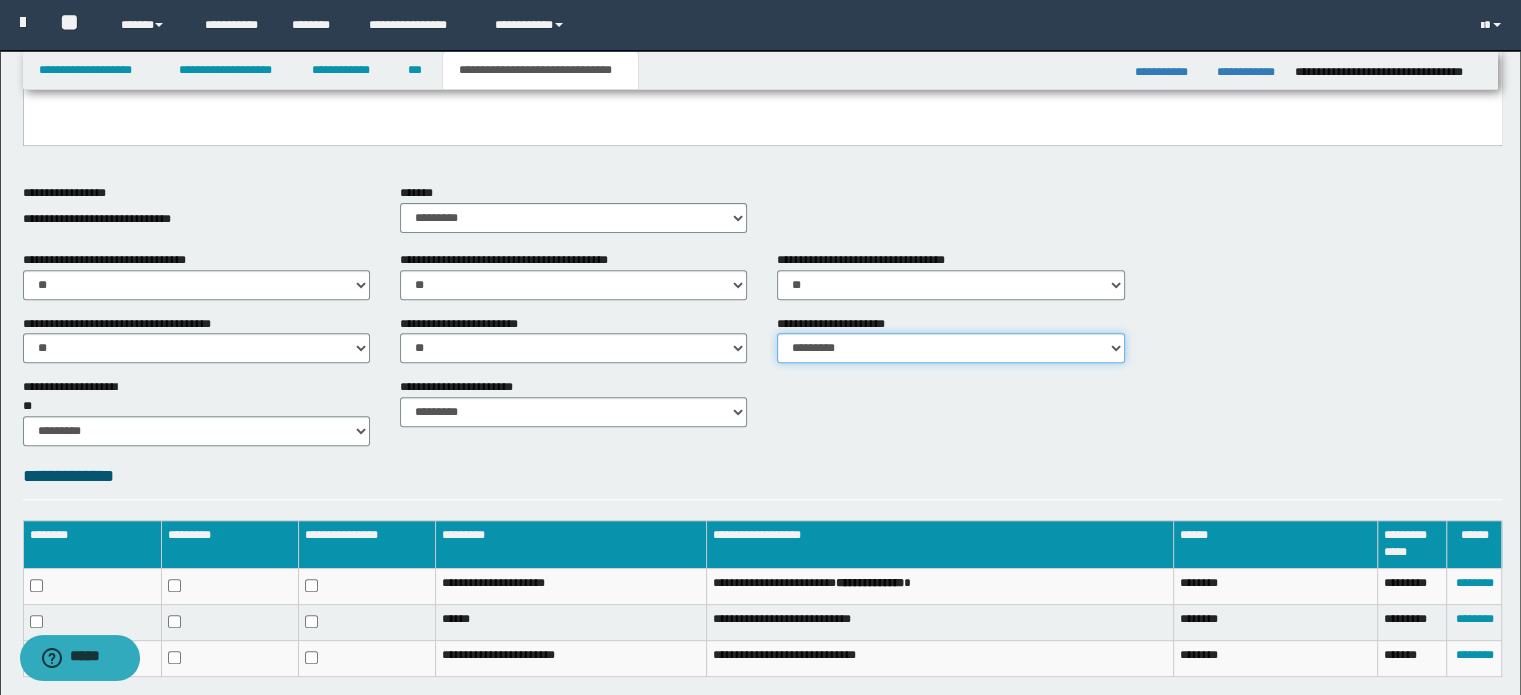 click on "*********
**
**" at bounding box center [950, 348] 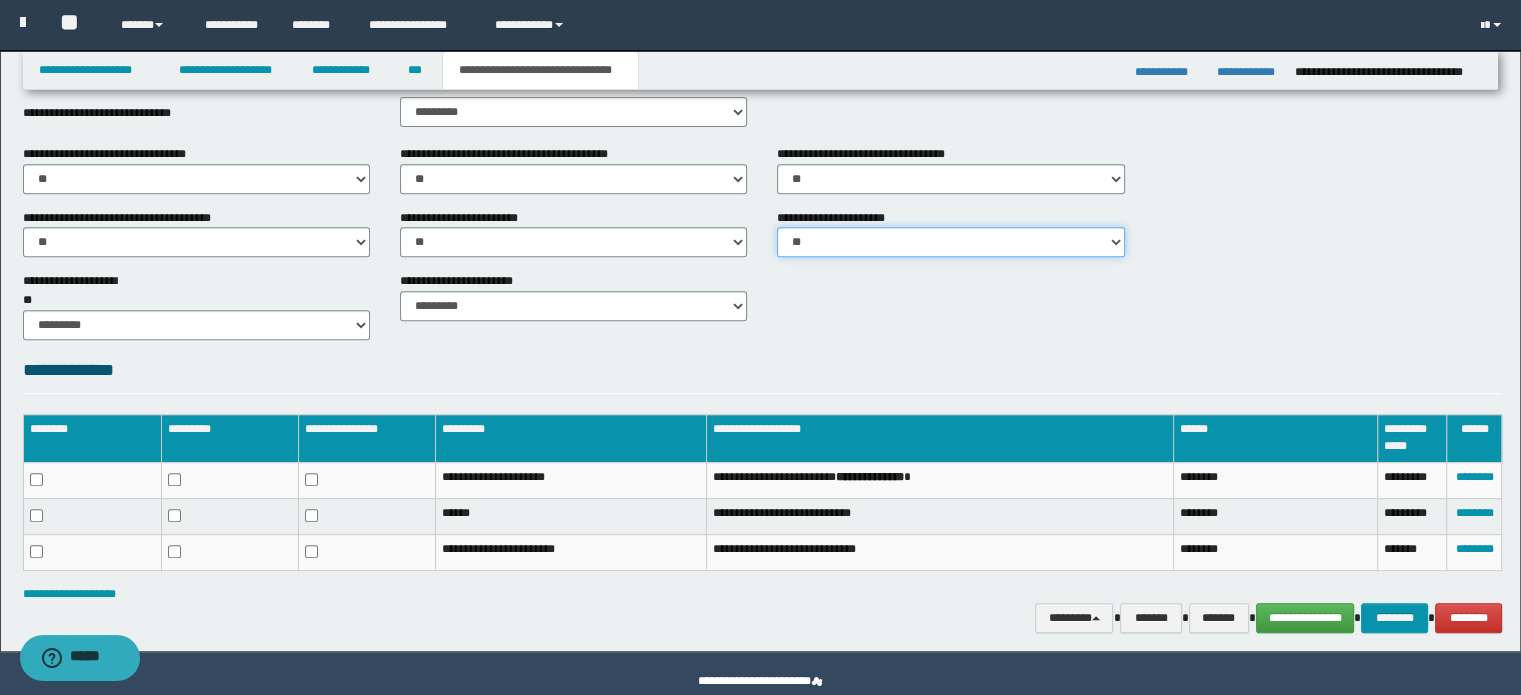 scroll, scrollTop: 840, scrollLeft: 0, axis: vertical 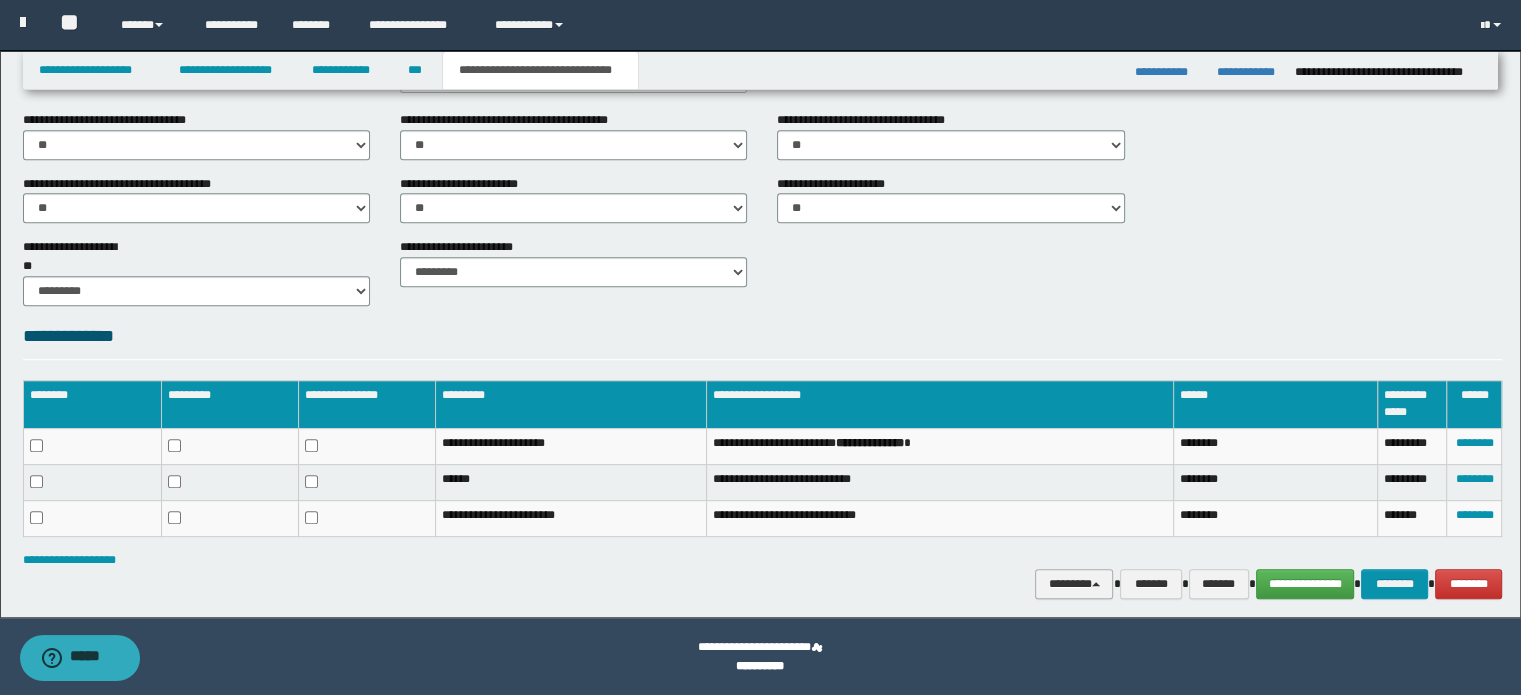 click on "********" at bounding box center (1074, 584) 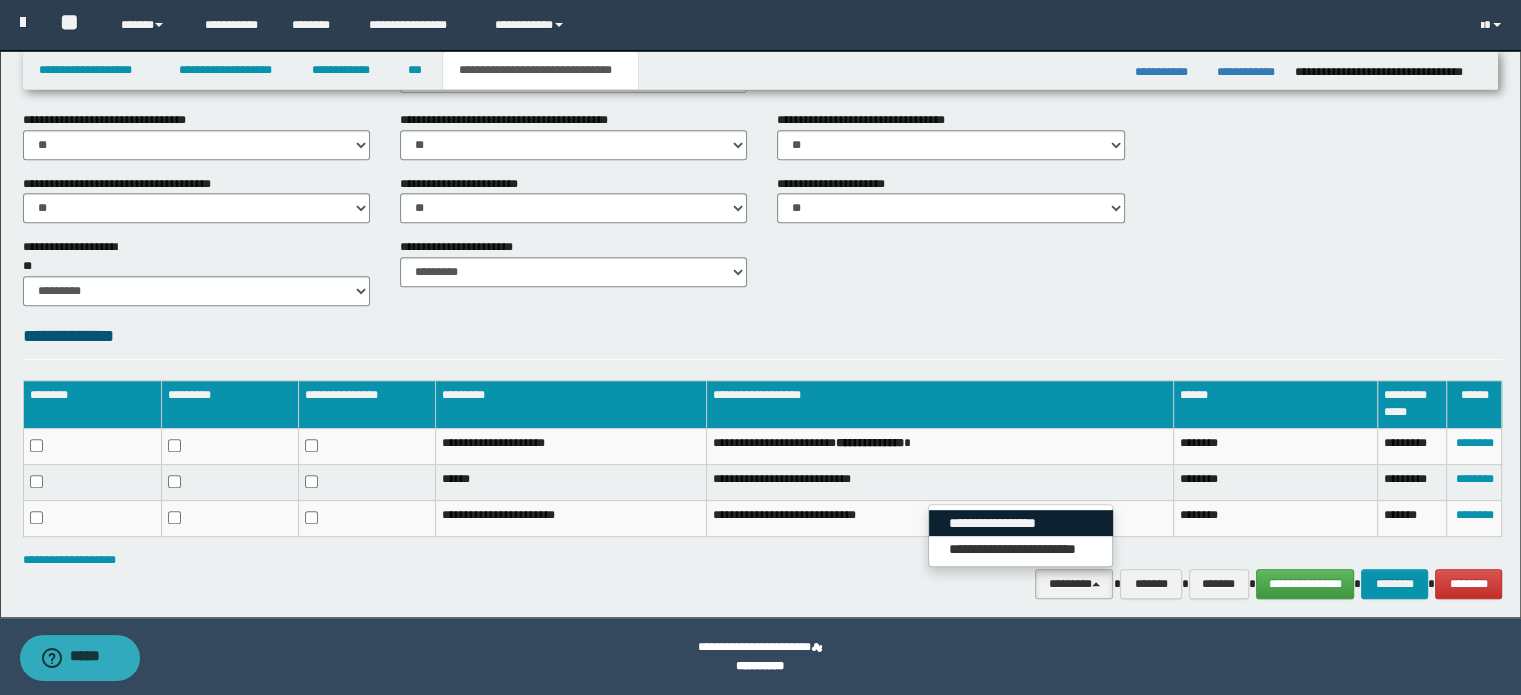 click on "**********" at bounding box center (1021, 523) 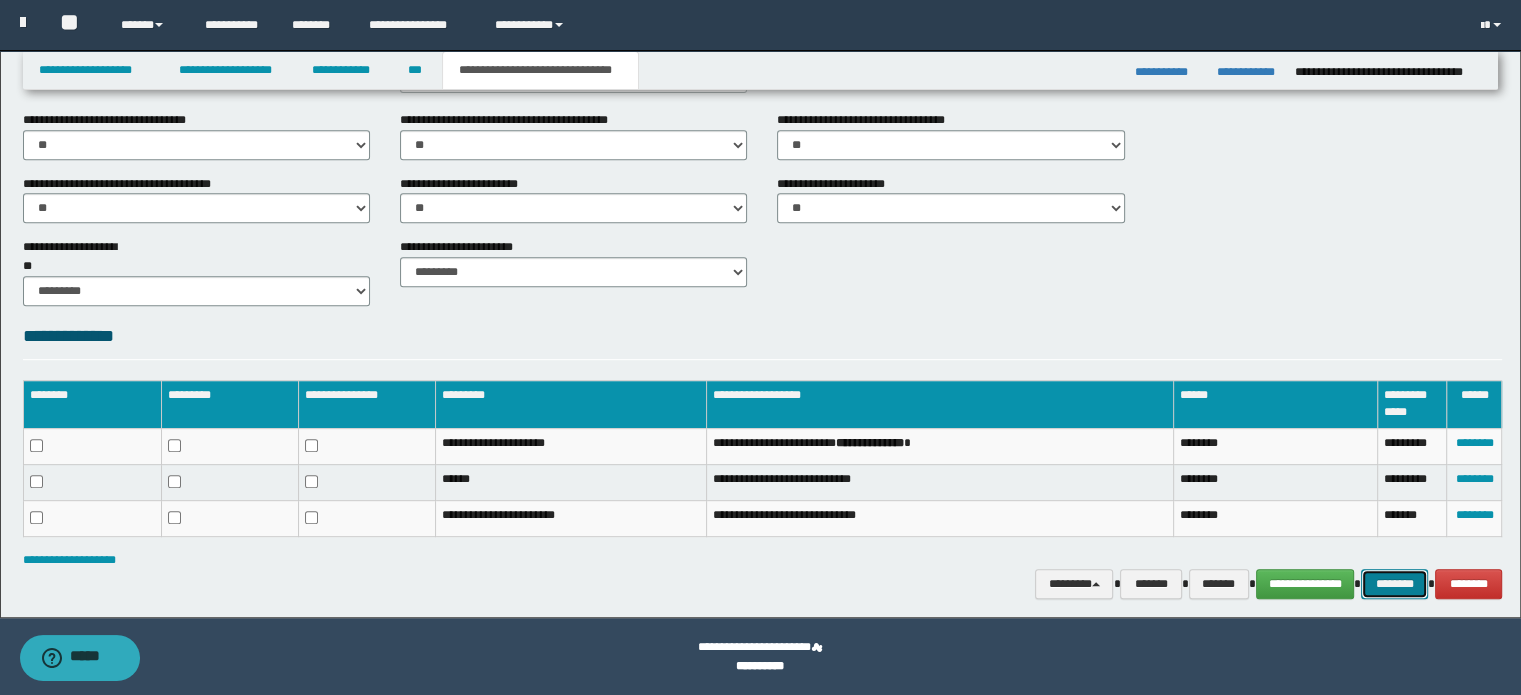 click on "********" at bounding box center [1394, 584] 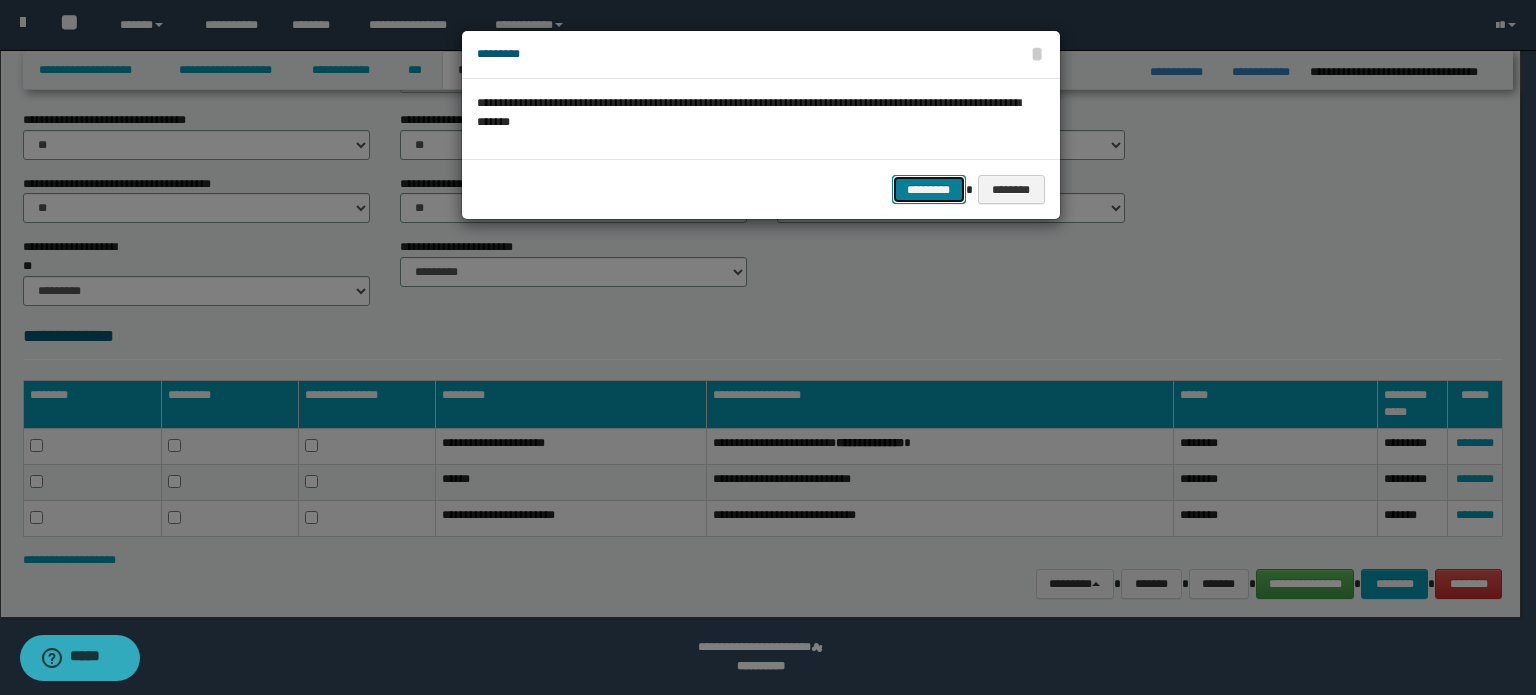 click on "*********" at bounding box center (929, 190) 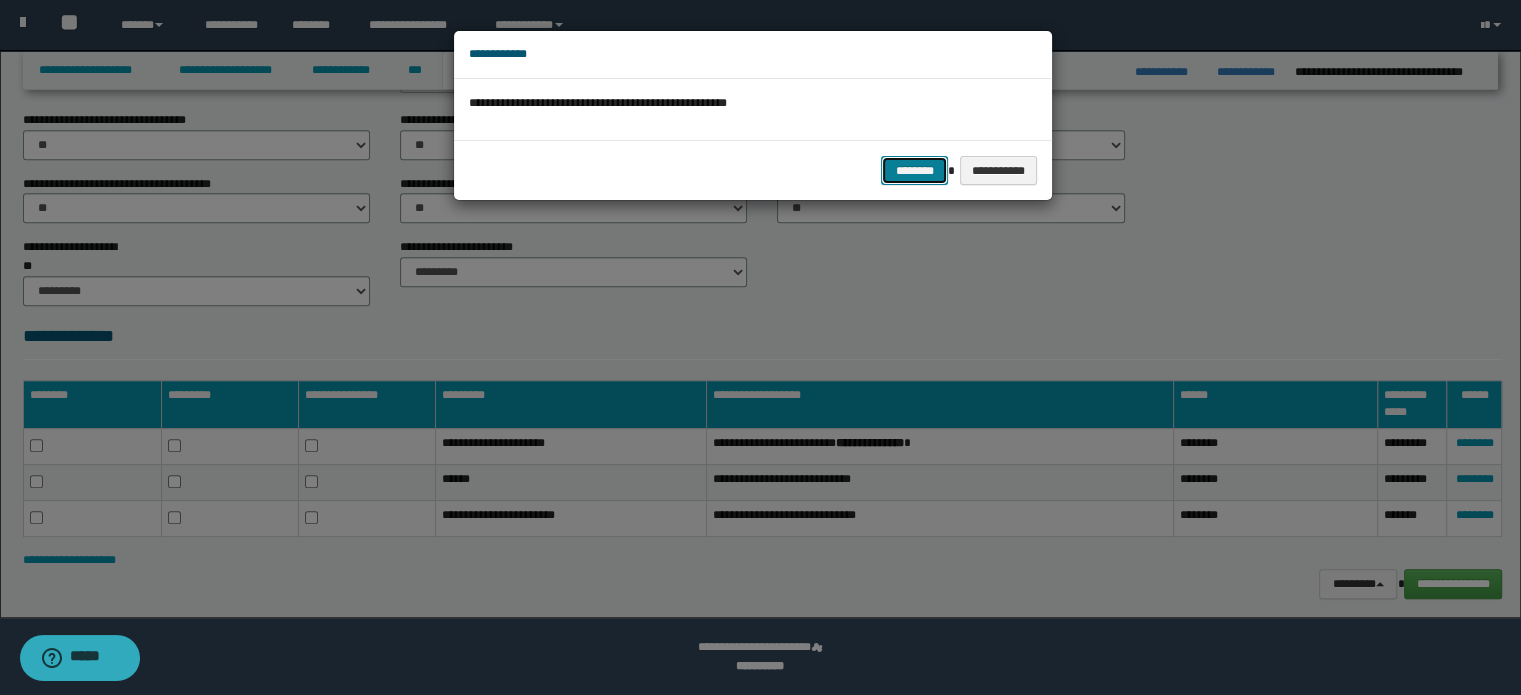 click on "********" at bounding box center [914, 171] 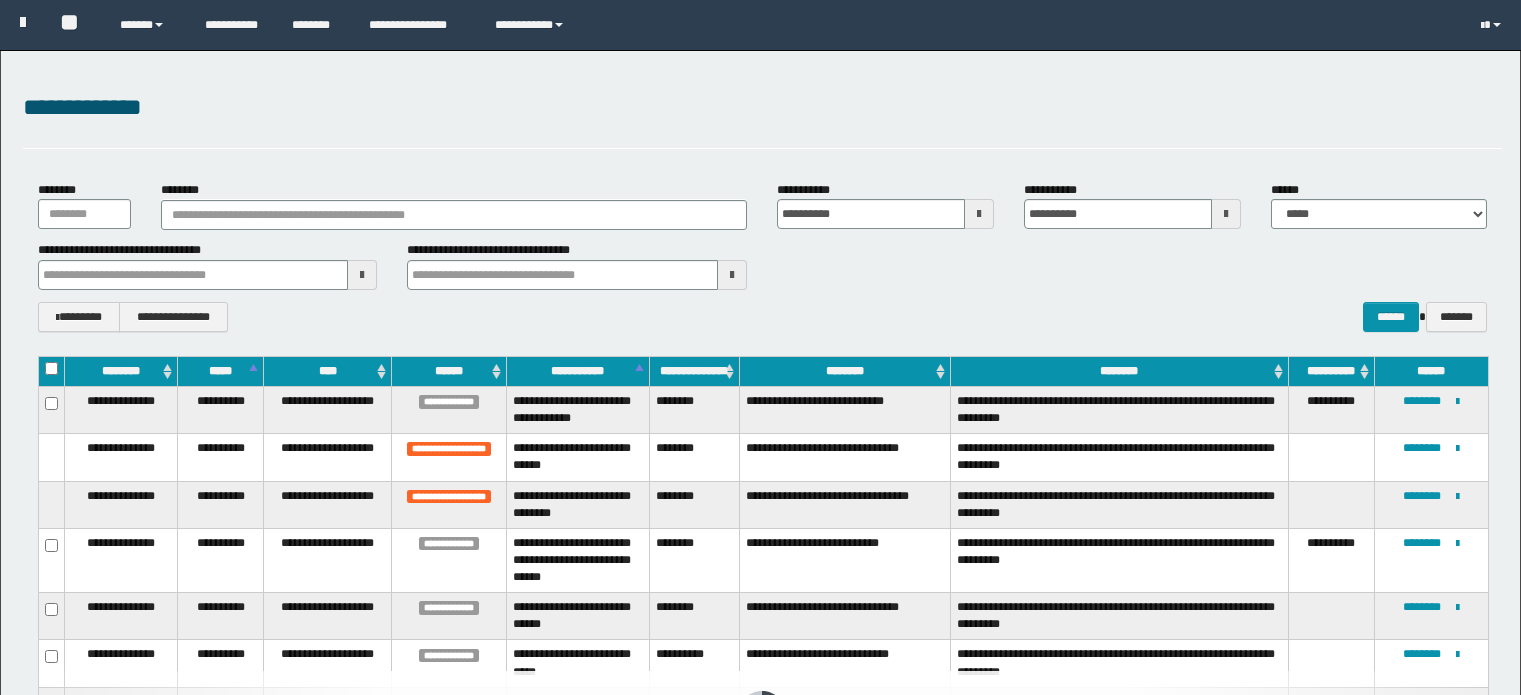 scroll, scrollTop: 187, scrollLeft: 0, axis: vertical 